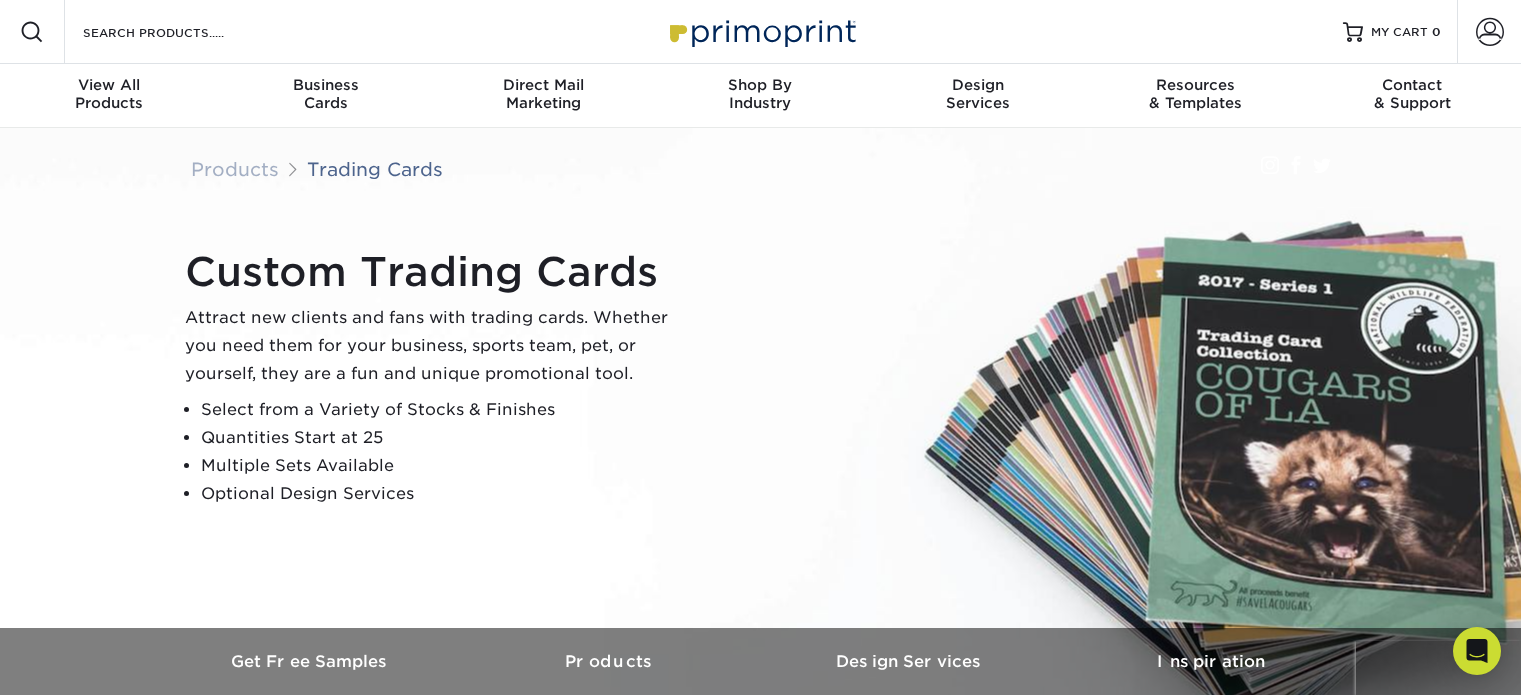 scroll, scrollTop: 0, scrollLeft: 0, axis: both 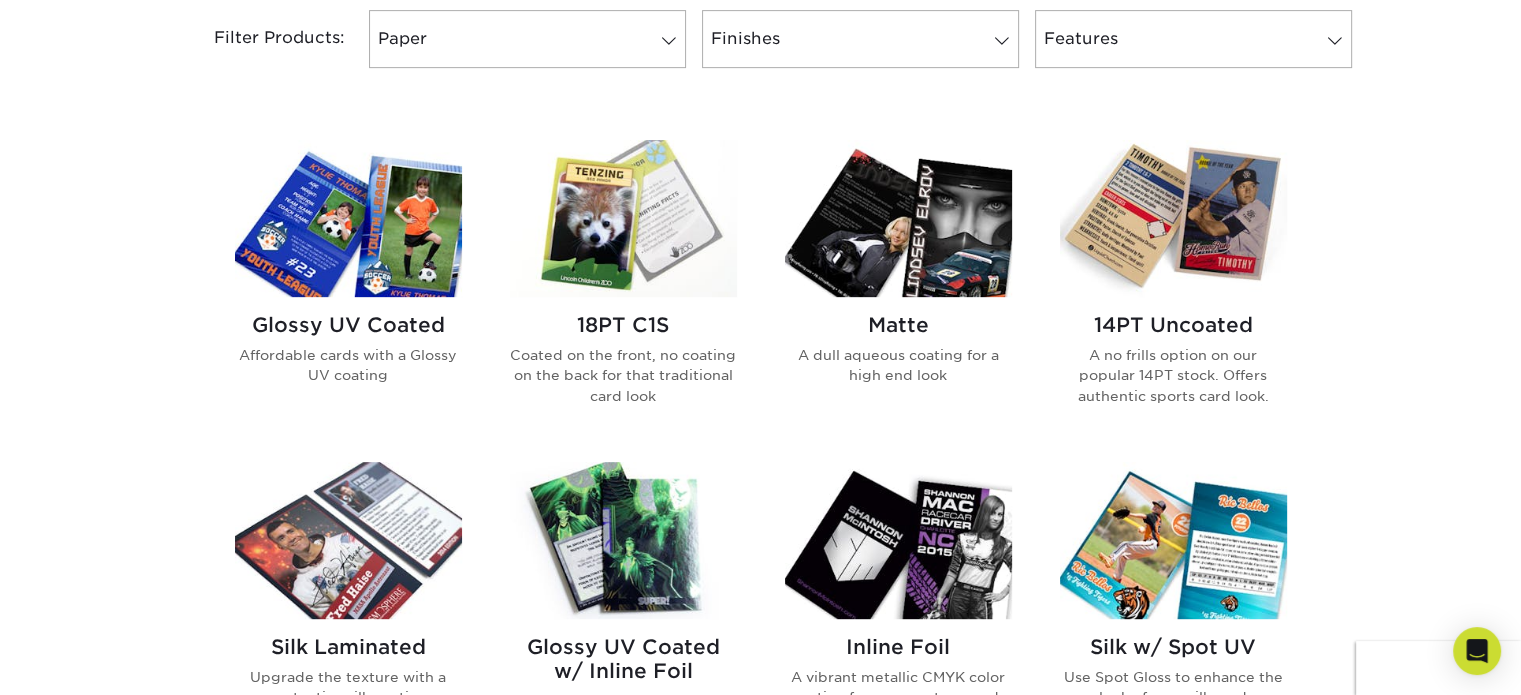 click on "Get started below by choosing your paper, finish, and features:
Filtered Matches
Reset Filters
Filter Products:
Paper
Filter by "Paper Type"
Reset All Filters
Apply Filters" at bounding box center [760, 618] 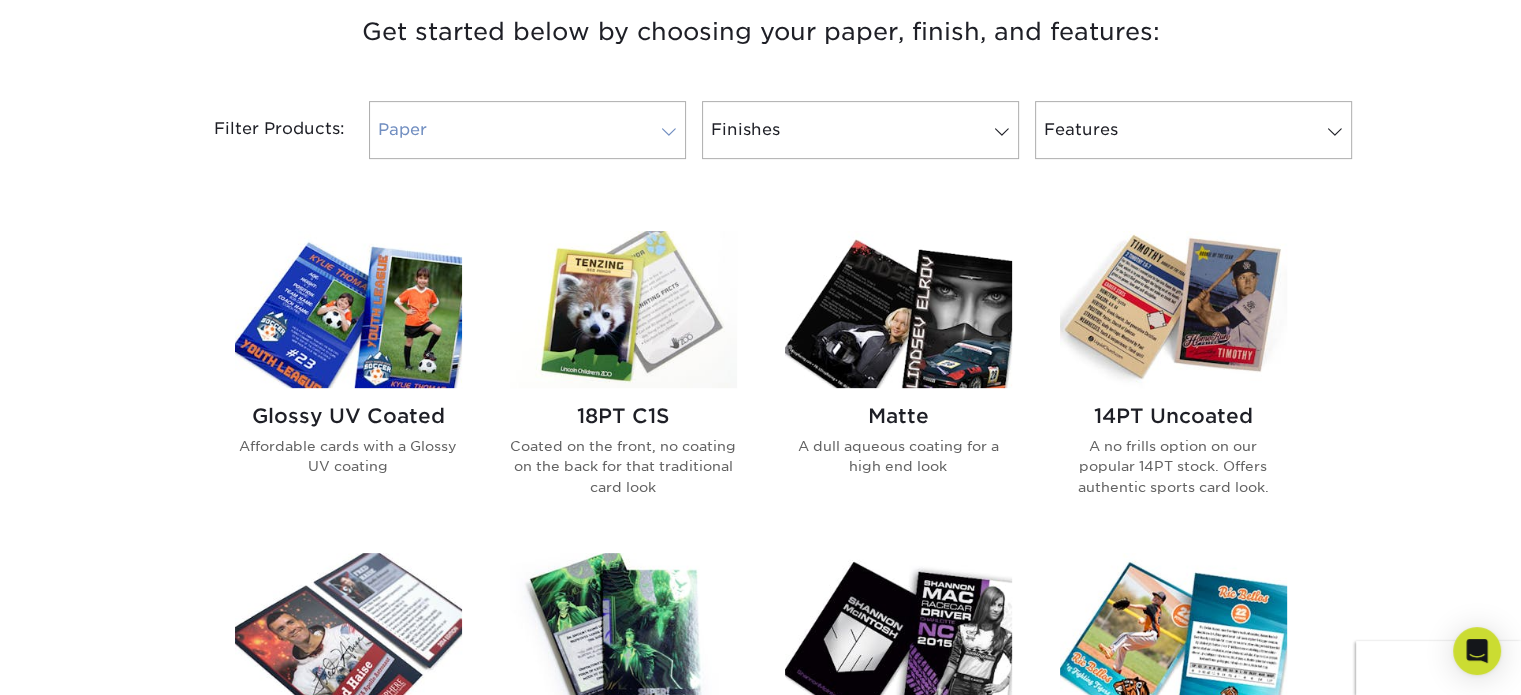 click on "Paper" at bounding box center [527, 130] 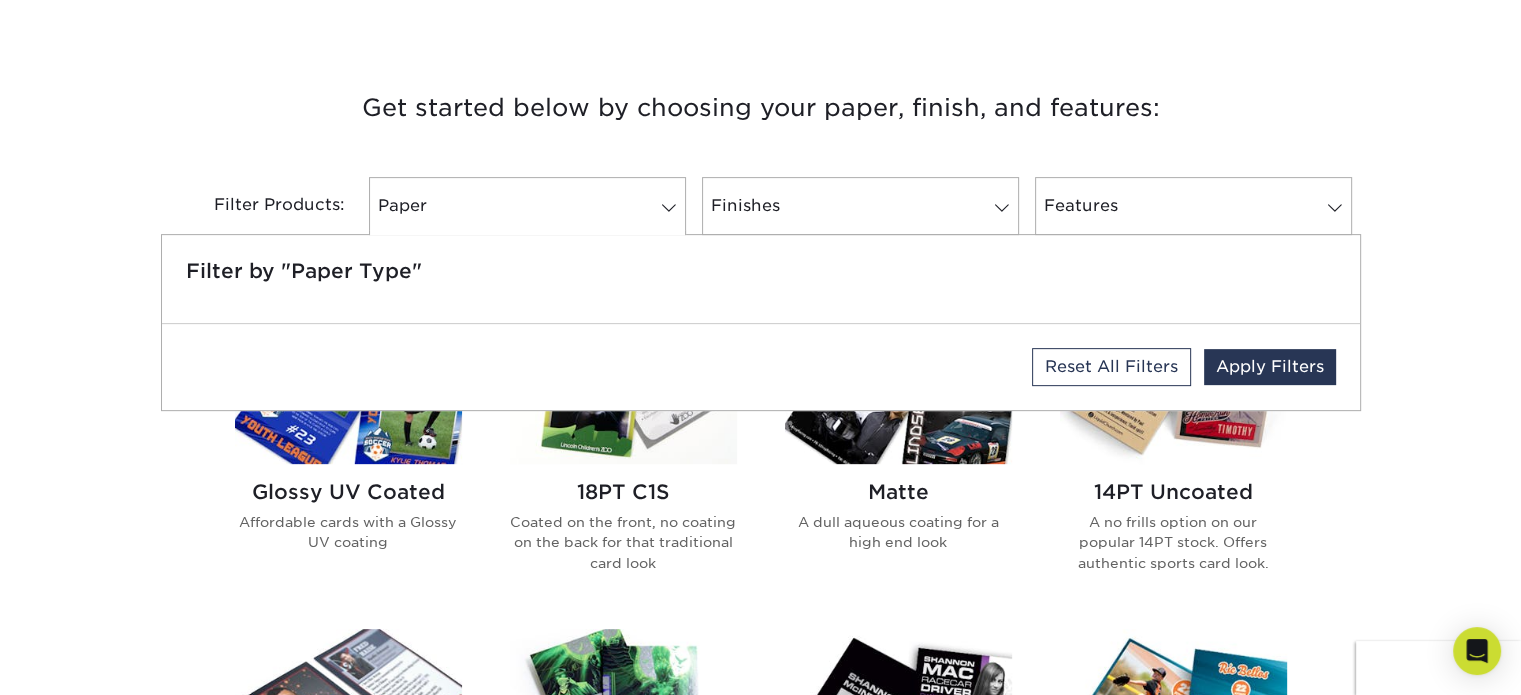 scroll, scrollTop: 626, scrollLeft: 0, axis: vertical 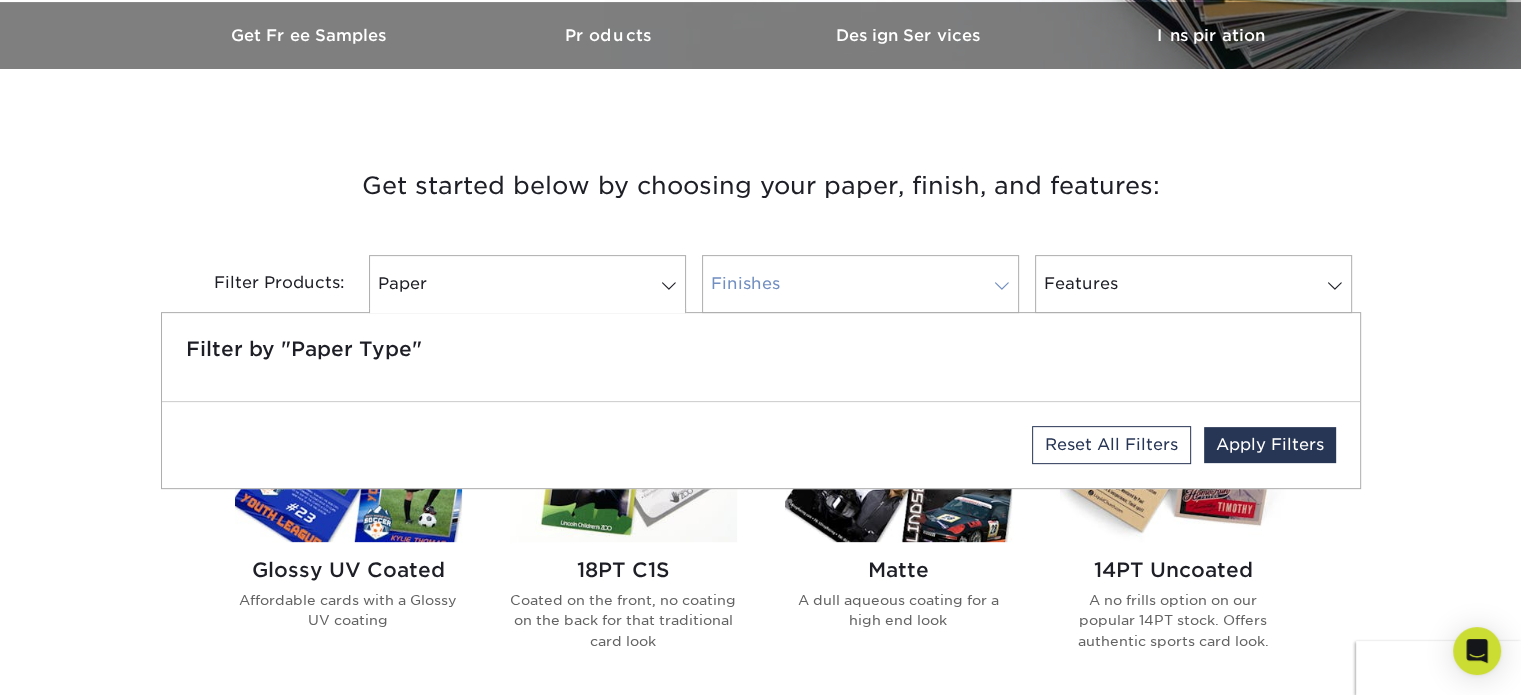 click on "Finishes" at bounding box center (860, 284) 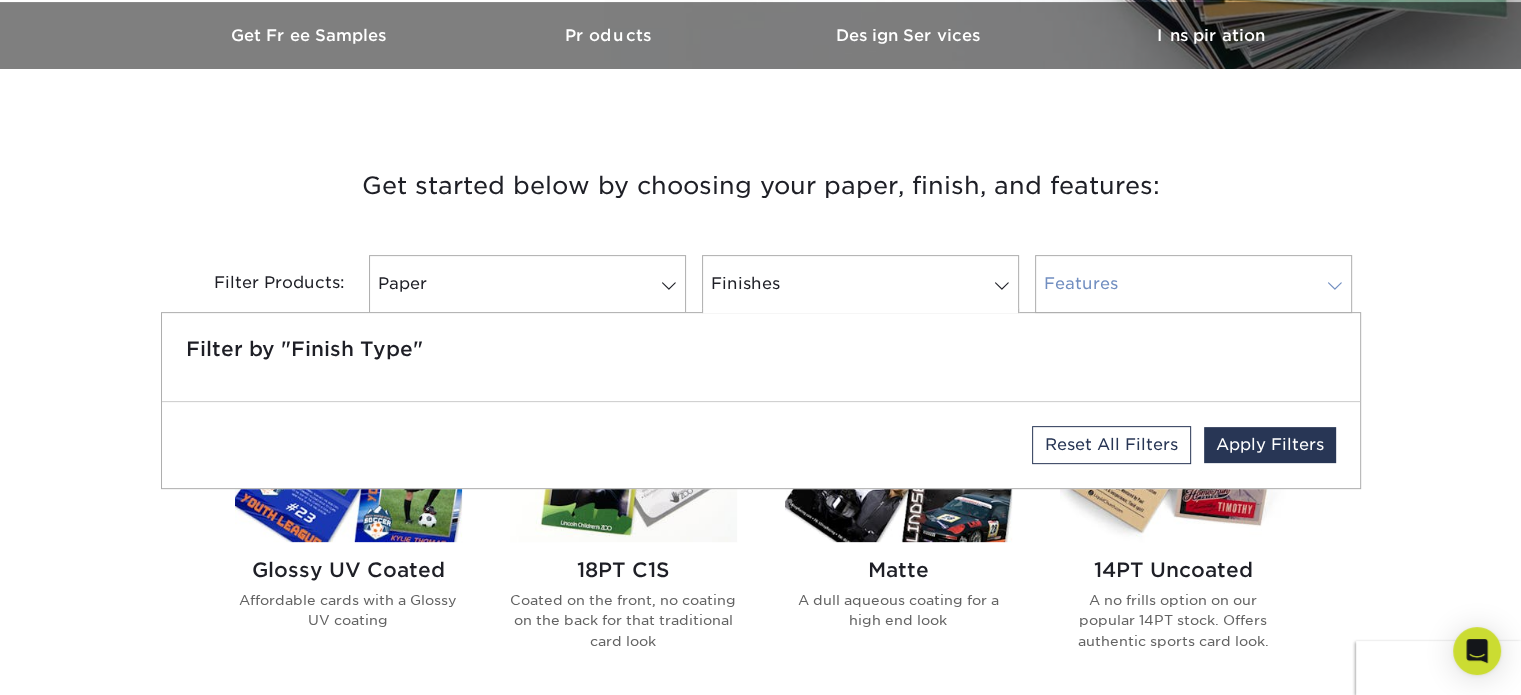 click on "Features" at bounding box center (1193, 284) 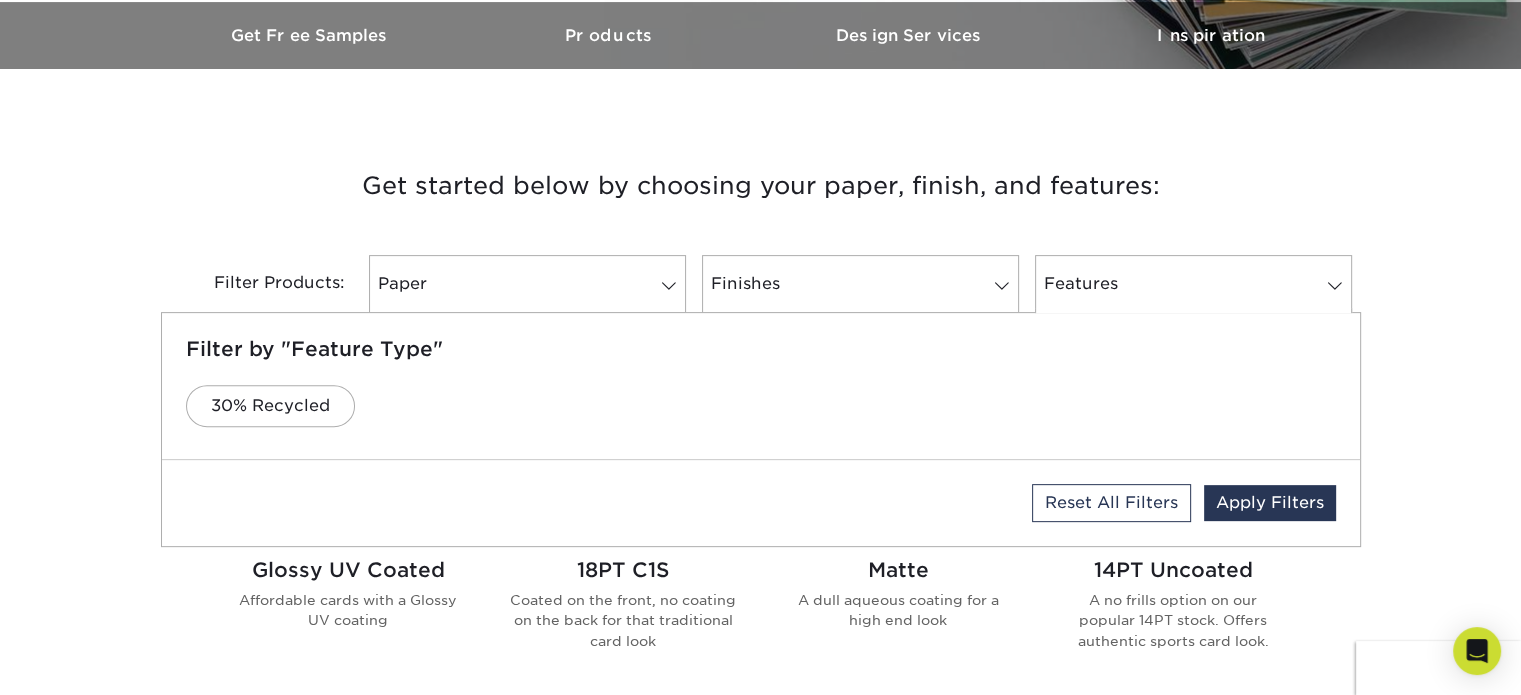 click on "Get started below by choosing your paper, finish, and features:
Filtered Matches
Reset Filters
Filter Products:
Paper
Filter by "Paper Type"
Reset All Filters
Apply Filters" at bounding box center [760, 863] 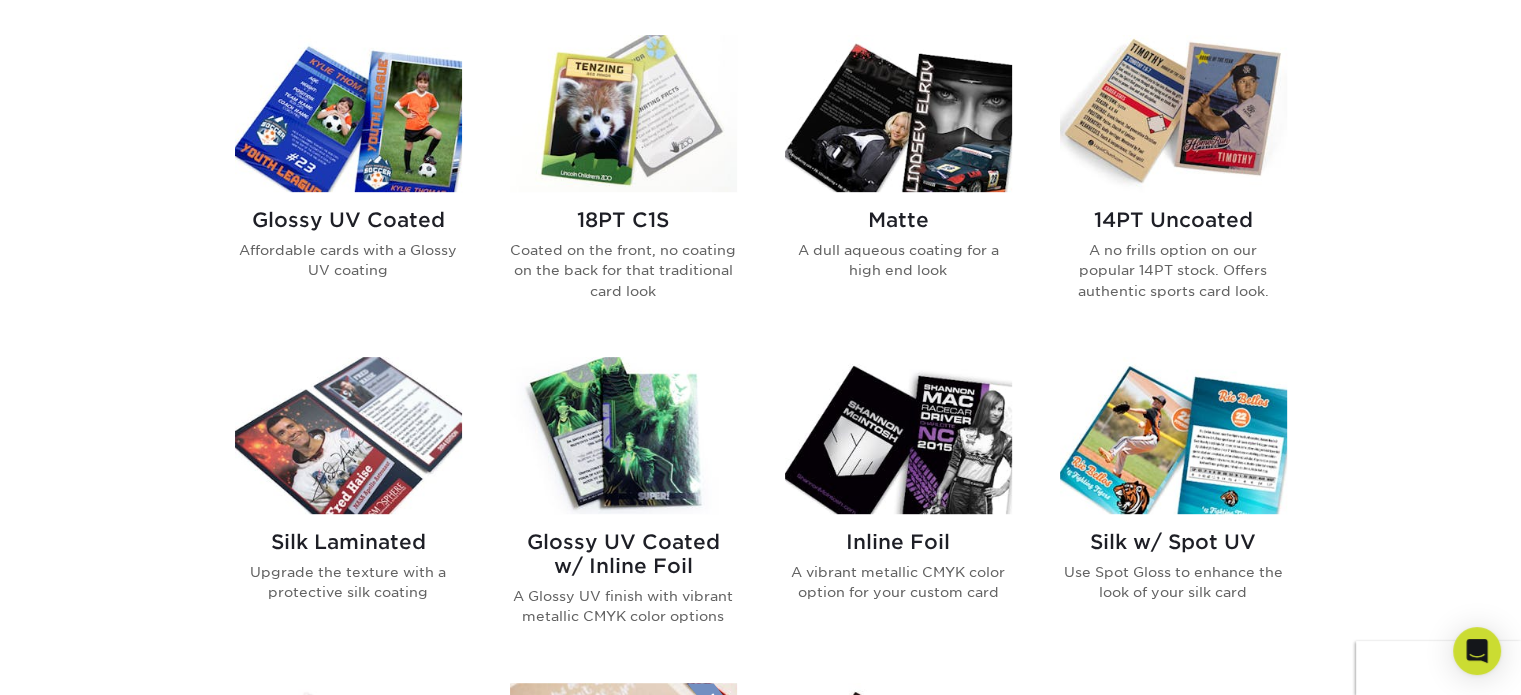 scroll, scrollTop: 986, scrollLeft: 0, axis: vertical 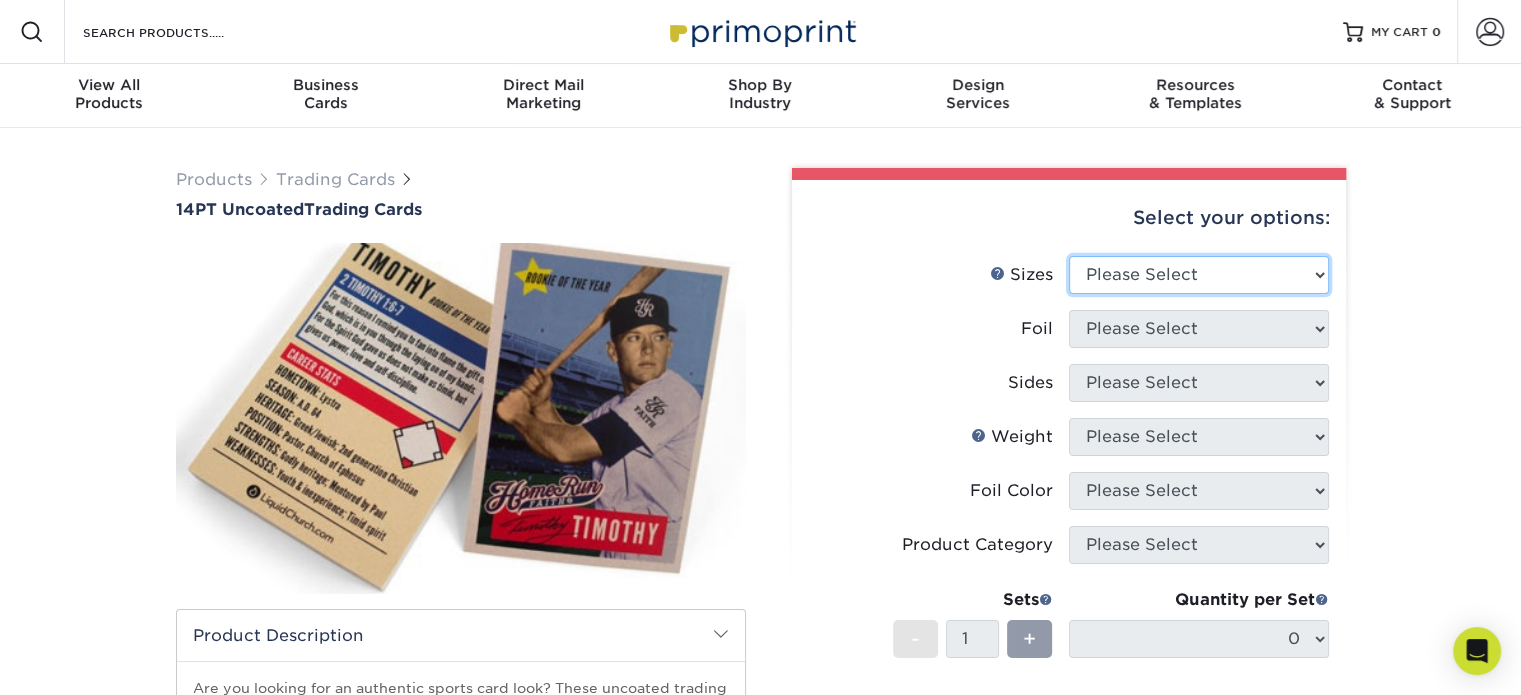 click on "Please Select
2.5" x 3.5"" at bounding box center [1199, 275] 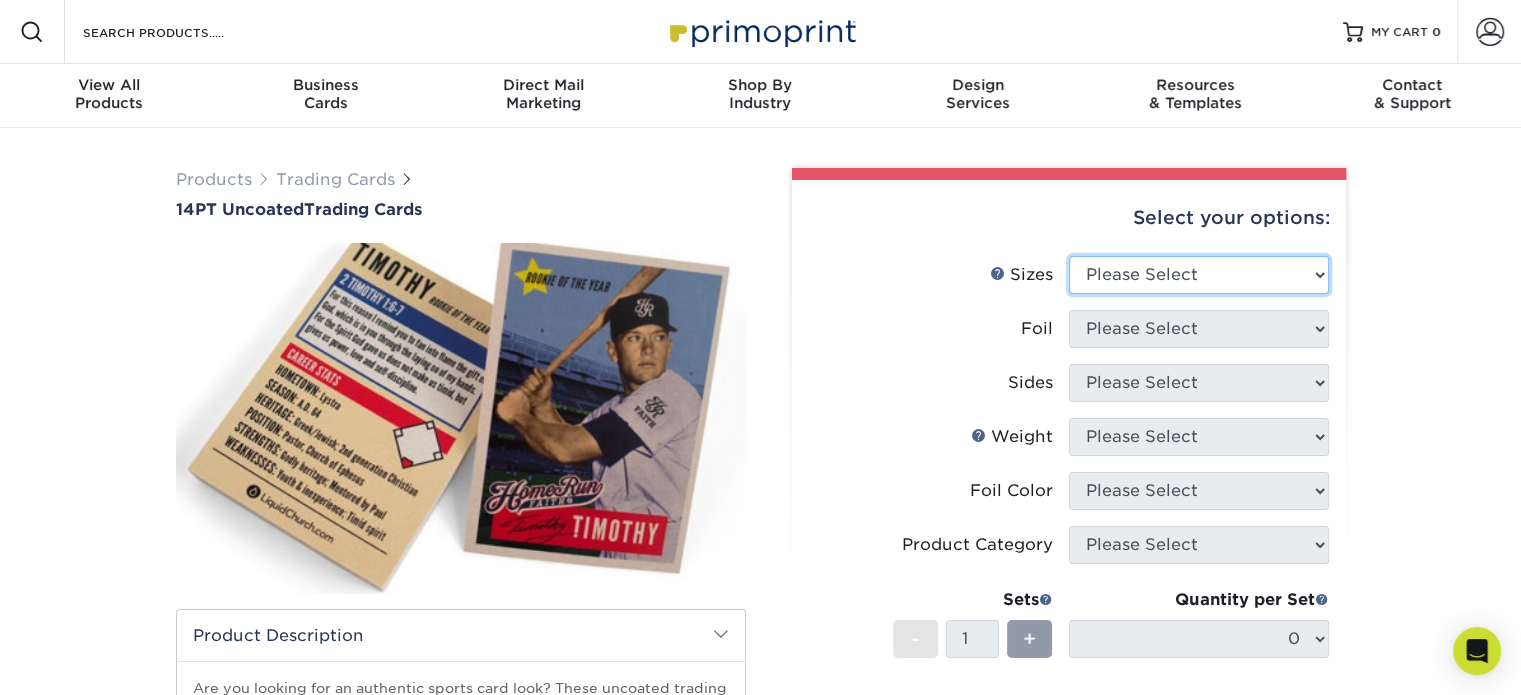 select on "2.50x3.50" 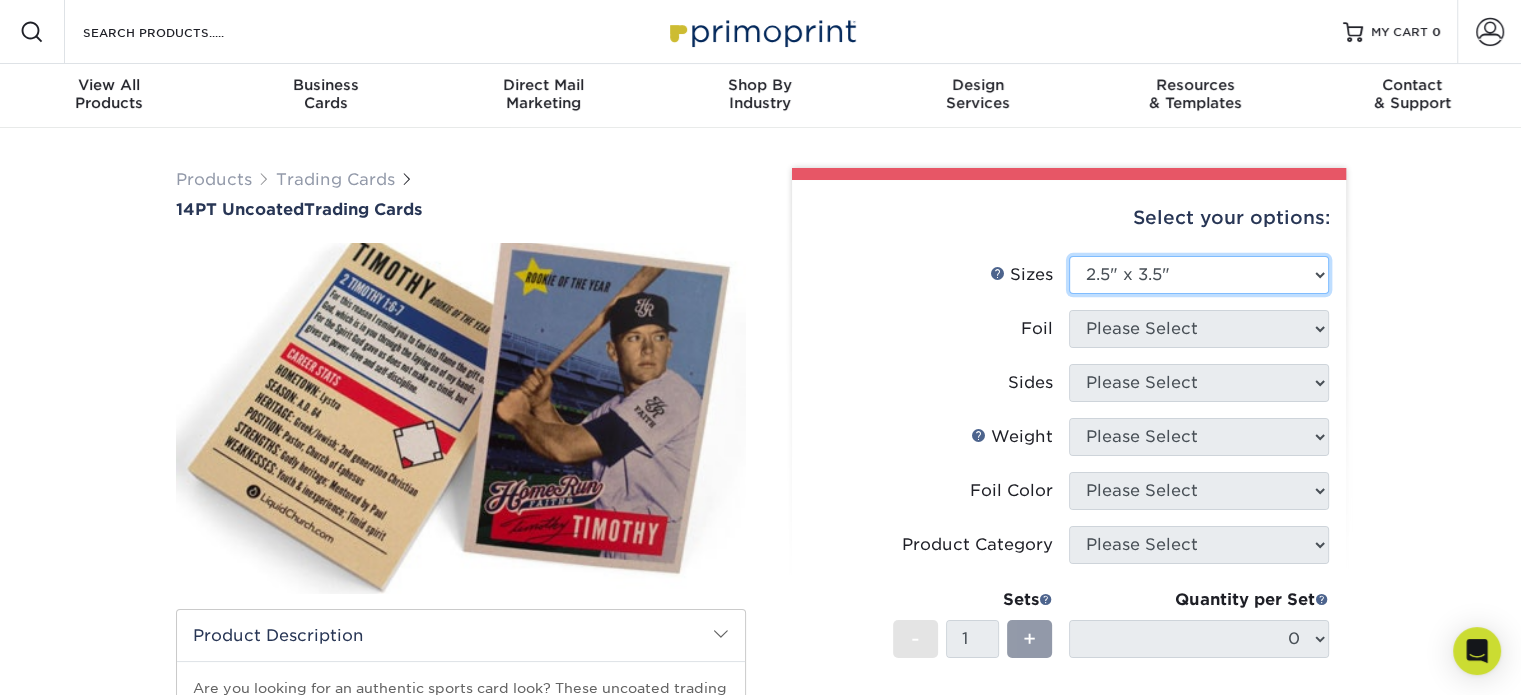 click on "Please Select
2.5" x 3.5"" at bounding box center (1199, 275) 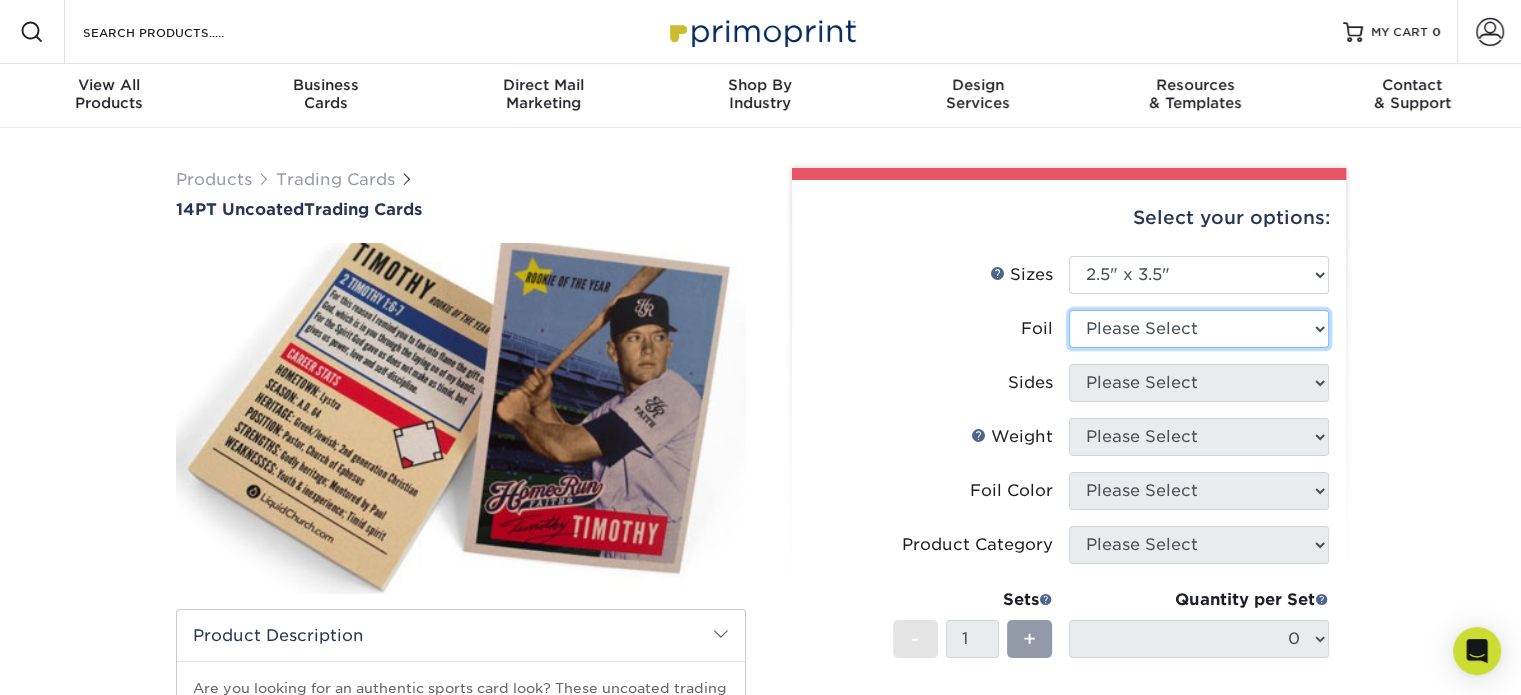 click on "Please Select Yes No" at bounding box center [1199, 329] 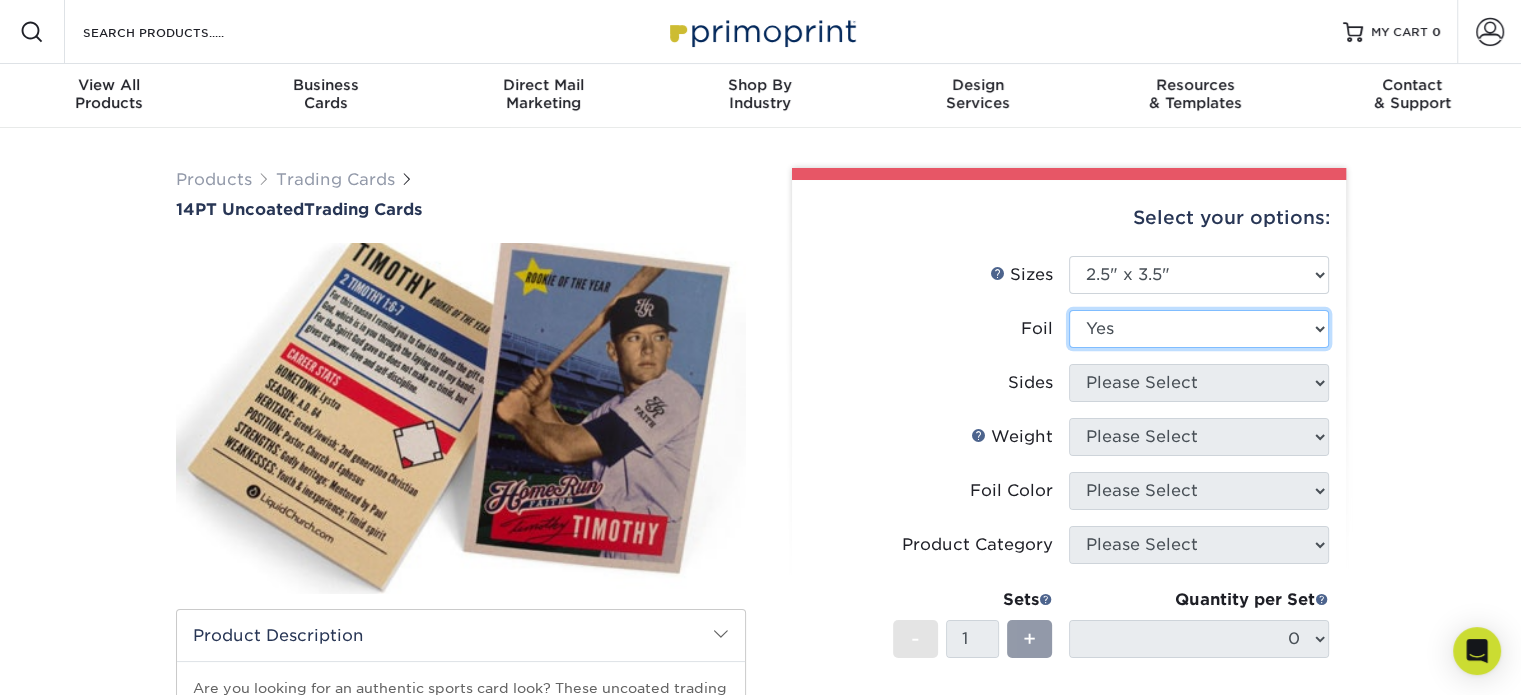 click on "Please Select Yes No" at bounding box center [1199, 329] 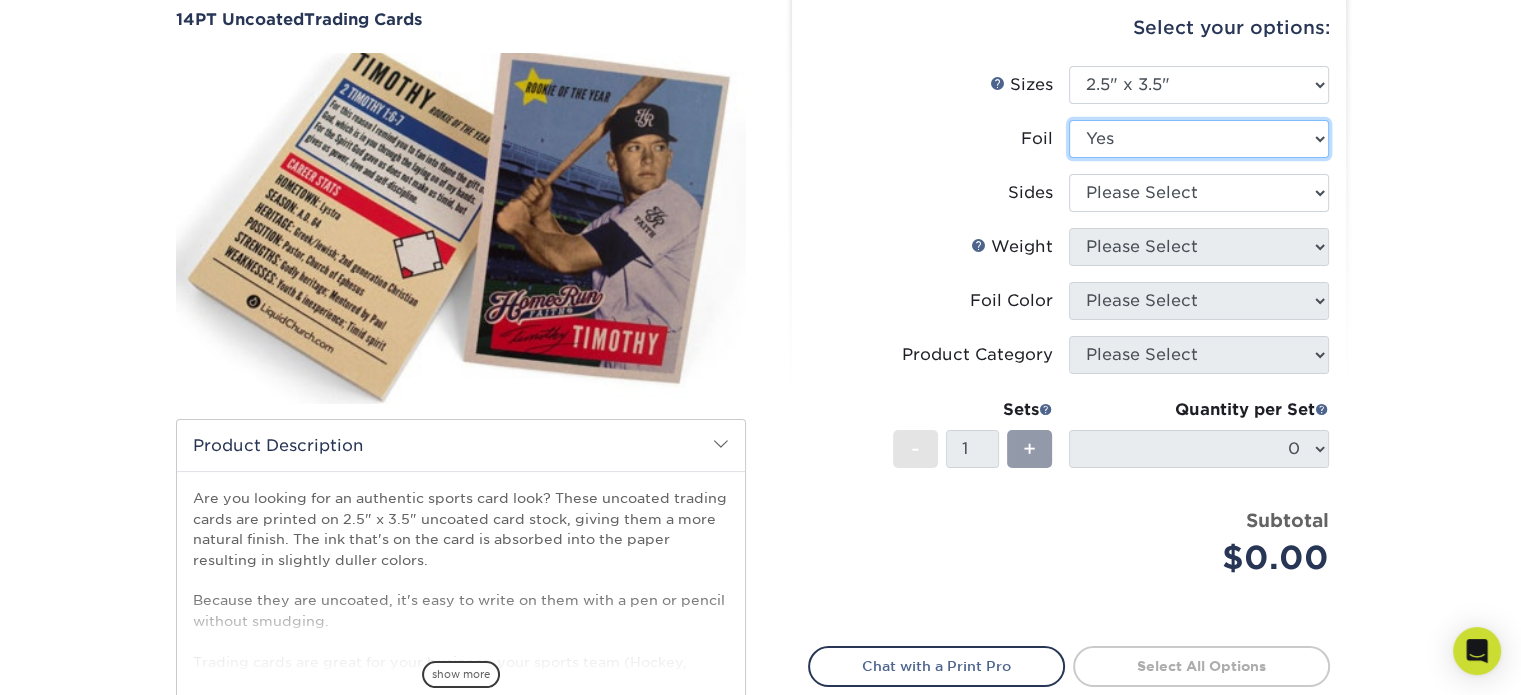 scroll, scrollTop: 152, scrollLeft: 0, axis: vertical 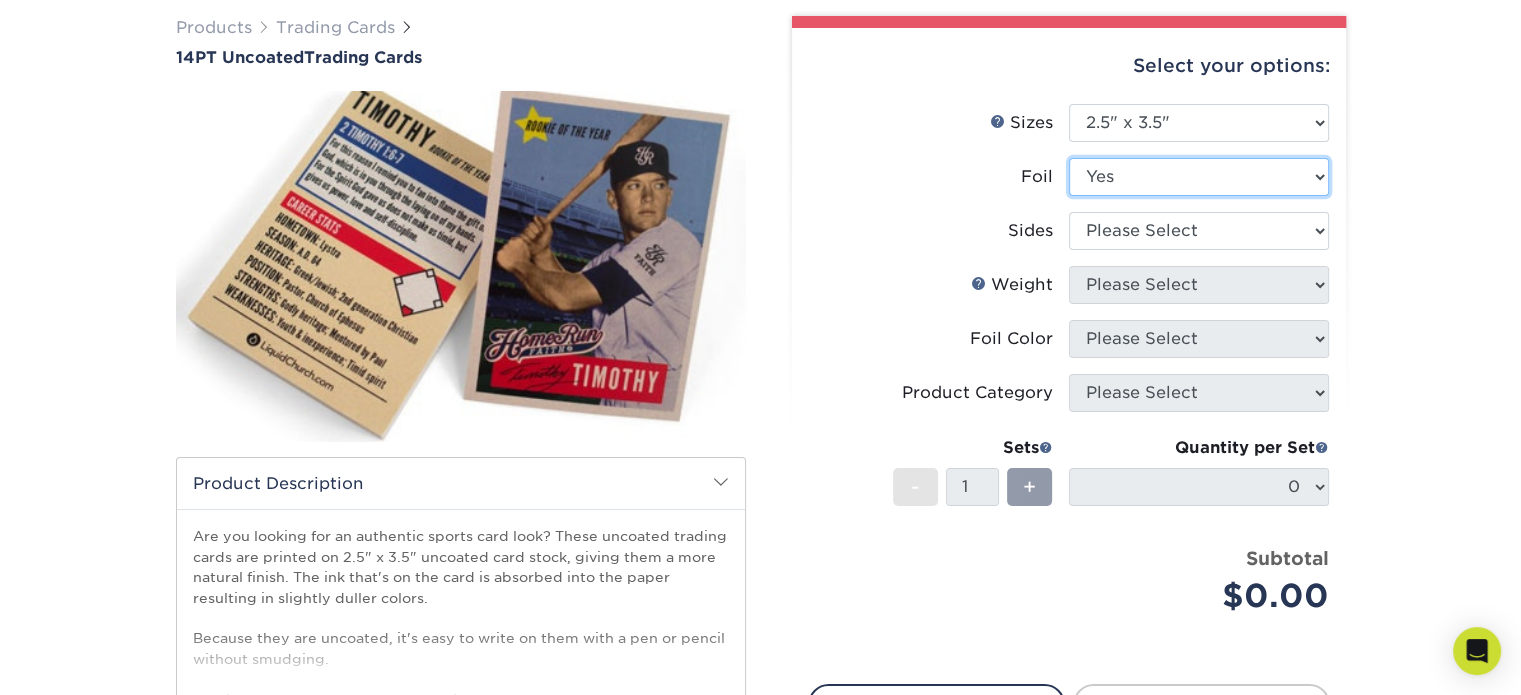 click on "Please Select Yes No" at bounding box center [1199, 177] 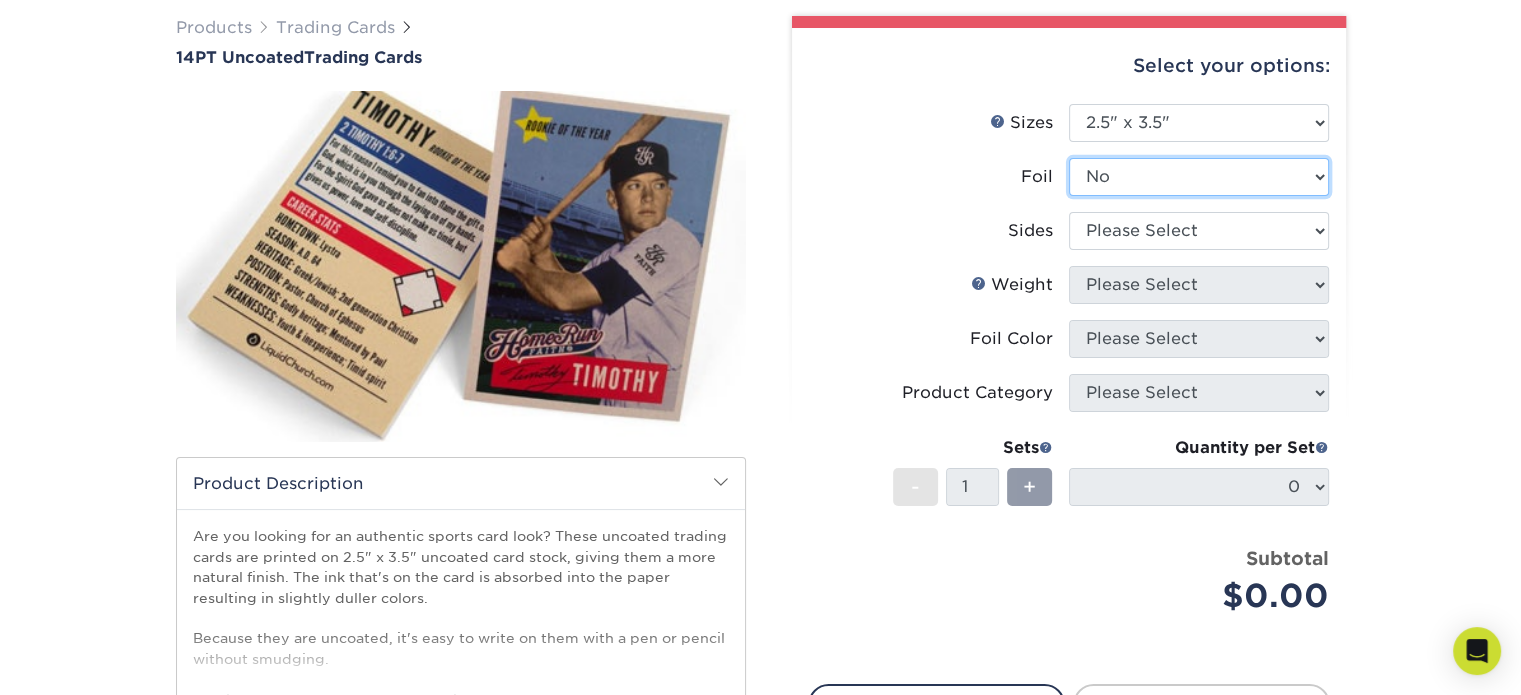 click on "Please Select Yes No" at bounding box center (1199, 177) 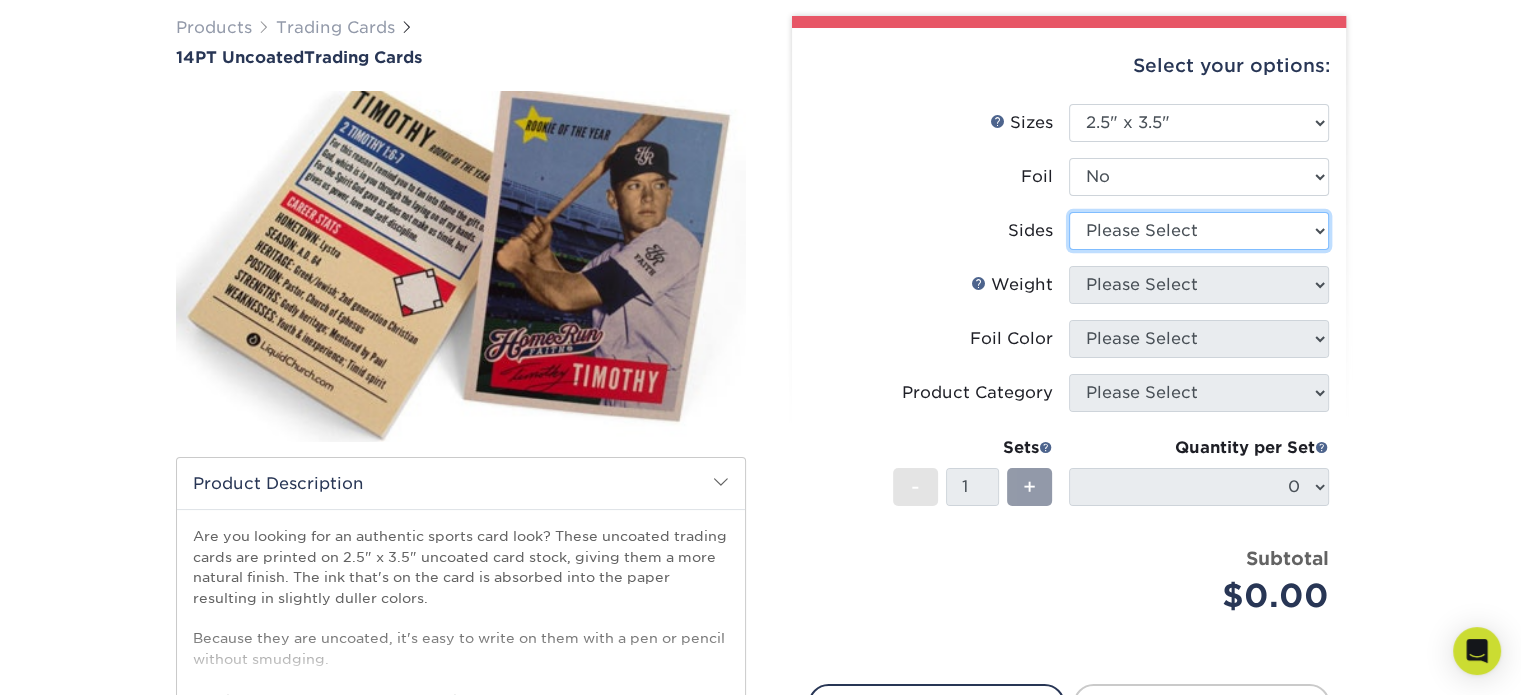 click on "Please Select Print Both Sides Print Front Only" at bounding box center [1199, 231] 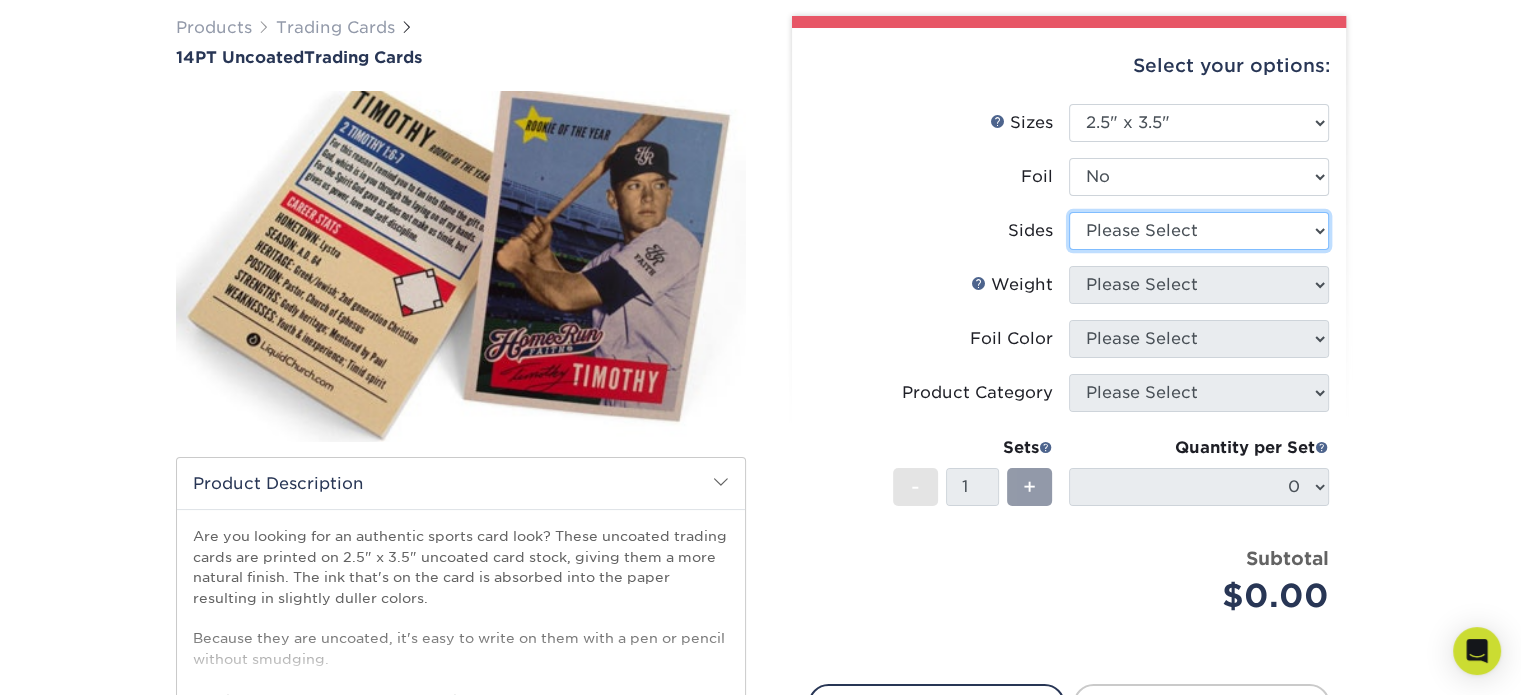 select on "13abbda7-1d64-4f25-8bb2-c179b224825d" 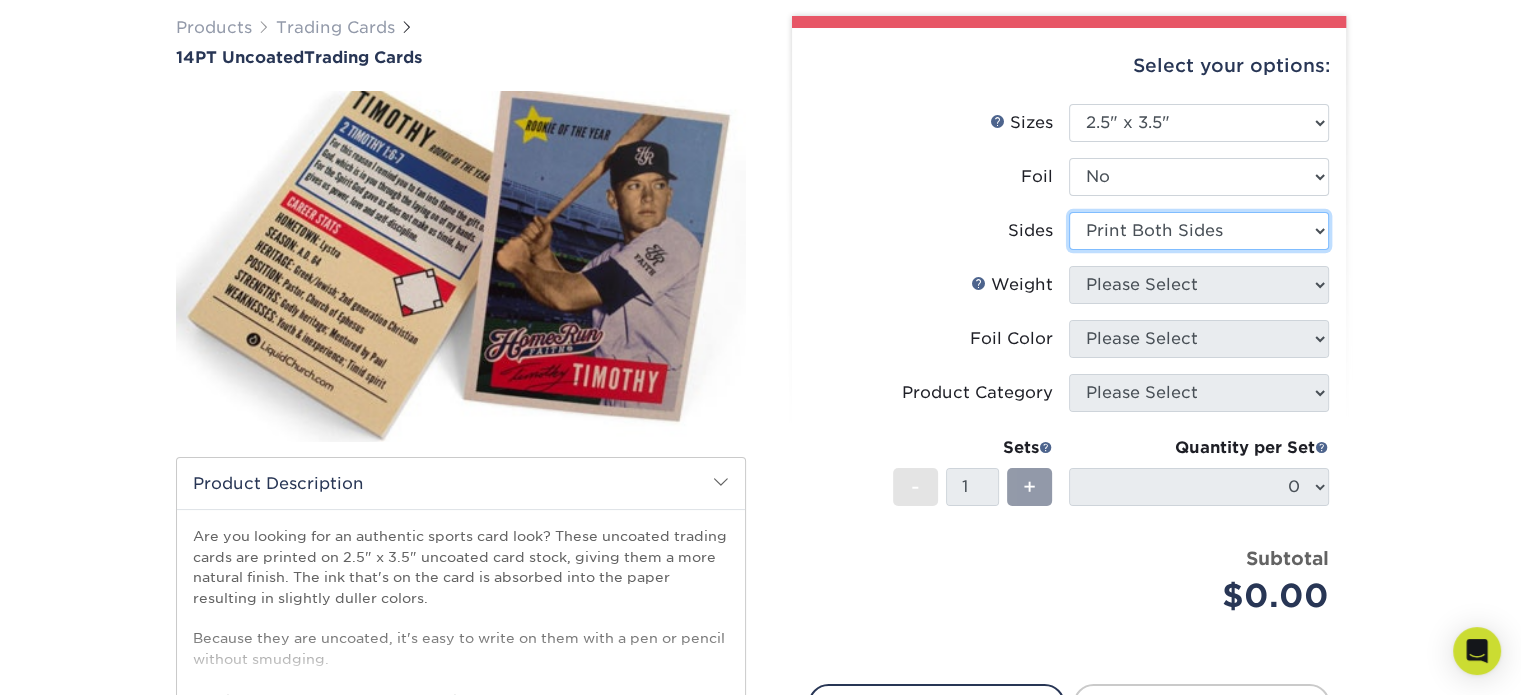 click on "Please Select Print Both Sides Print Front Only" at bounding box center (1199, 231) 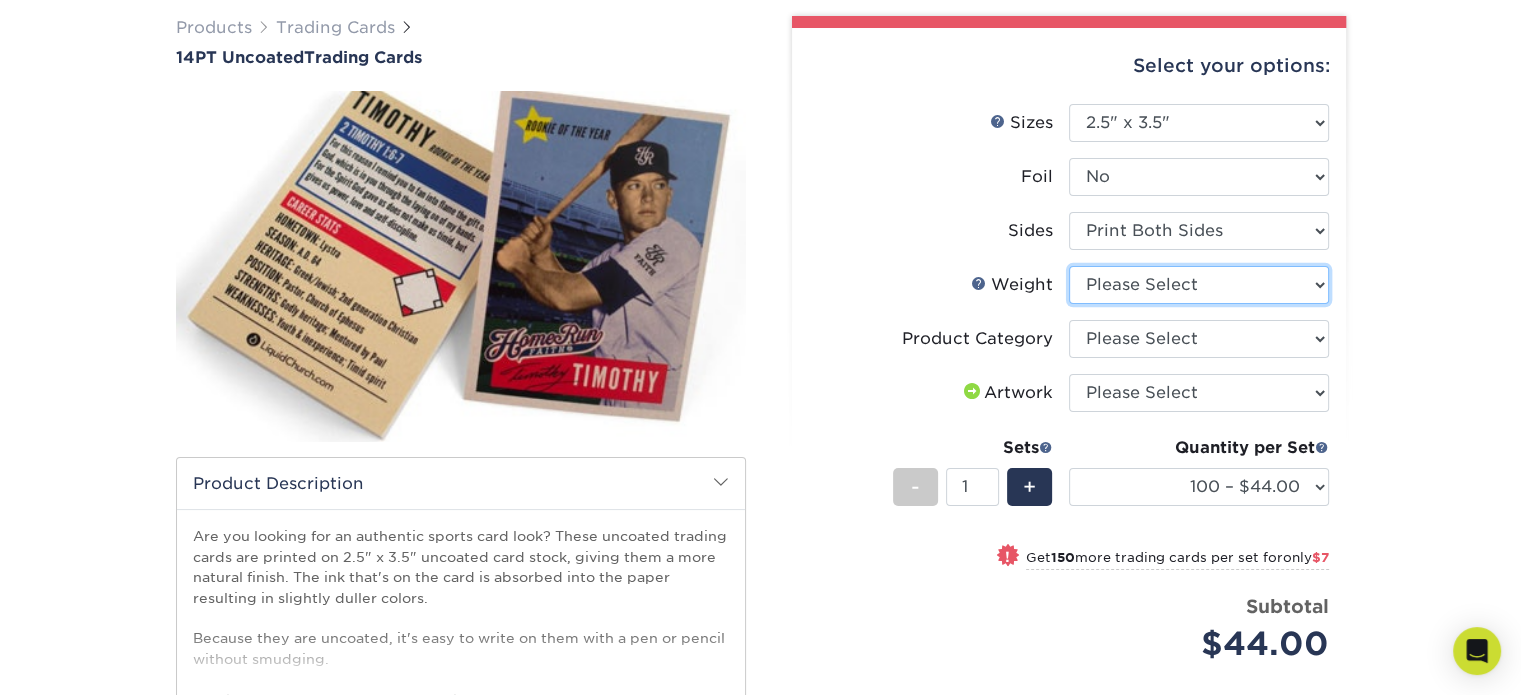 click on "Please Select 14PT Uncoated" at bounding box center (1199, 285) 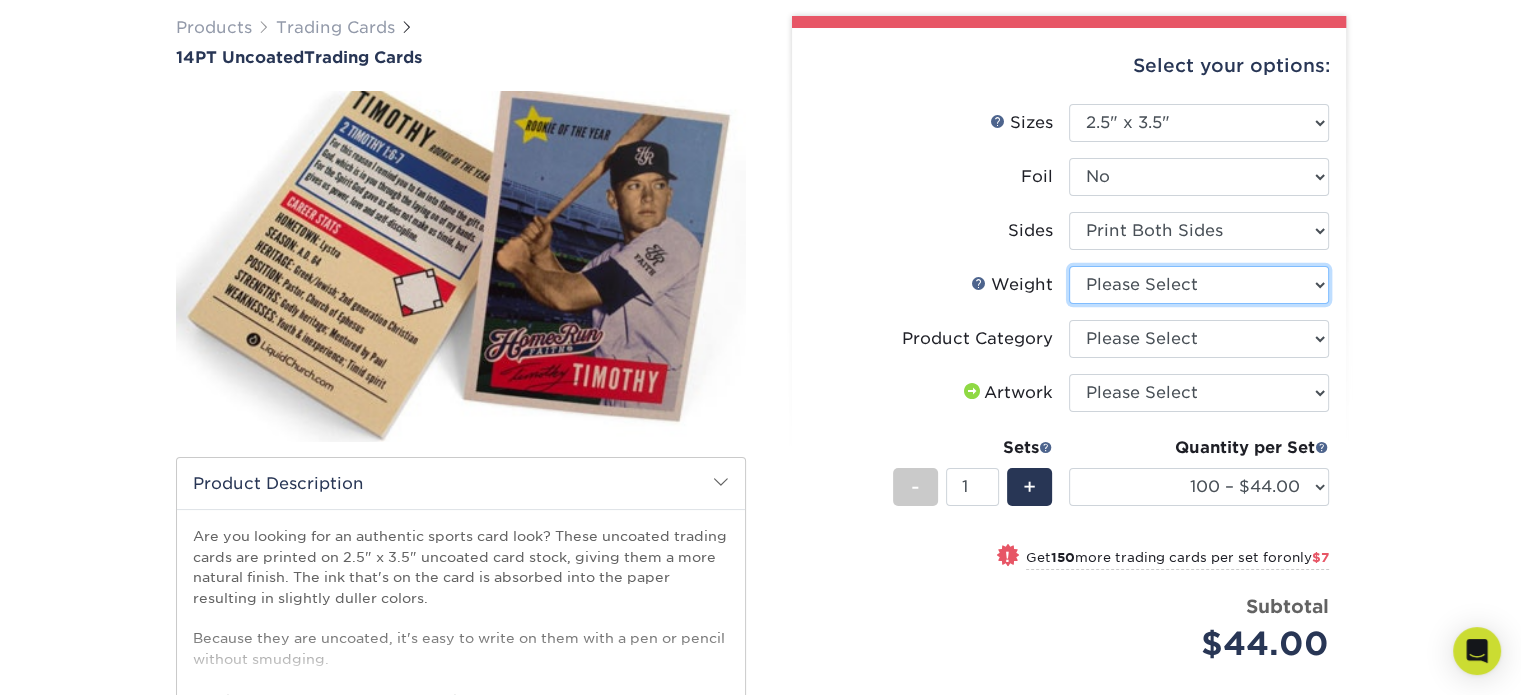 select on "14PT Uncoated" 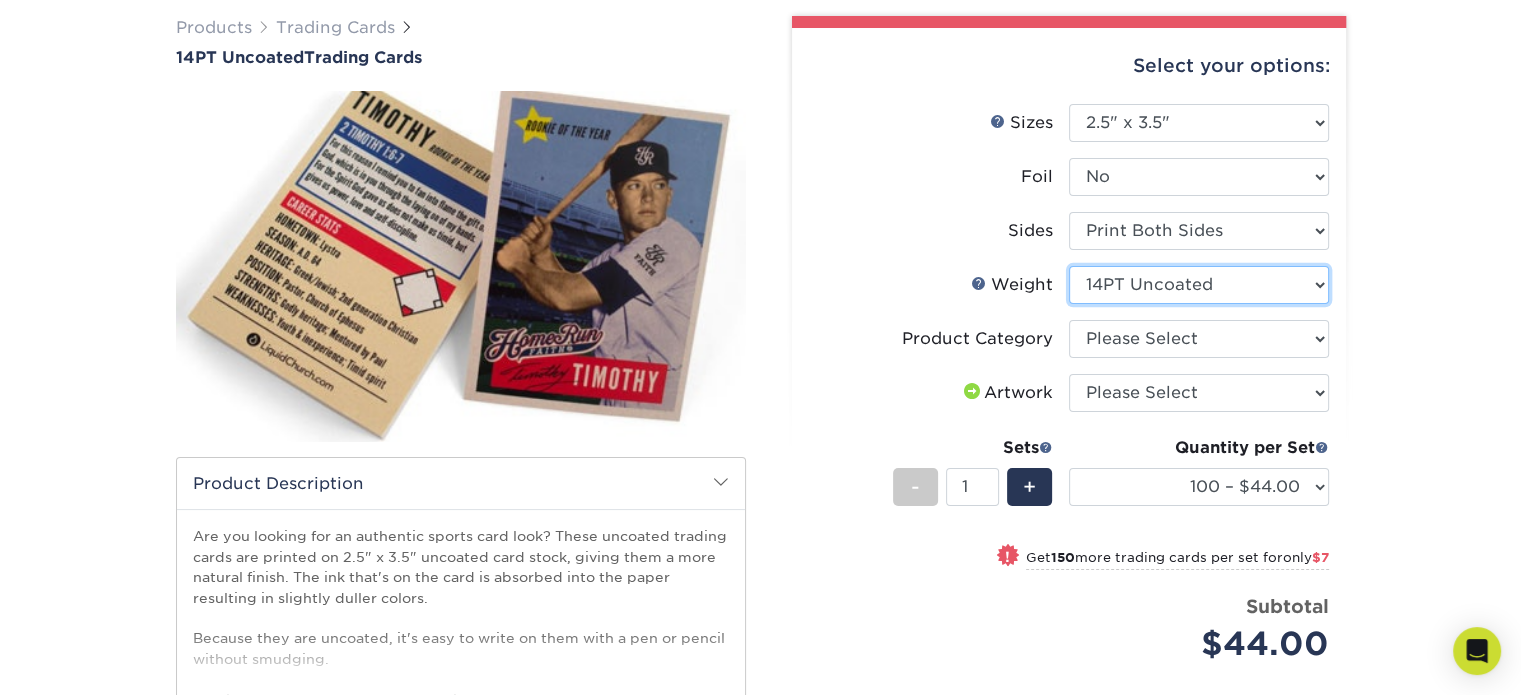 click on "Please Select 14PT Uncoated" at bounding box center [1199, 285] 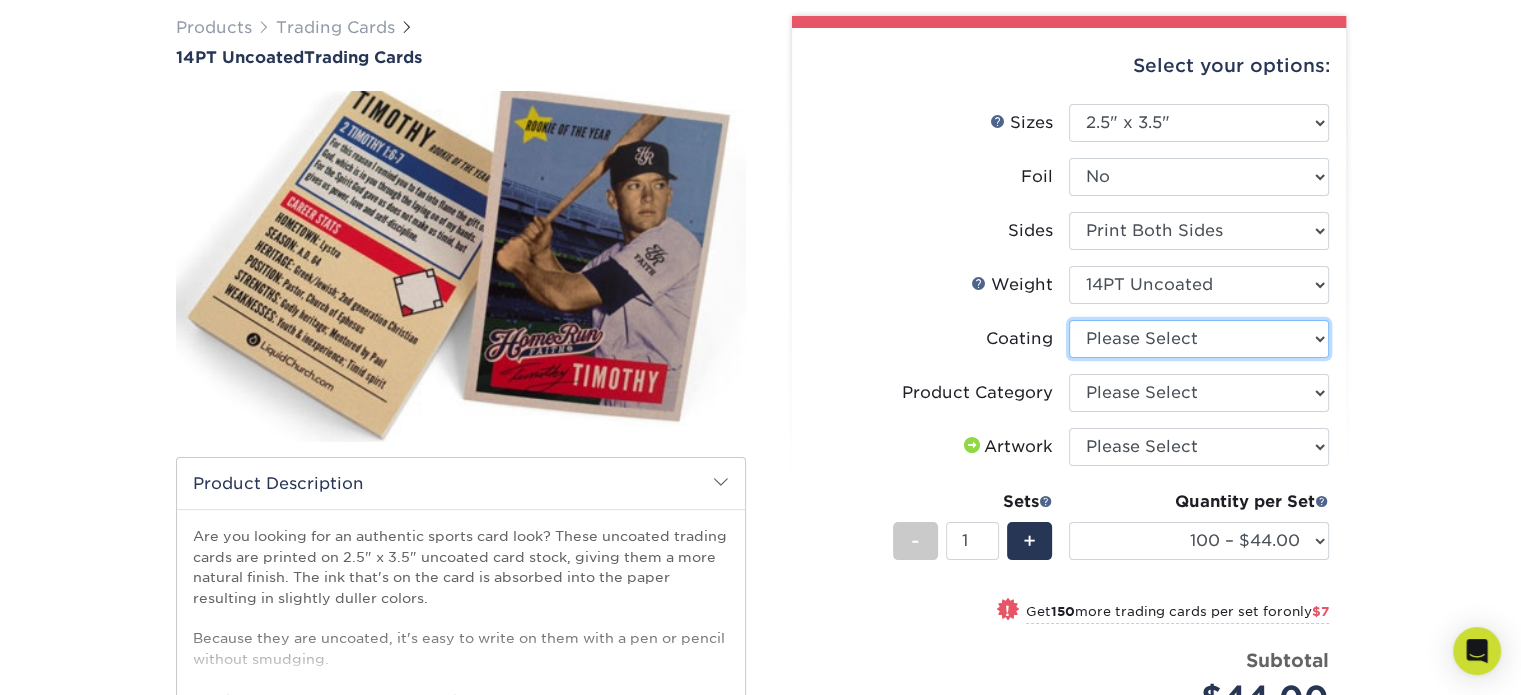 click at bounding box center (1199, 339) 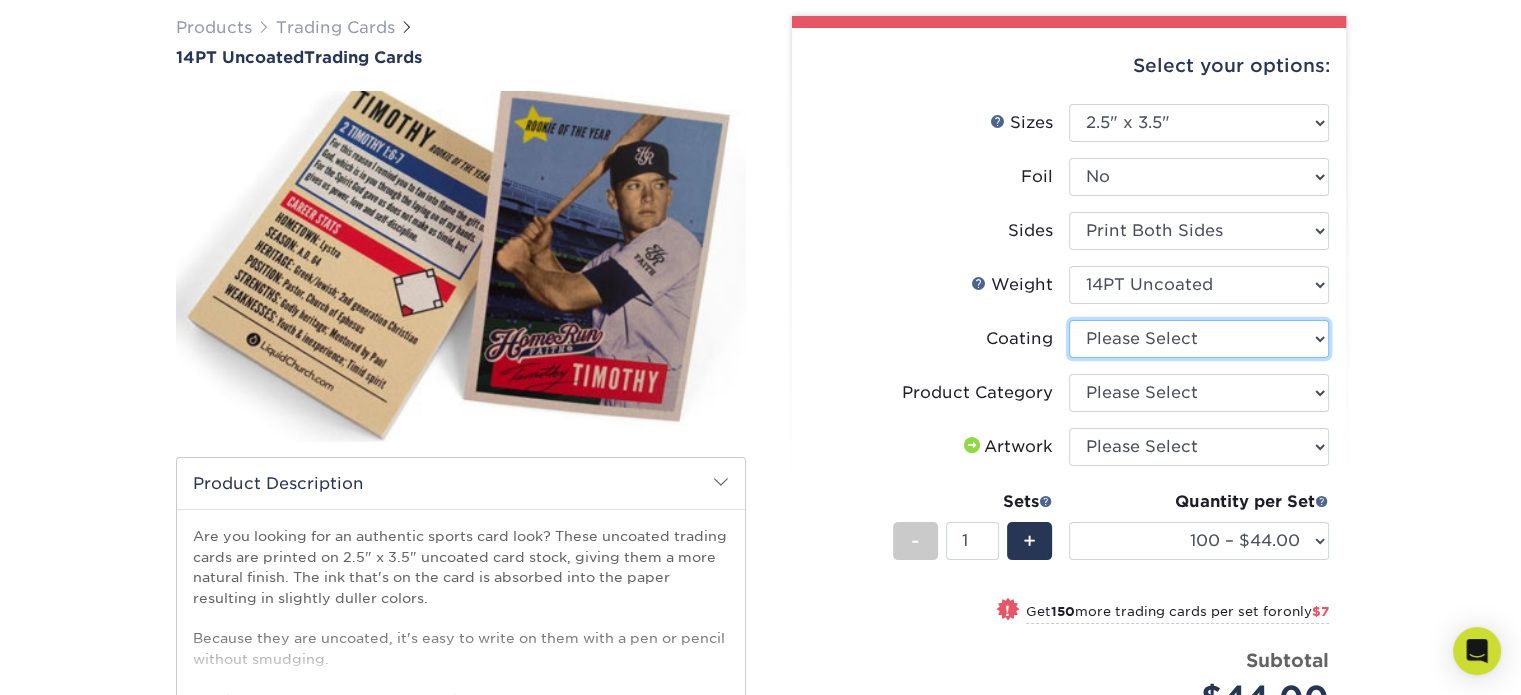 select on "3e7618de-abca-4bda-9f97-8b9129e913d8" 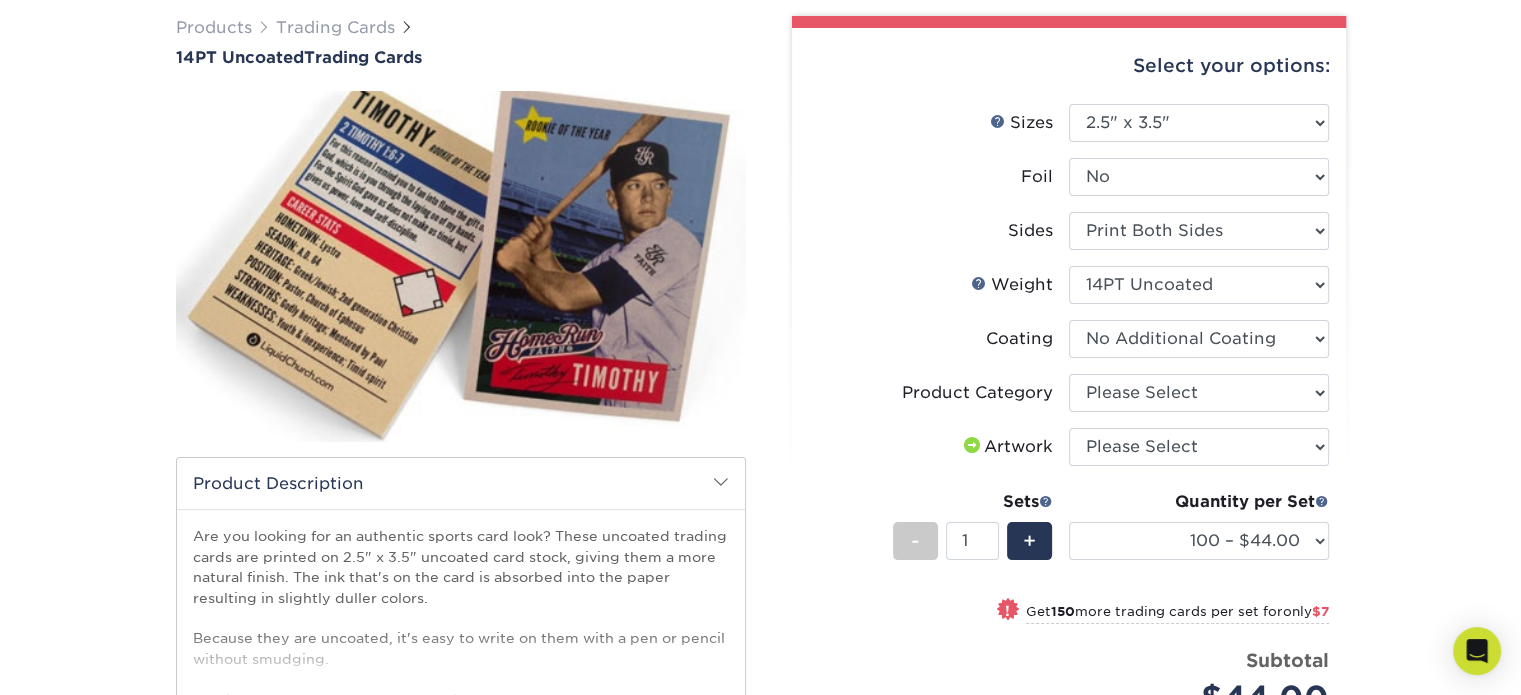 click at bounding box center [1199, 339] 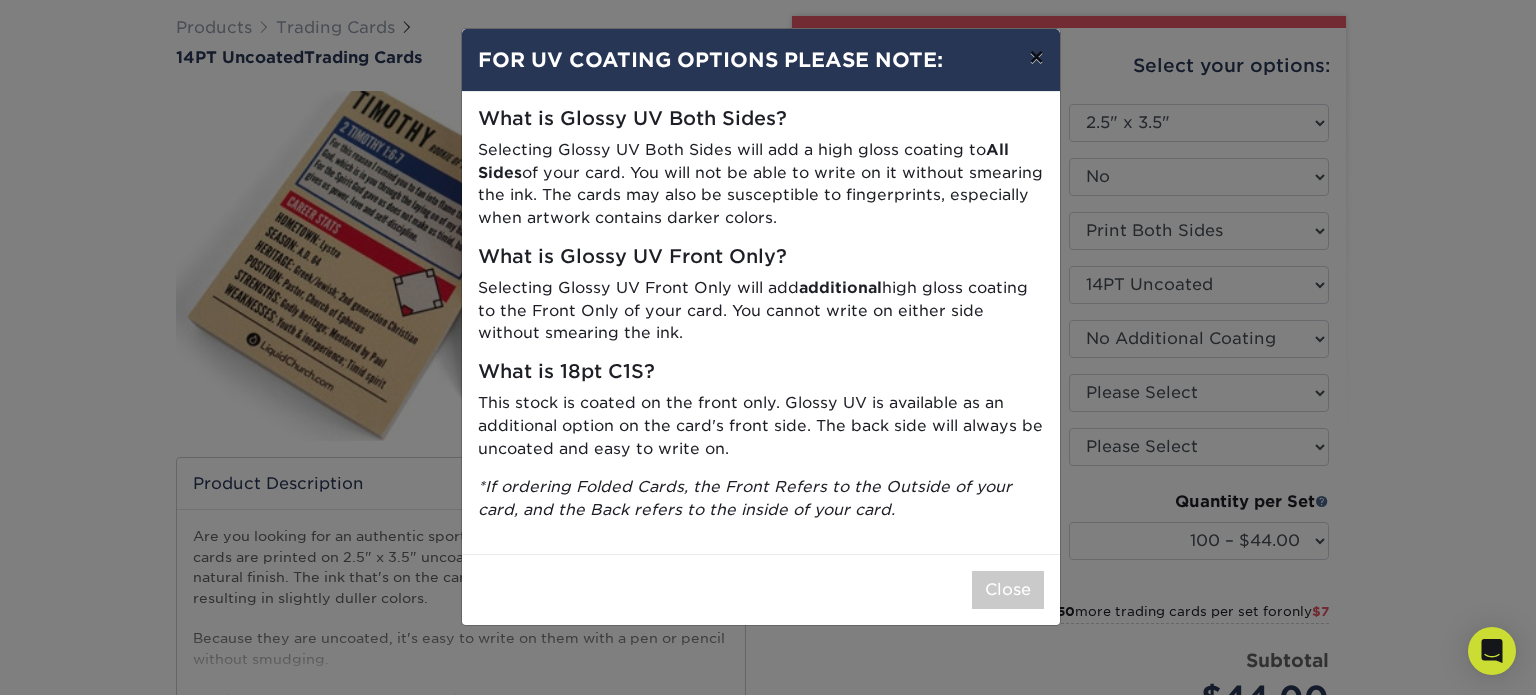 click on "×" at bounding box center [1036, 57] 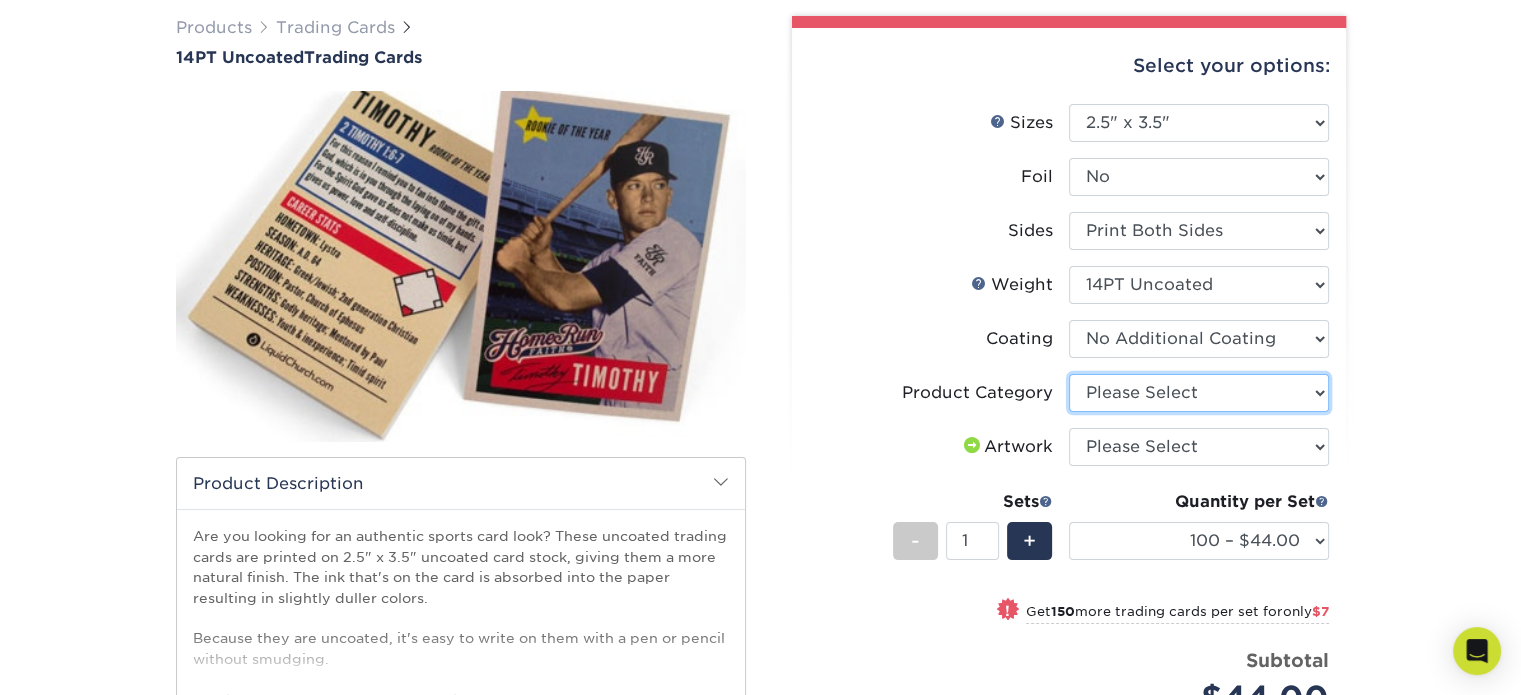 click on "Please Select Trading Cards" at bounding box center (1199, 393) 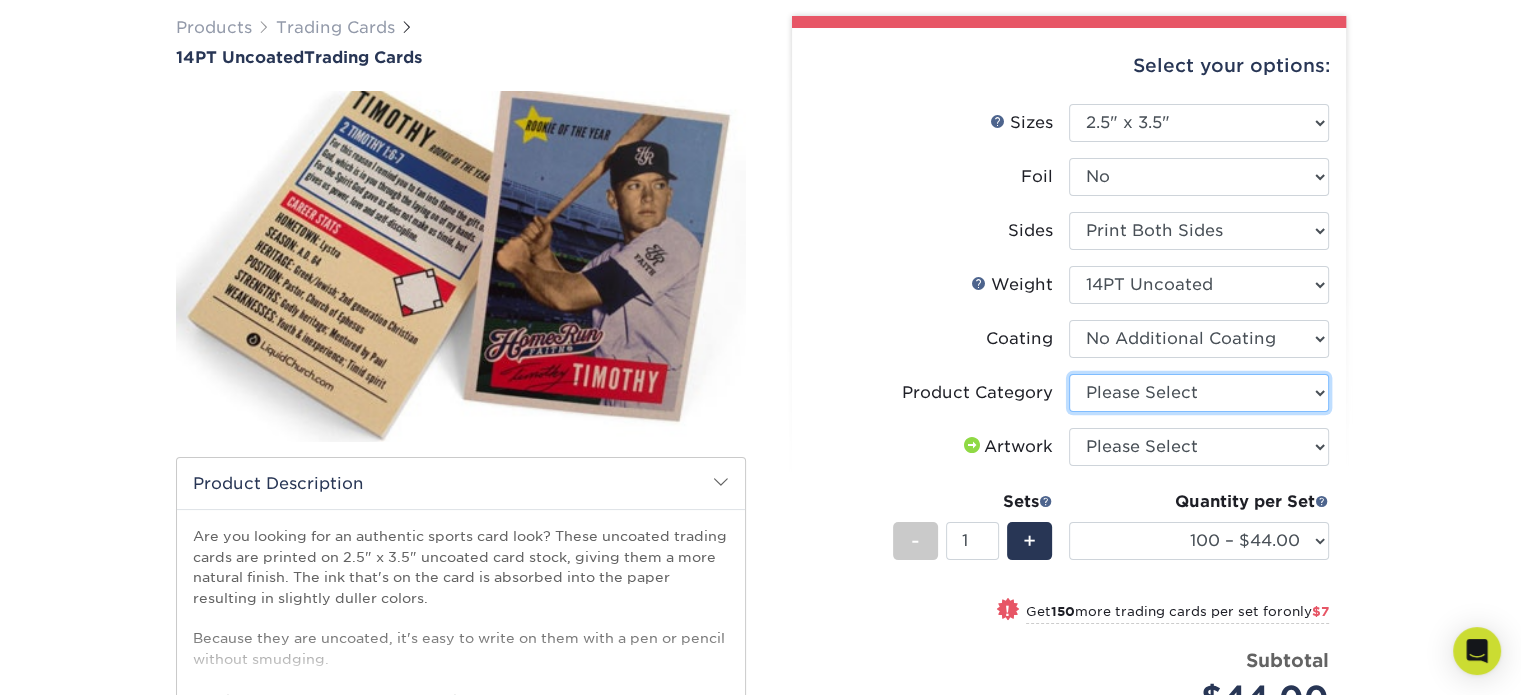 select on "c2f9bce9-36c2-409d-b101-c29d9d031e18" 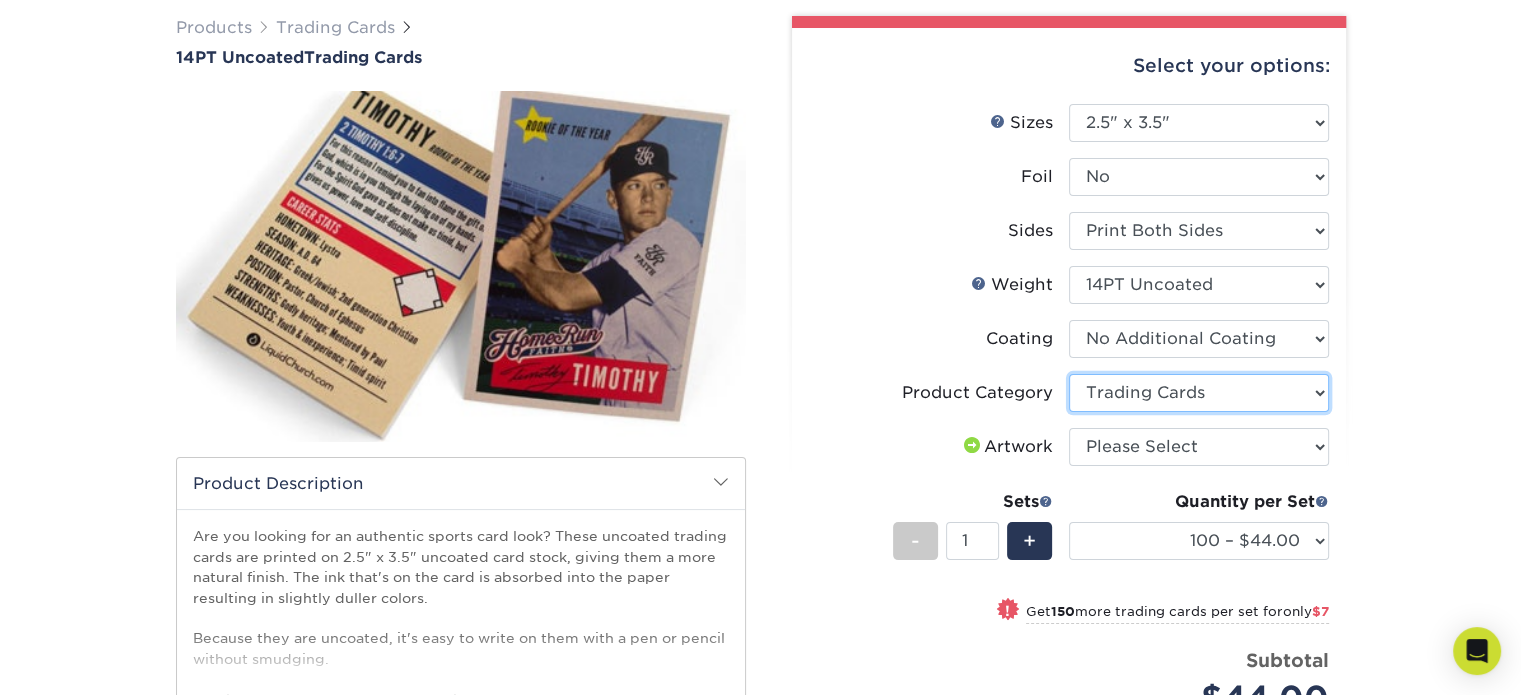 click on "Please Select Trading Cards" at bounding box center [1199, 393] 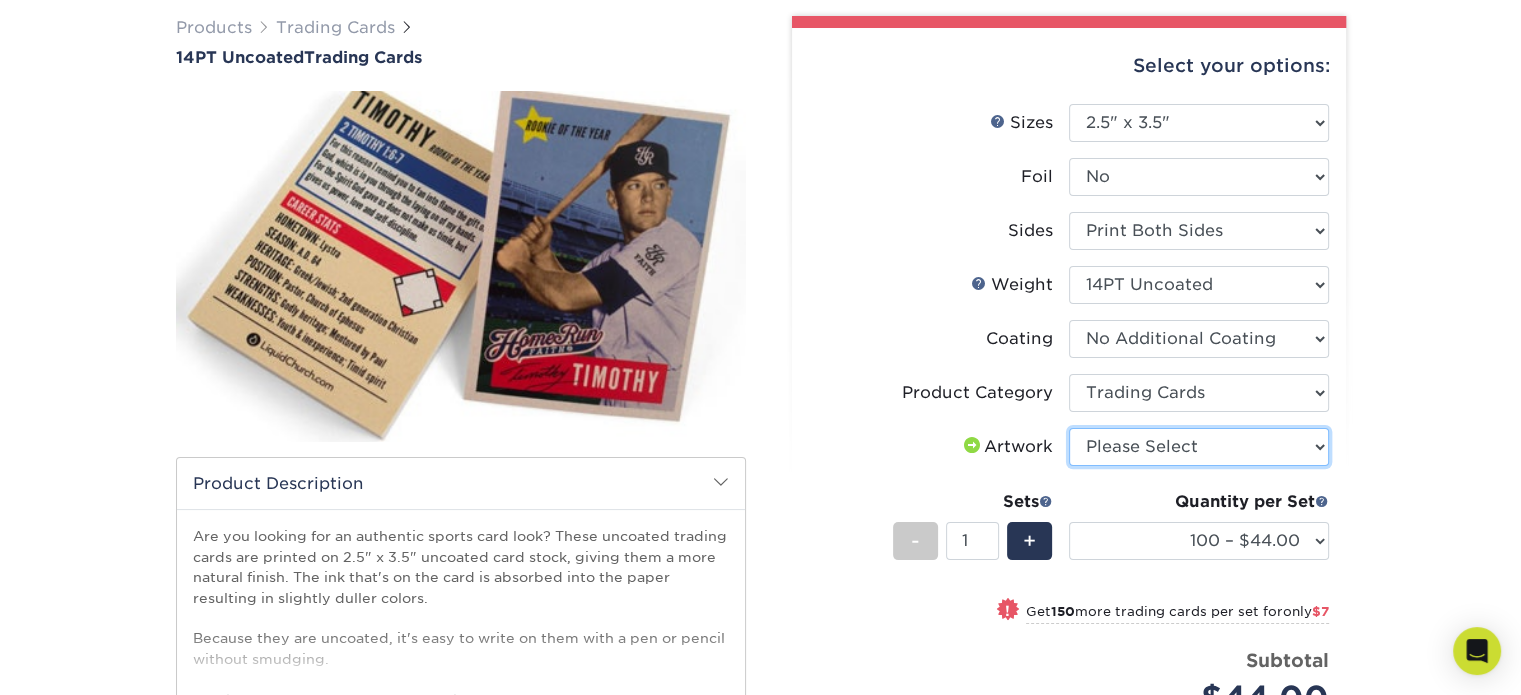click on "Please Select I will upload files I need a design - $100" at bounding box center [1199, 447] 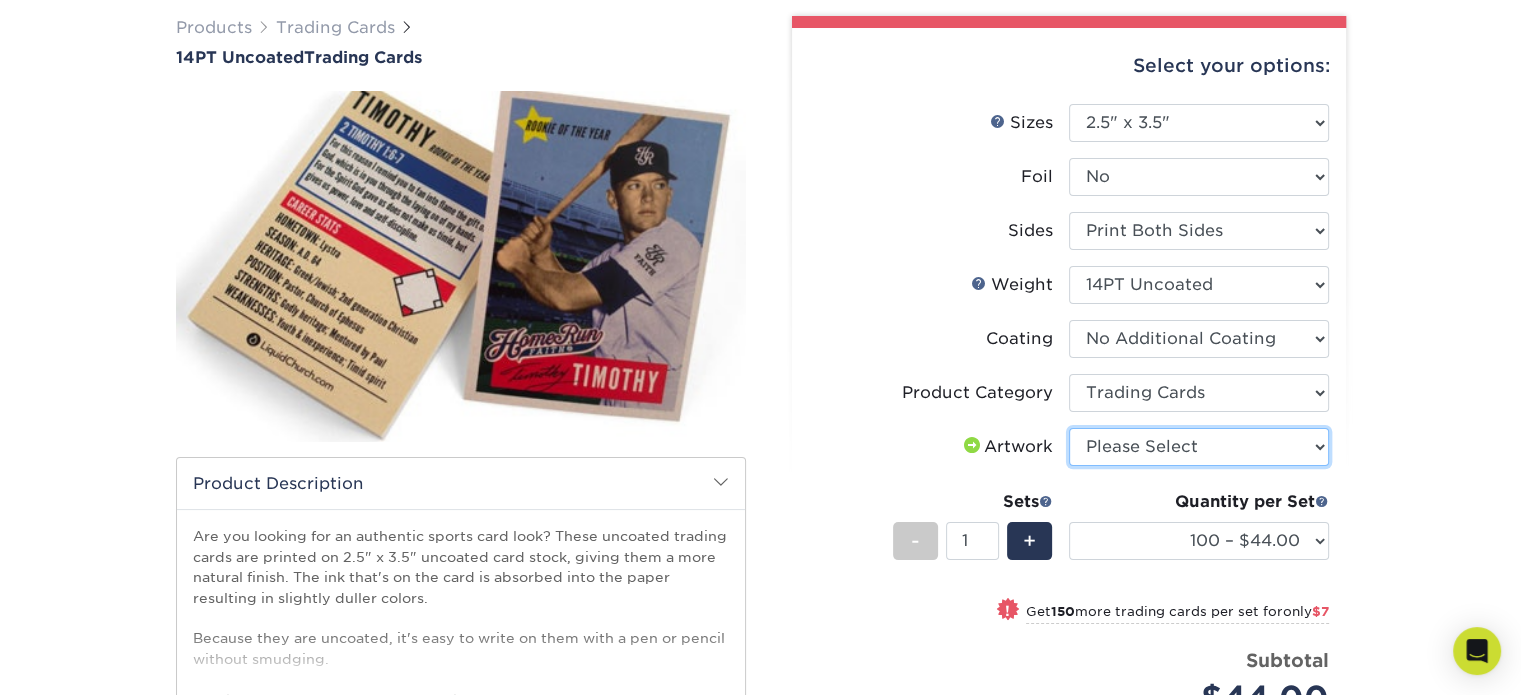 select on "upload" 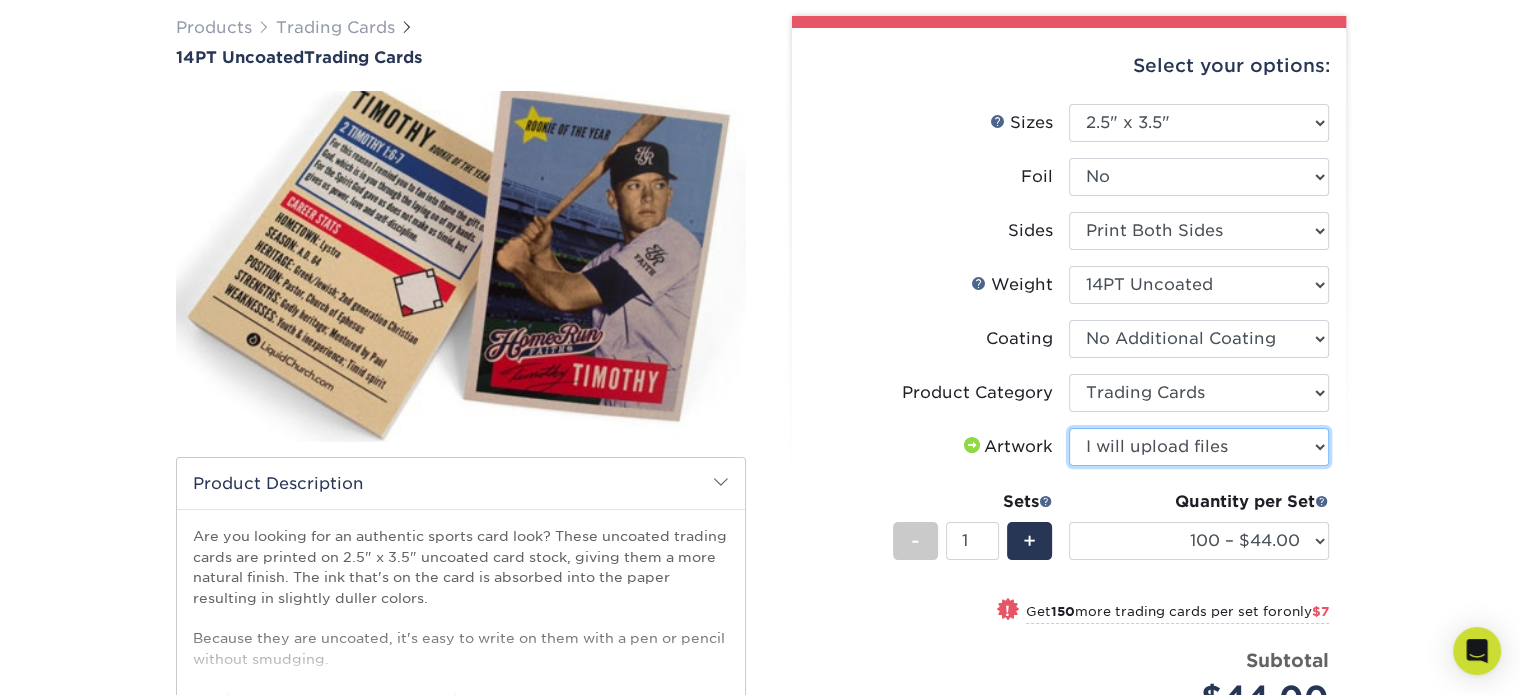 click on "Please Select I will upload files I need a design - $100" at bounding box center (1199, 447) 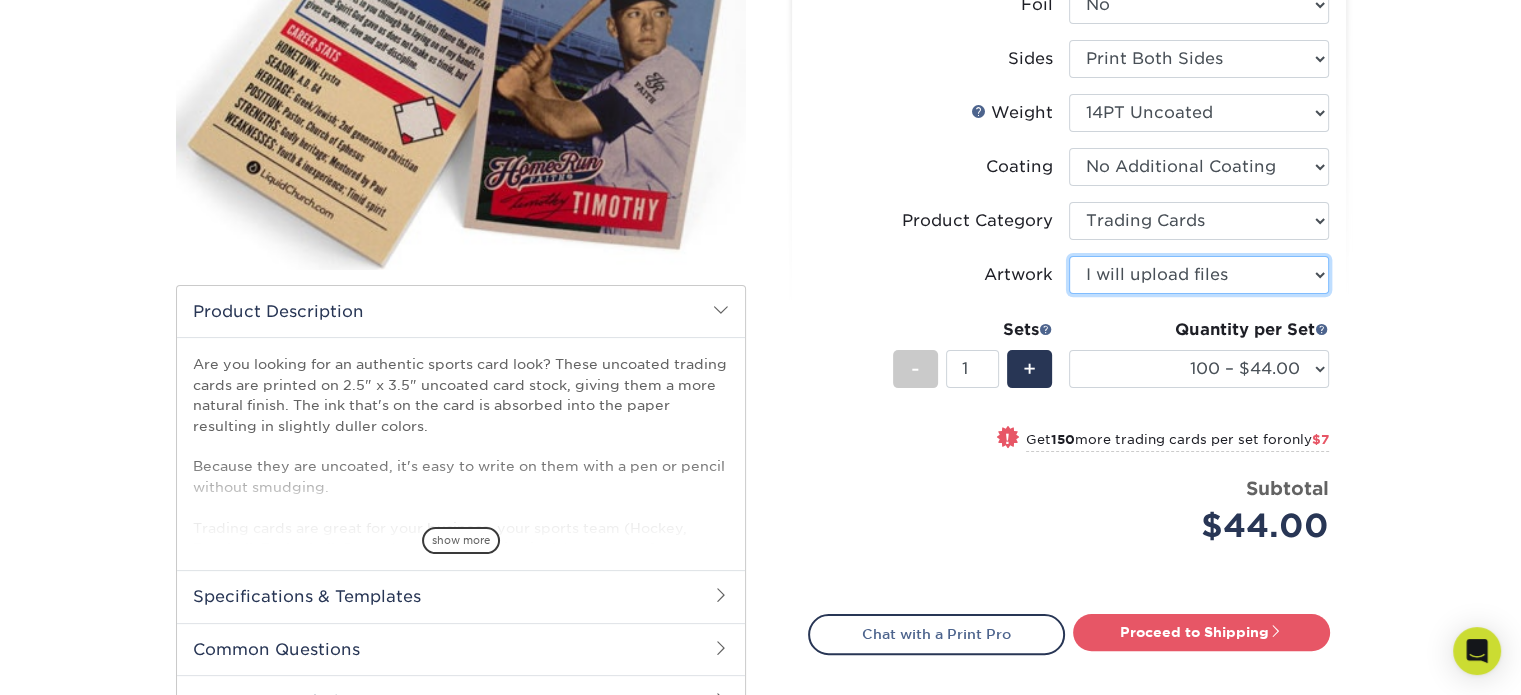 scroll, scrollTop: 326, scrollLeft: 0, axis: vertical 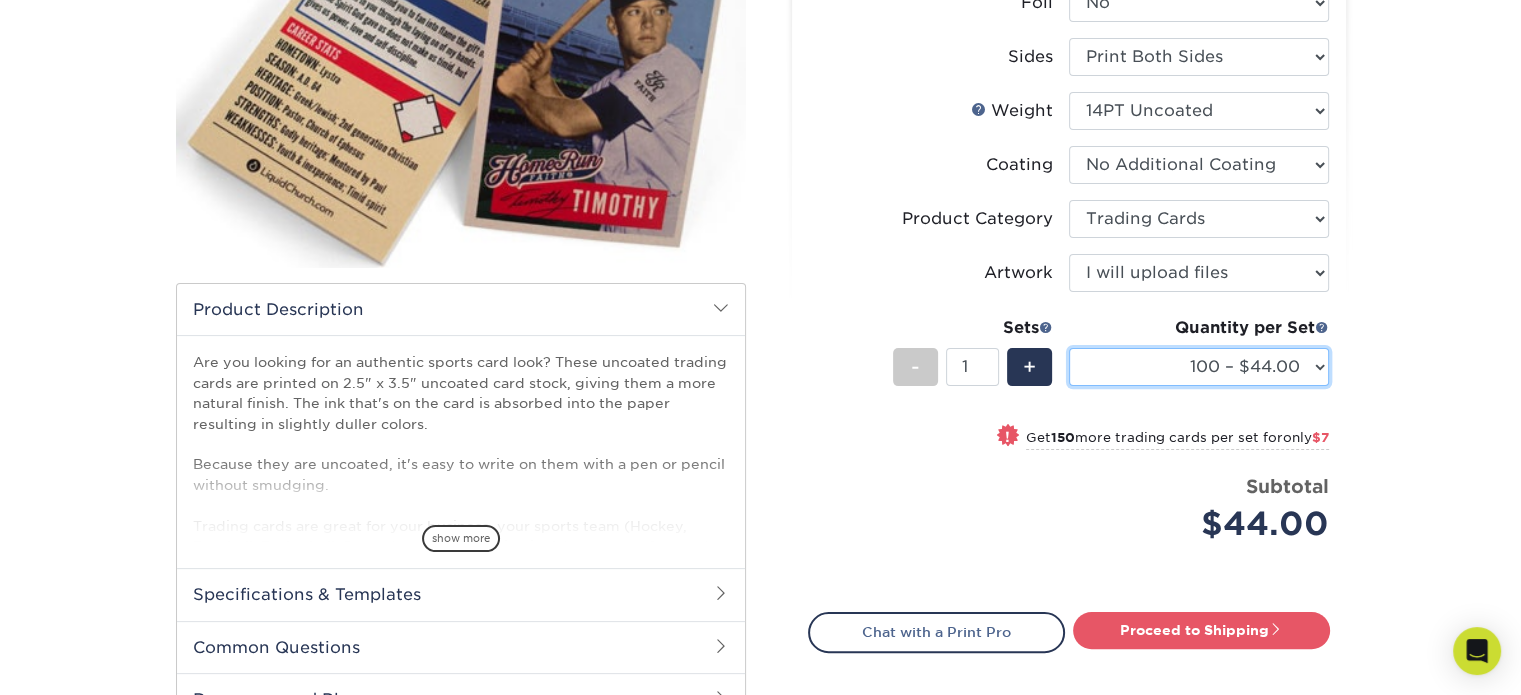 click on "100 – $44.00 250 – $51.00 500 – $54.00 1000 – $78.00 2500 – $148.00 5000 – $198.00 10000 – $380.00 15000 – $558.00 20000 – $745.00 25000 – $907.00" at bounding box center [1199, 367] 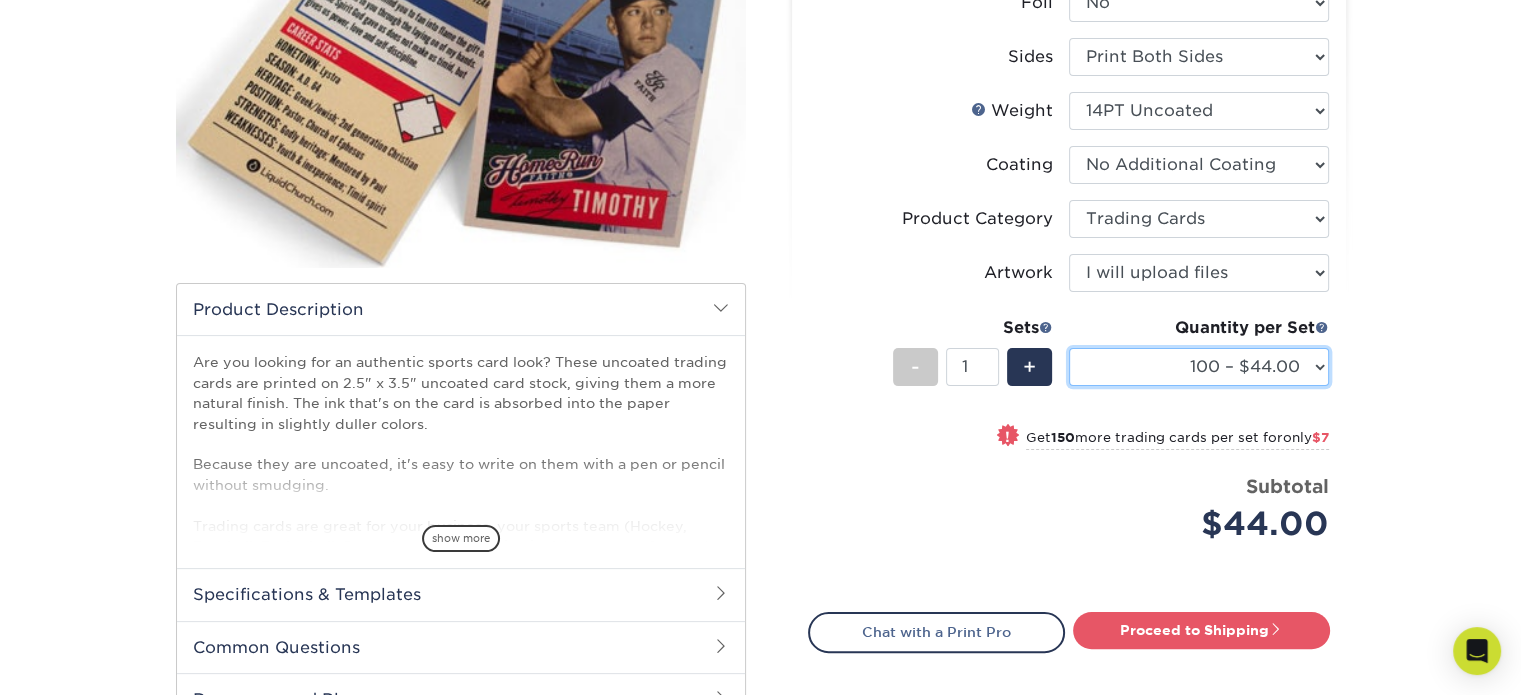 click on "100 – $44.00 250 – $51.00 500 – $54.00 1000 – $78.00 2500 – $148.00 5000 – $198.00 10000 – $380.00 15000 – $558.00 20000 – $745.00 25000 – $907.00" at bounding box center [1199, 367] 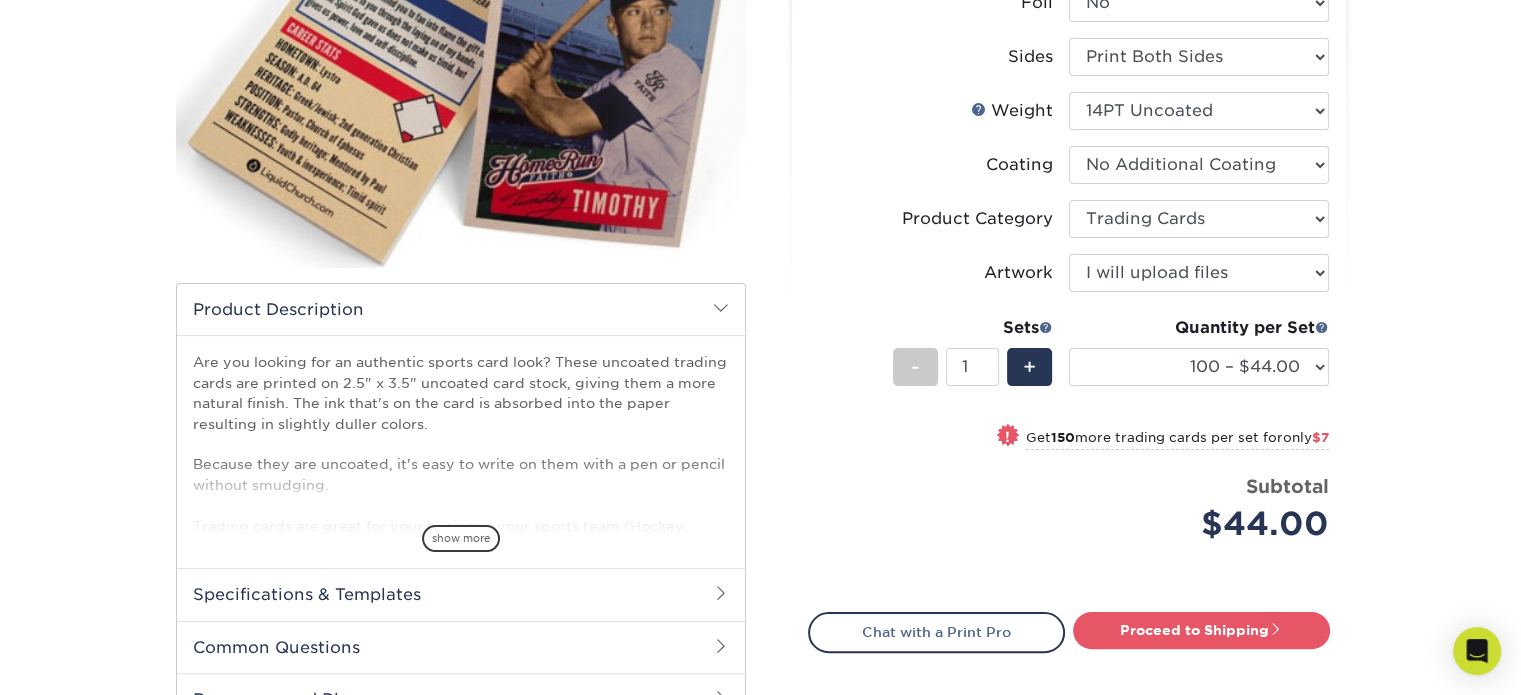 click on "Products
Trading Cards
14PT Uncoated  Trading Cards
show more Templates" at bounding box center (760, 323) 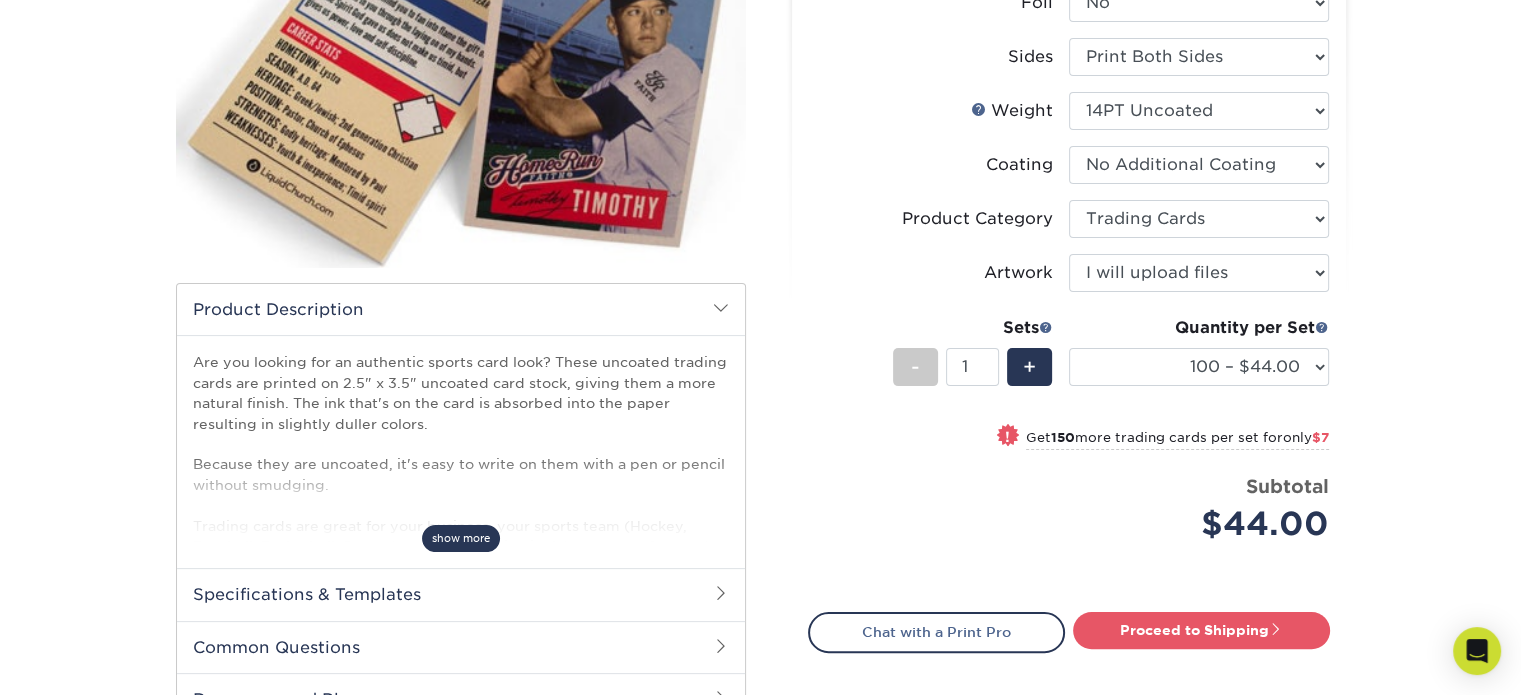 click on "show more" at bounding box center [461, 538] 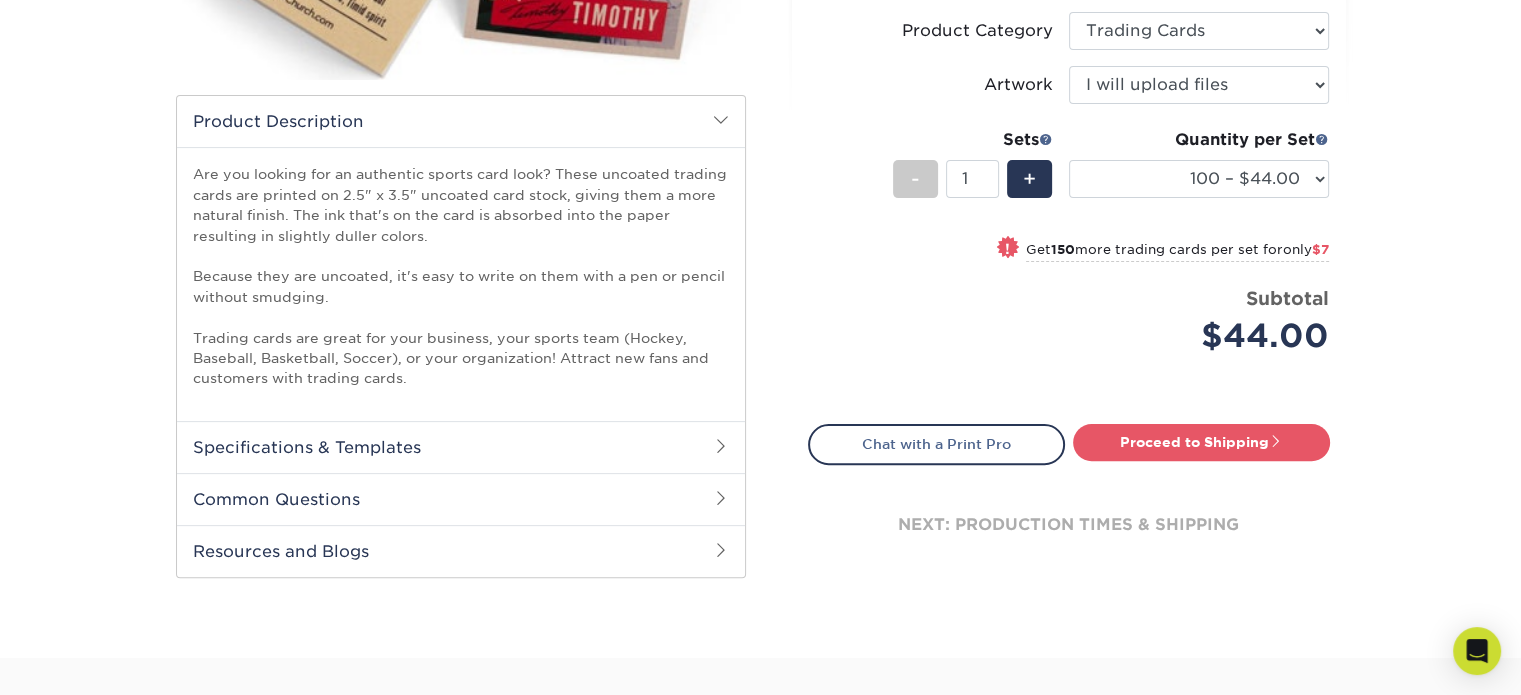 scroll, scrollTop: 526, scrollLeft: 0, axis: vertical 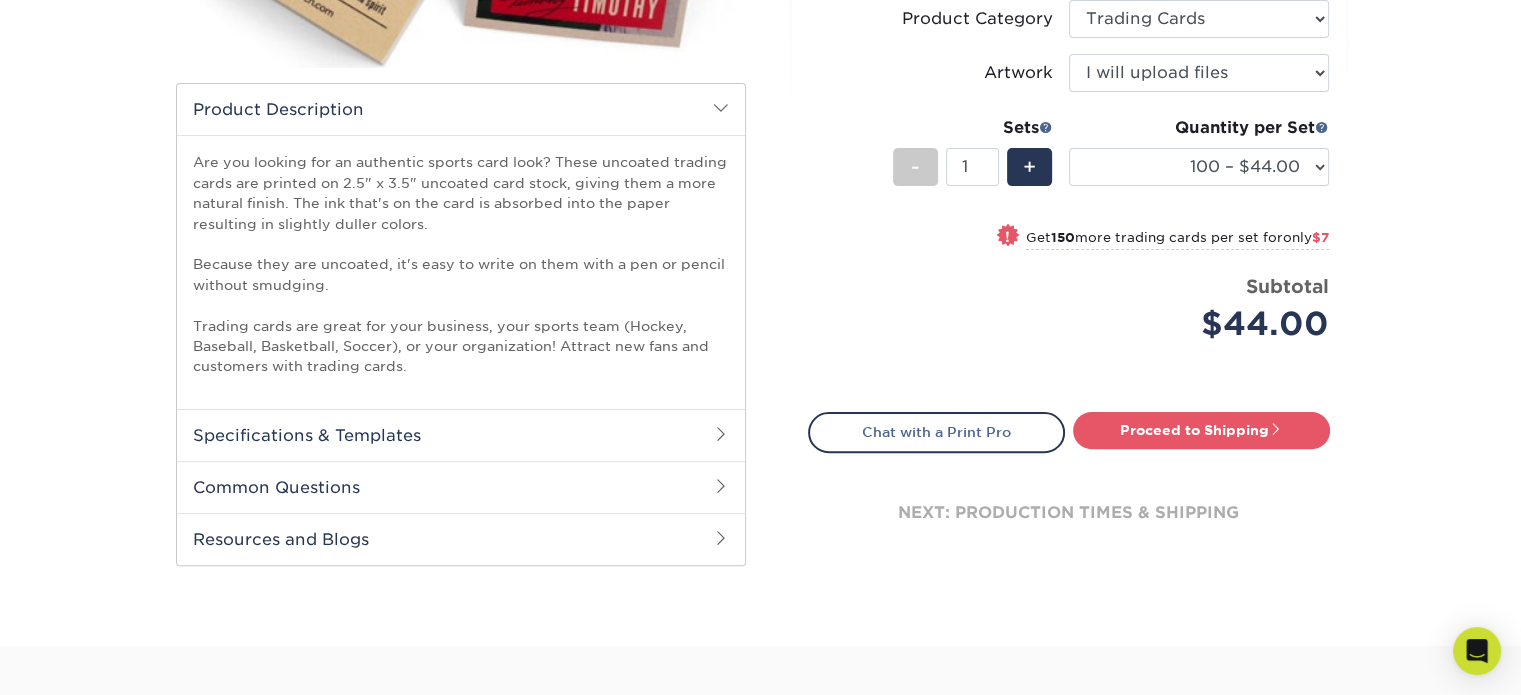 click at bounding box center [721, 486] 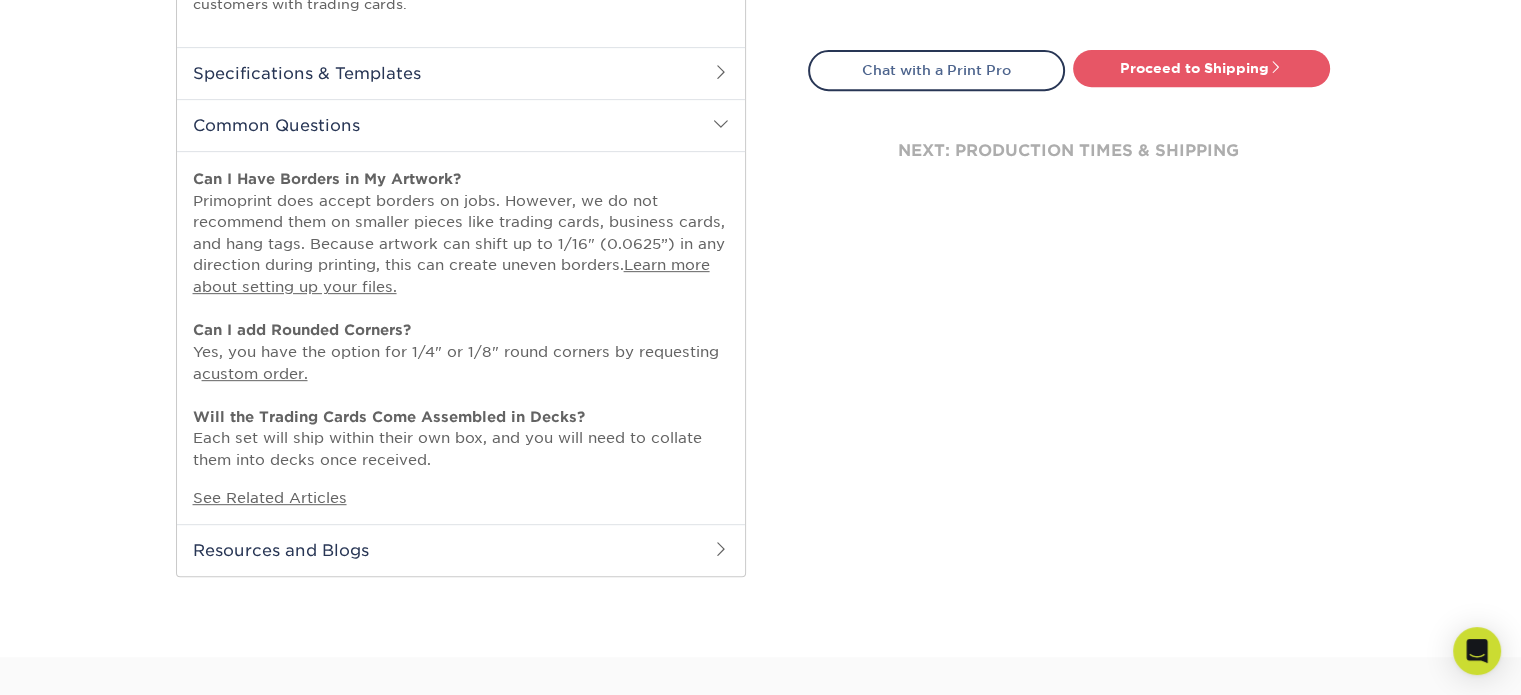 scroll, scrollTop: 887, scrollLeft: 0, axis: vertical 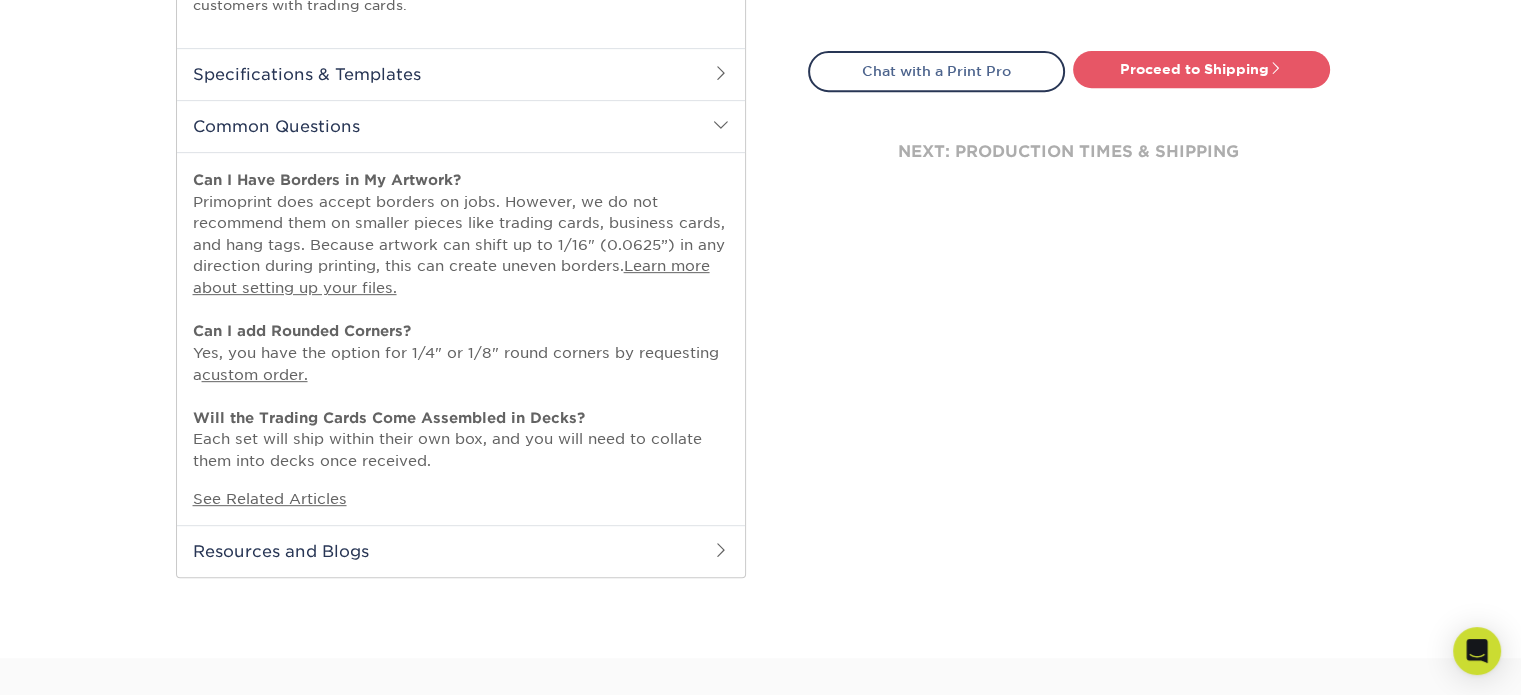 click at bounding box center (721, 550) 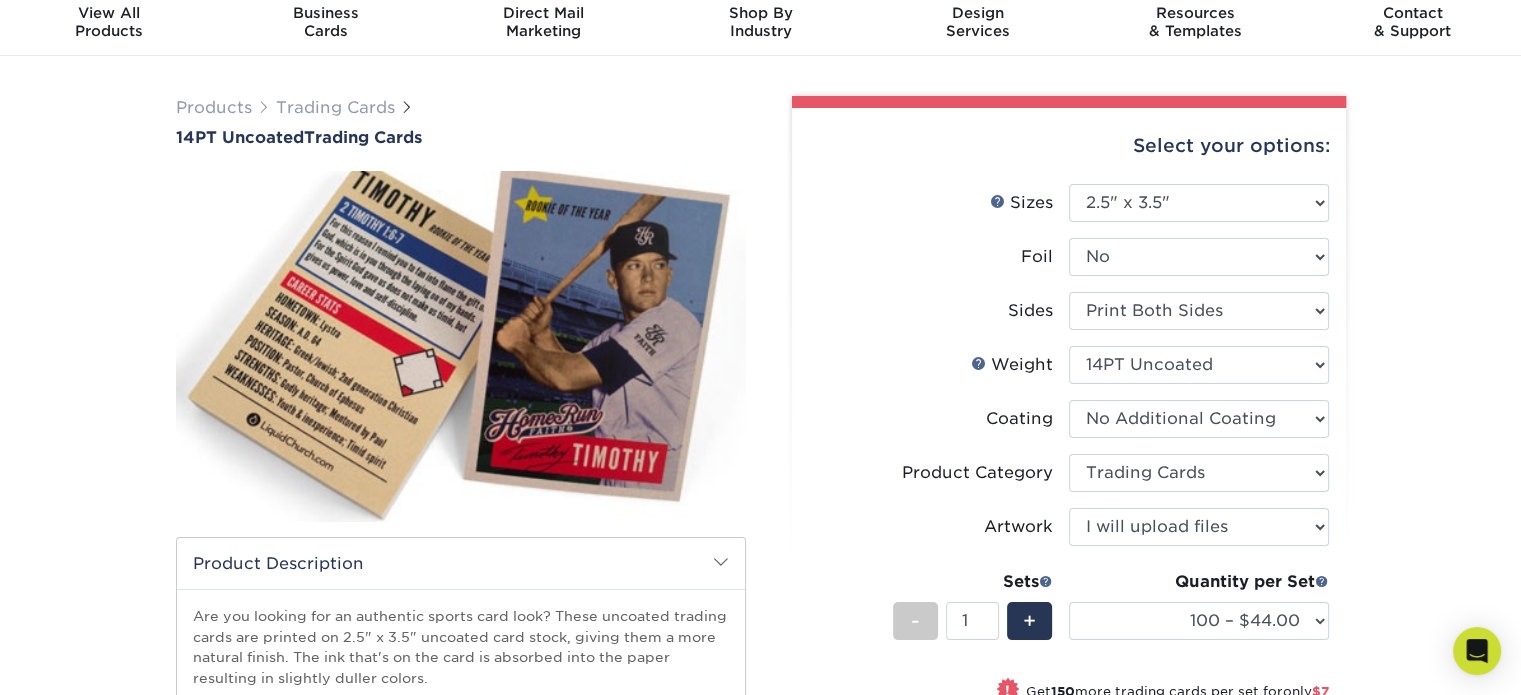 scroll, scrollTop: 0, scrollLeft: 0, axis: both 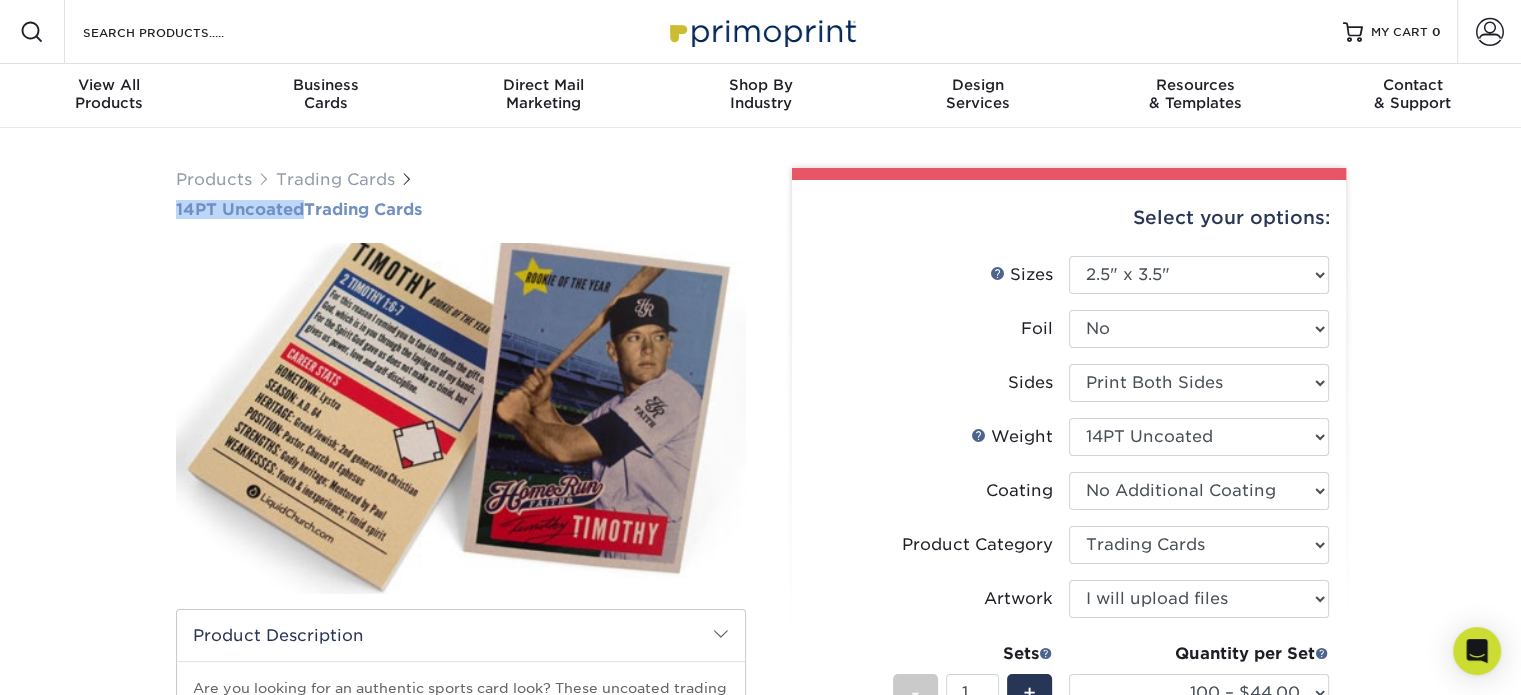 drag, startPoint x: 150, startPoint y: 207, endPoint x: 303, endPoint y: 203, distance: 153.05228 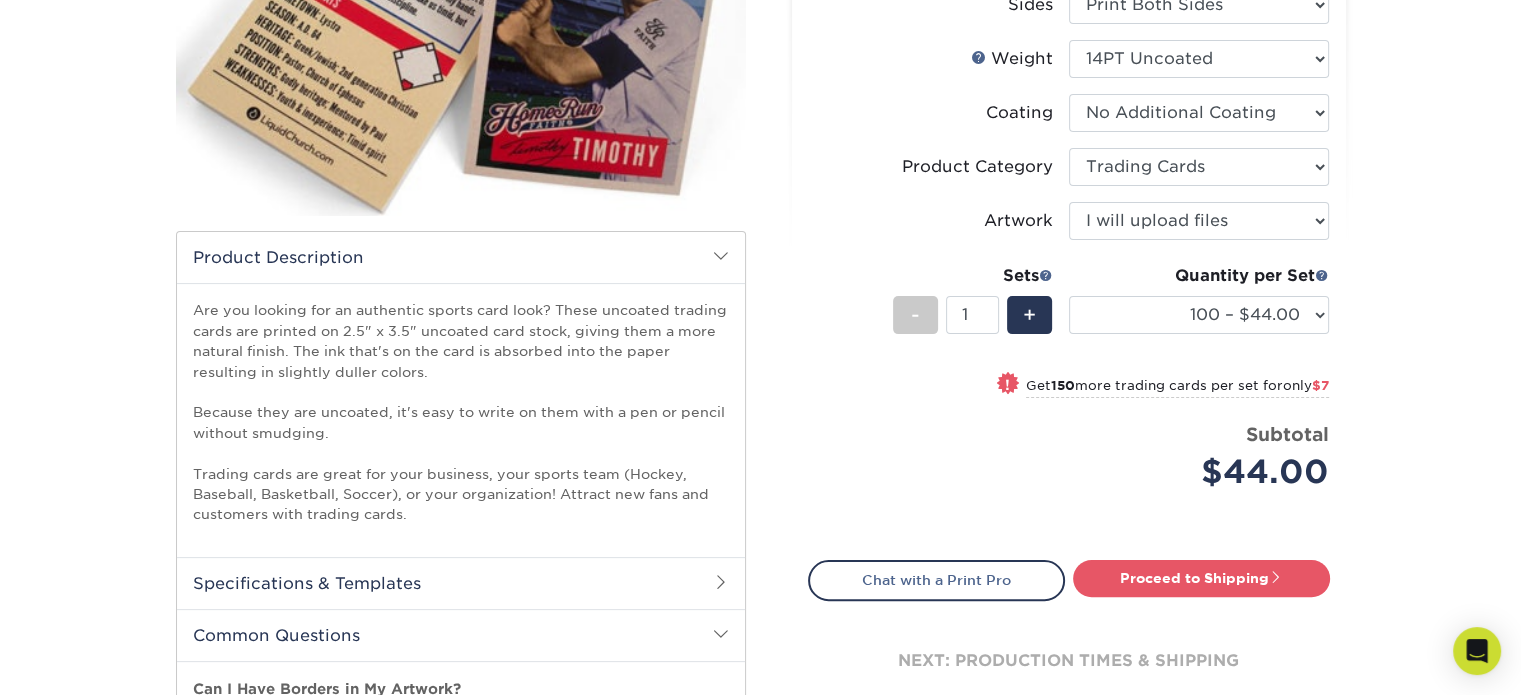 scroll, scrollTop: 380, scrollLeft: 0, axis: vertical 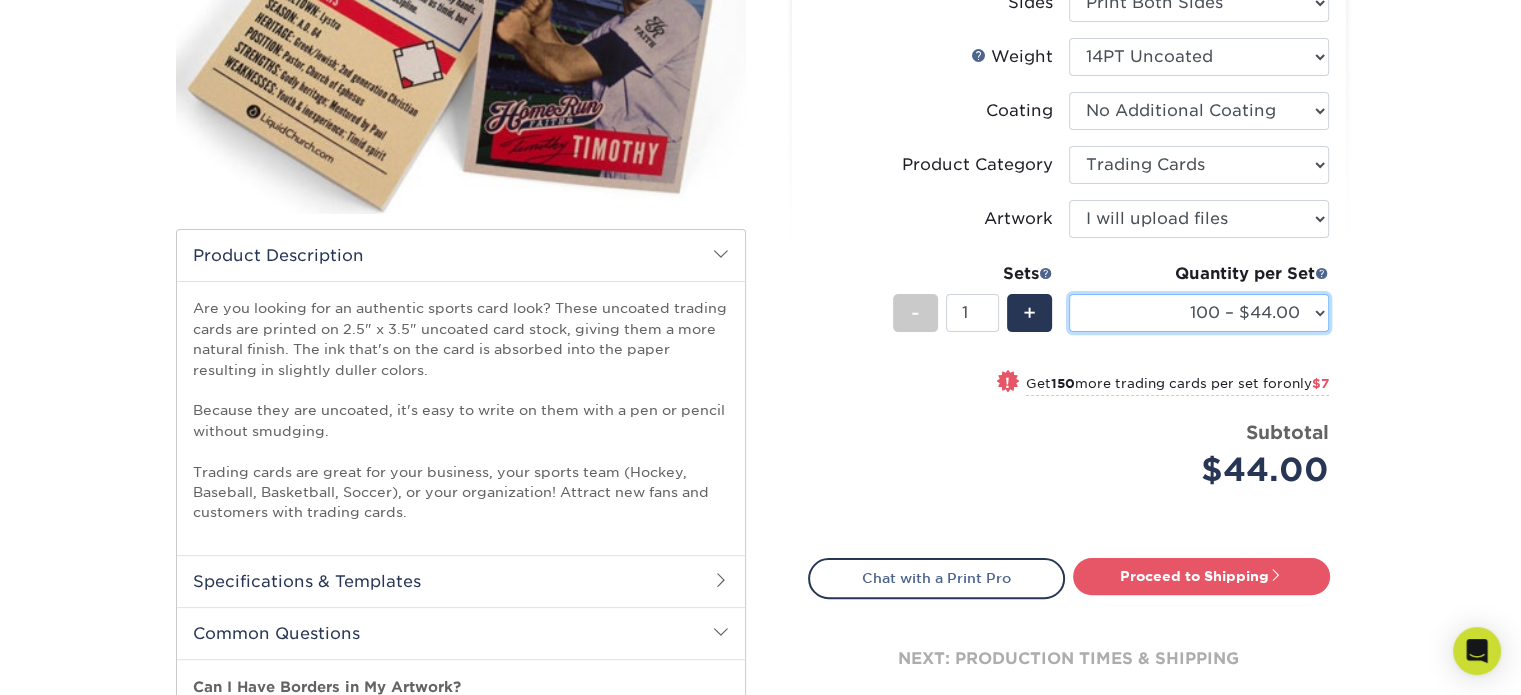 click on "100 – $44.00 250 – $51.00 500 – $54.00 1000 – $78.00 2500 – $148.00 5000 – $198.00 10000 – $380.00 15000 – $558.00 20000 – $745.00 25000 – $907.00" at bounding box center [1199, 313] 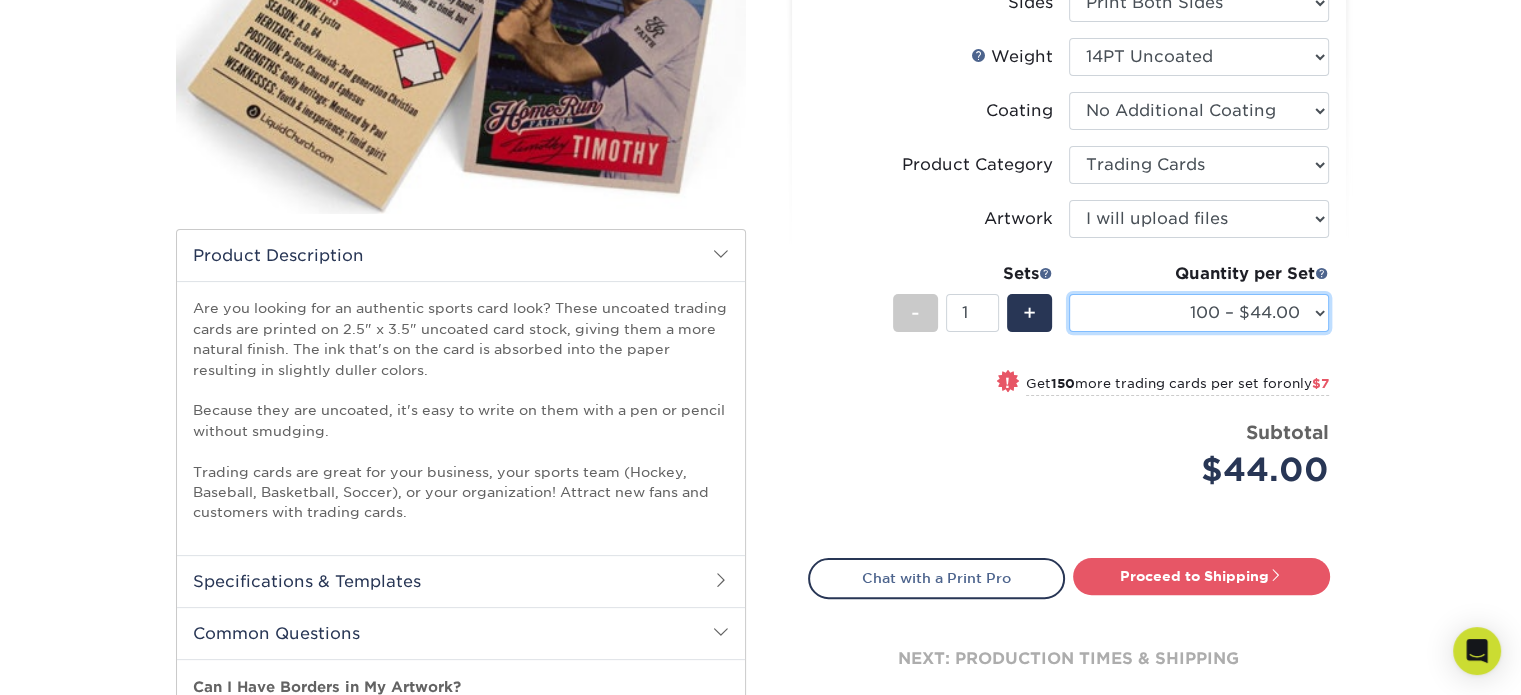 click on "100 – $44.00 250 – $51.00 500 – $54.00 1000 – $78.00 2500 – $148.00 5000 – $198.00 10000 – $380.00 15000 – $558.00 20000 – $745.00 25000 – $907.00" at bounding box center [1199, 313] 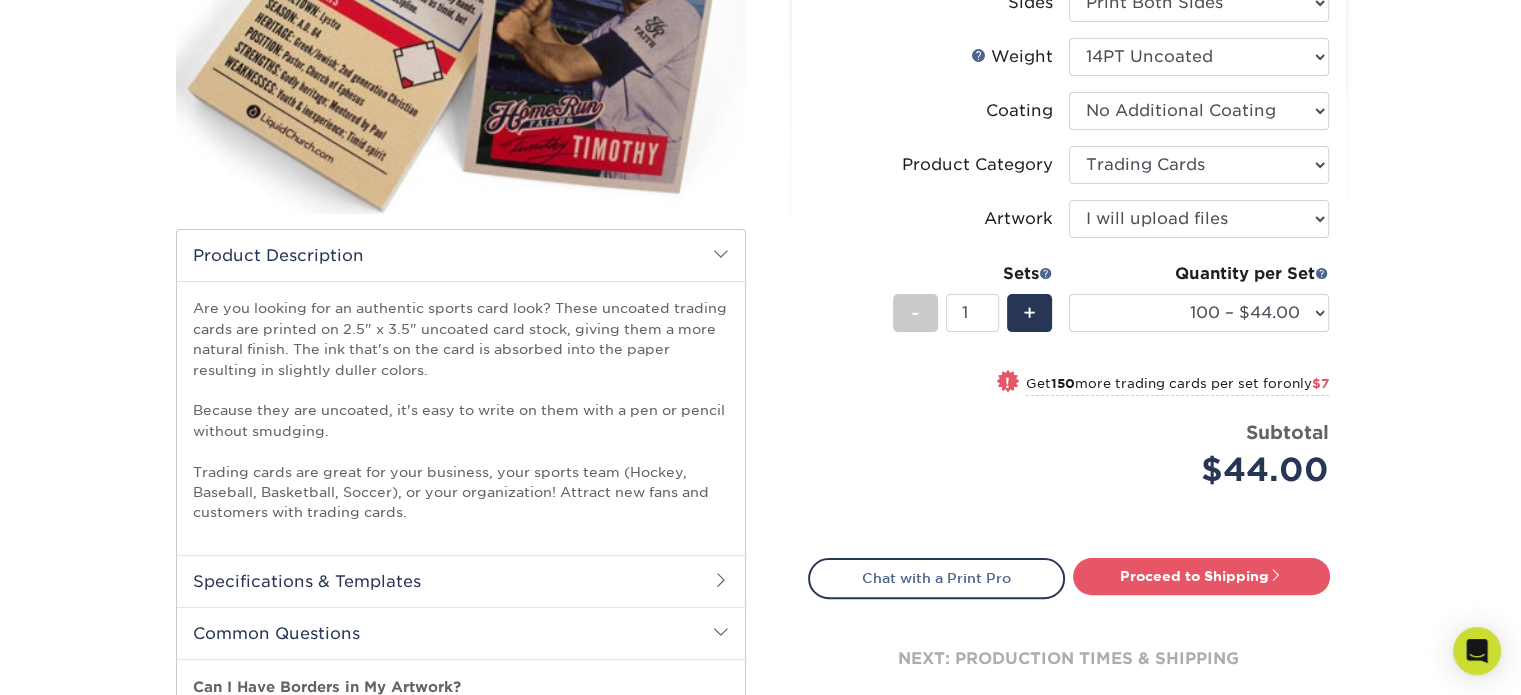 click on "Quantity per Set" at bounding box center [1199, 274] 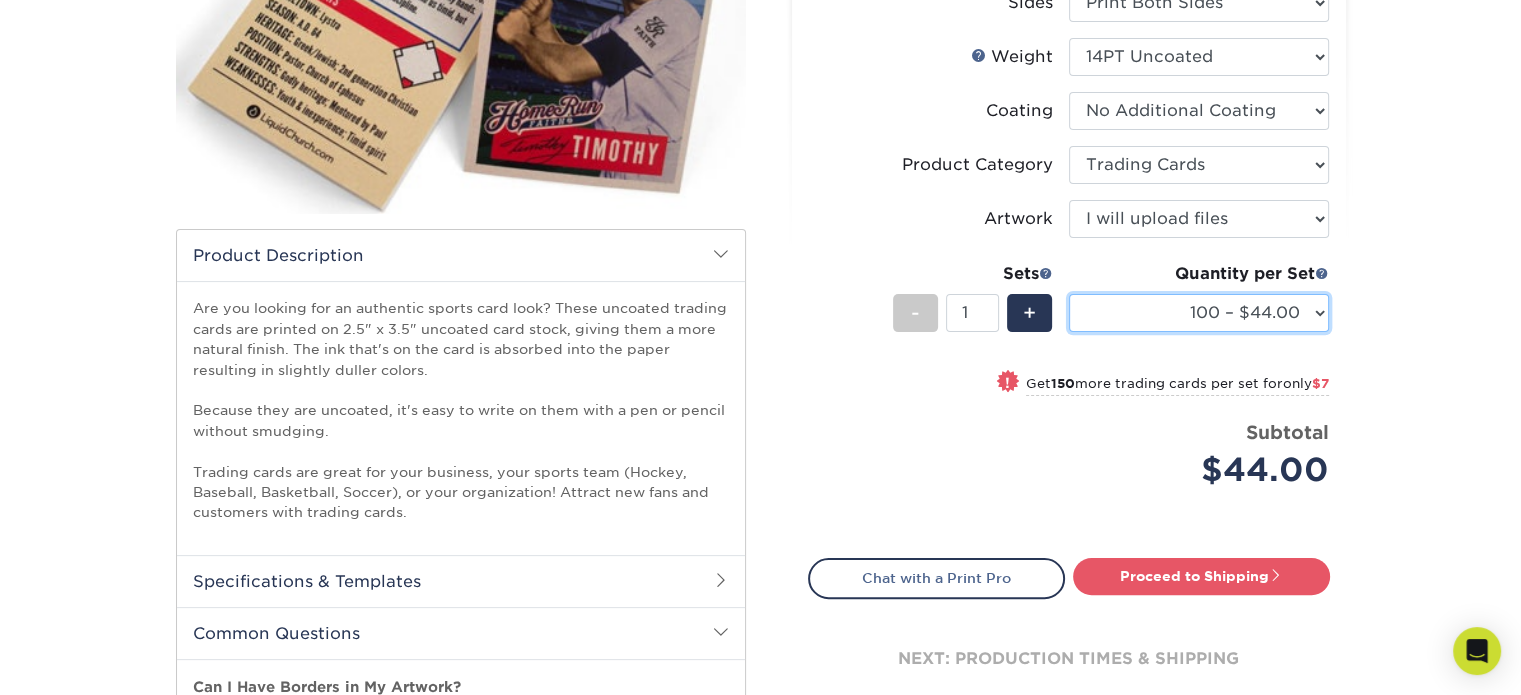 click on "100 – $44.00 250 – $51.00 500 – $54.00 1000 – $78.00 2500 – $148.00 5000 – $198.00 10000 – $380.00 15000 – $558.00 20000 – $745.00 25000 – $907.00" at bounding box center (1199, 313) 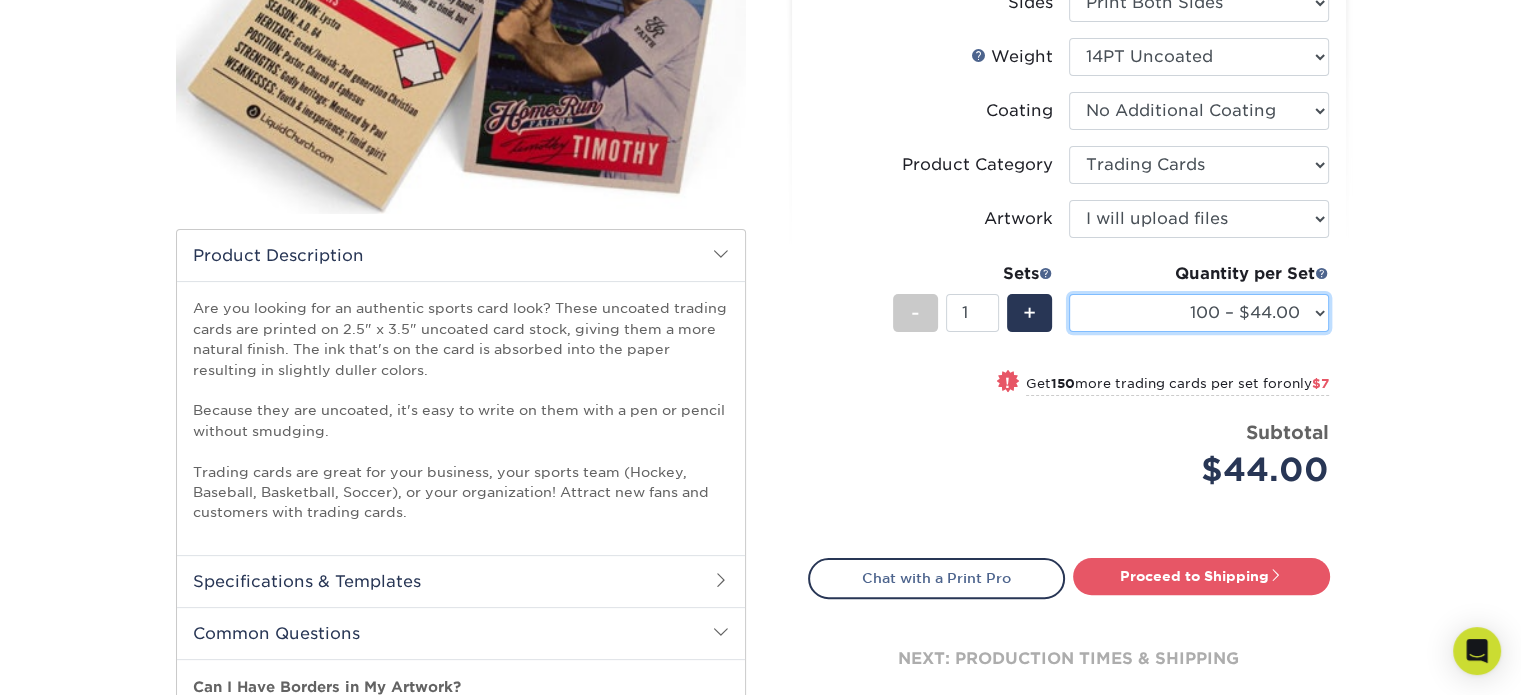 click on "100 – $44.00 250 – $51.00 500 – $54.00 1000 – $78.00 2500 – $148.00 5000 – $198.00 10000 – $380.00 15000 – $558.00 20000 – $745.00 25000 – $907.00" at bounding box center (1199, 313) 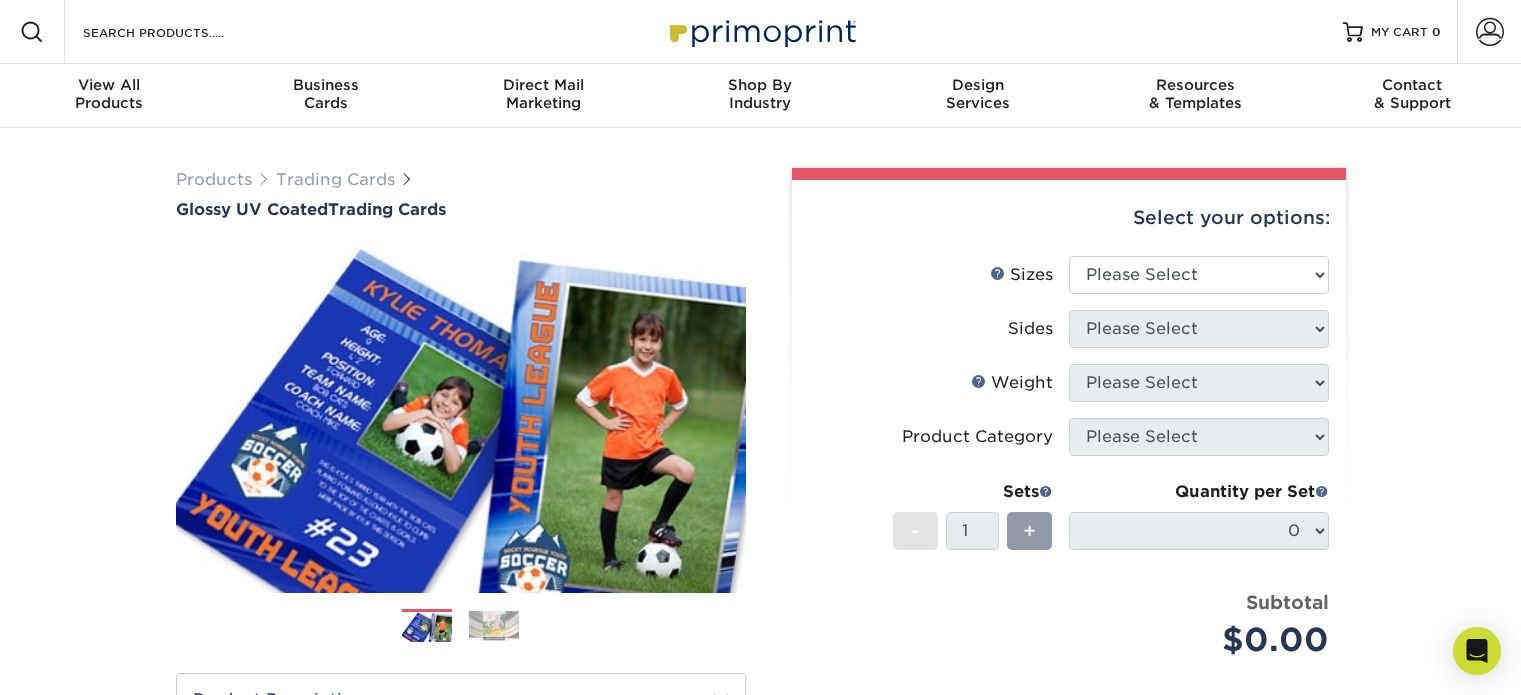 scroll, scrollTop: 0, scrollLeft: 0, axis: both 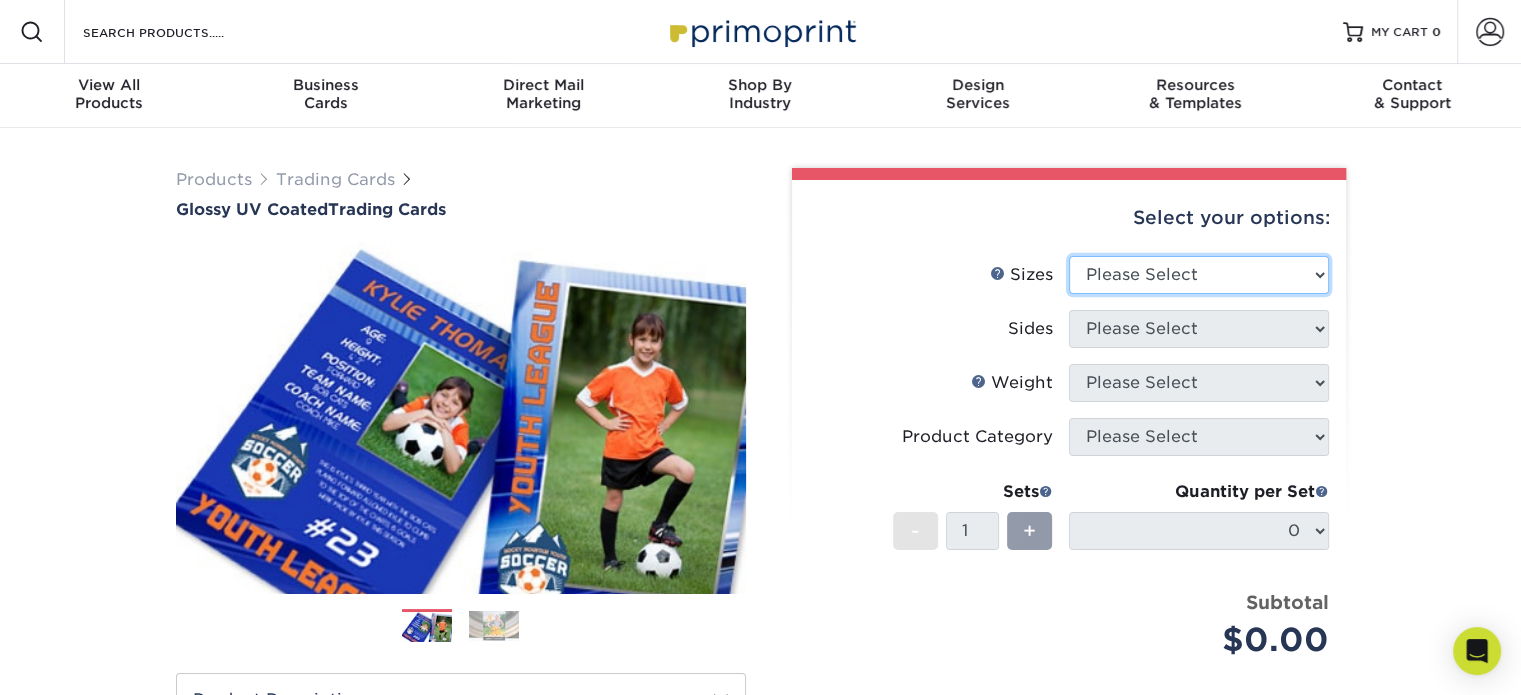 click on "Please Select
2.5" x 3.5"" at bounding box center (1199, 275) 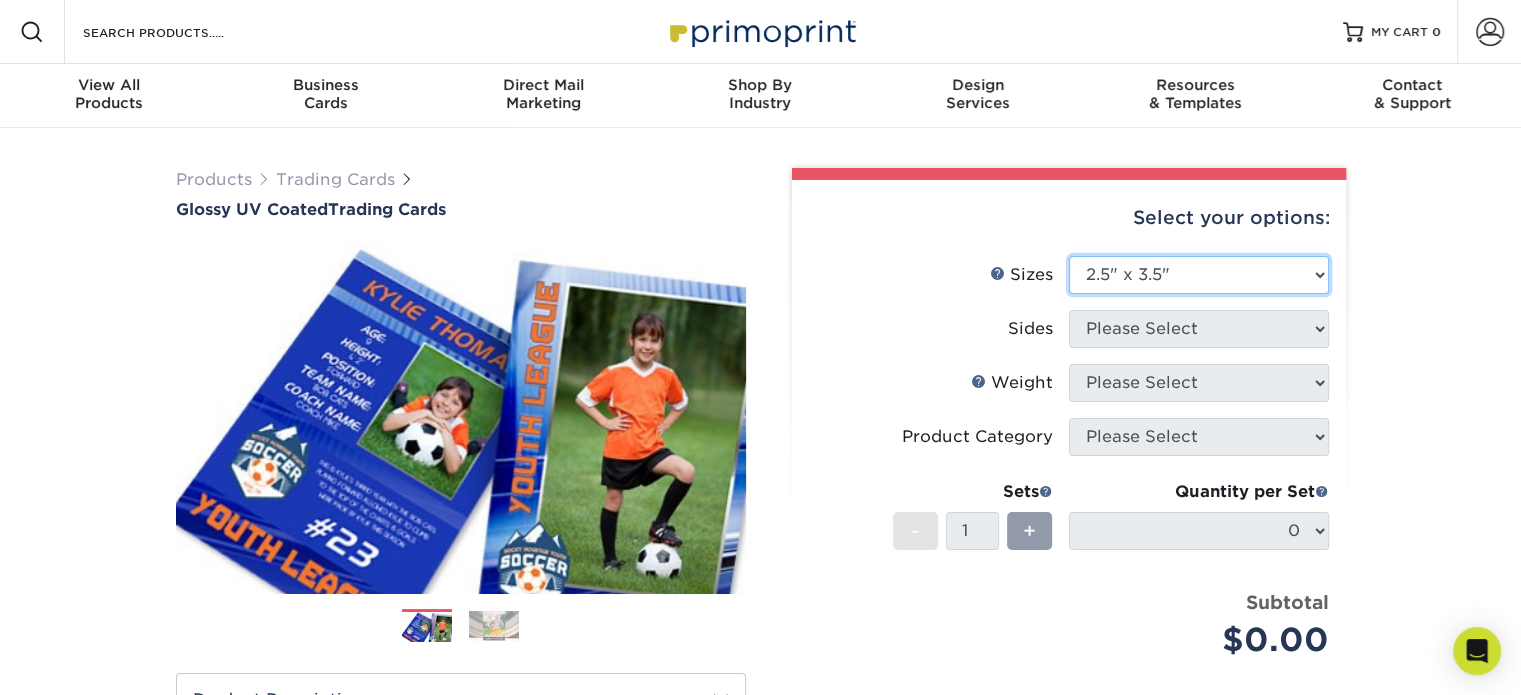 click on "Please Select
2.5" x 3.5"" at bounding box center [1199, 275] 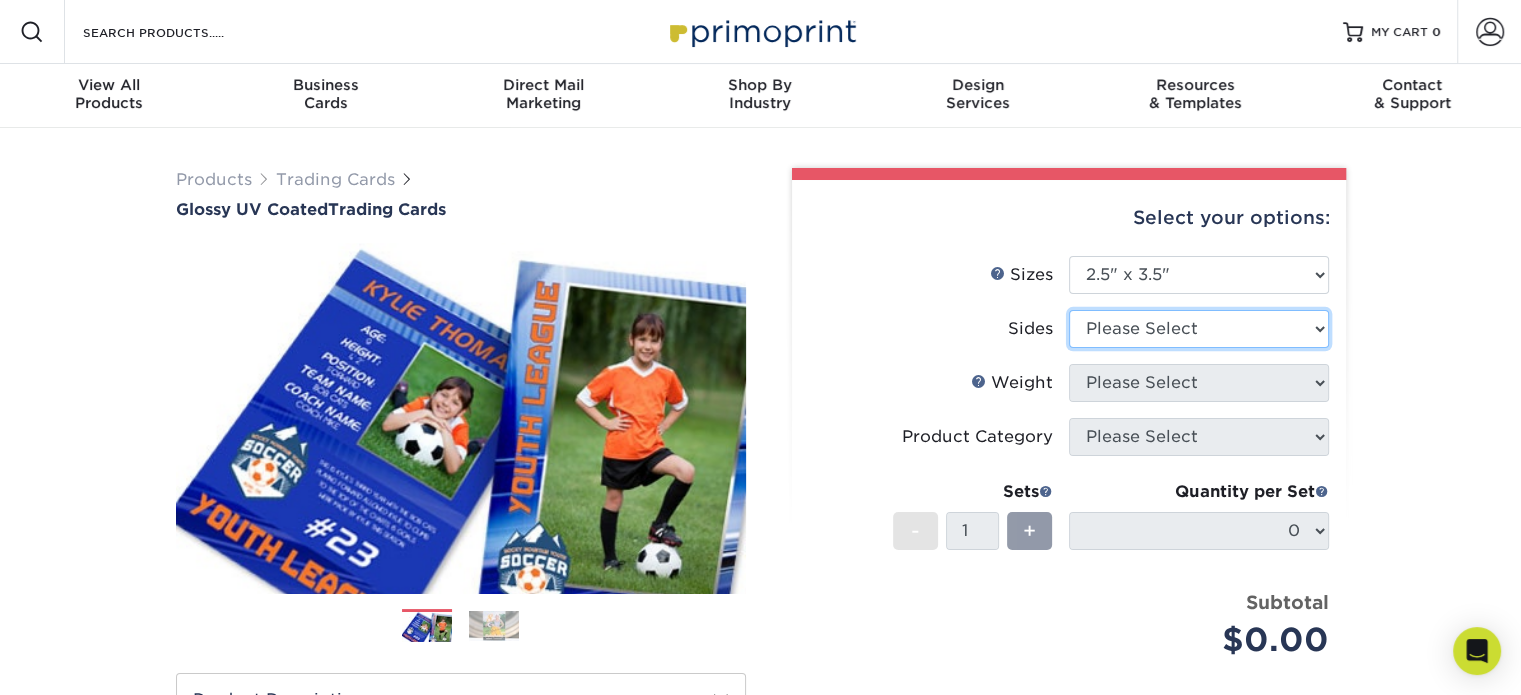 click on "Please Select Print Both Sides Print Front Only" at bounding box center (1199, 329) 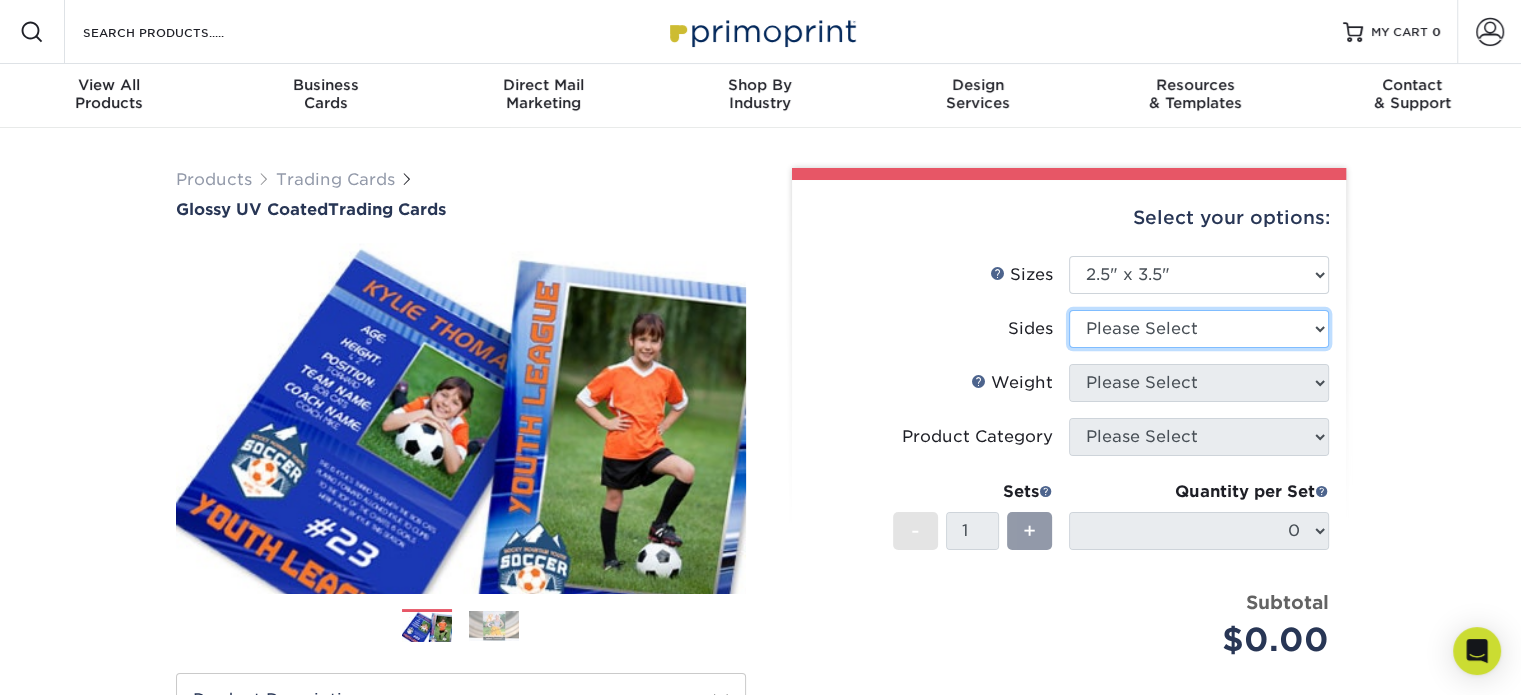 select on "13abbda7-1d64-4f25-8bb2-c179b224825d" 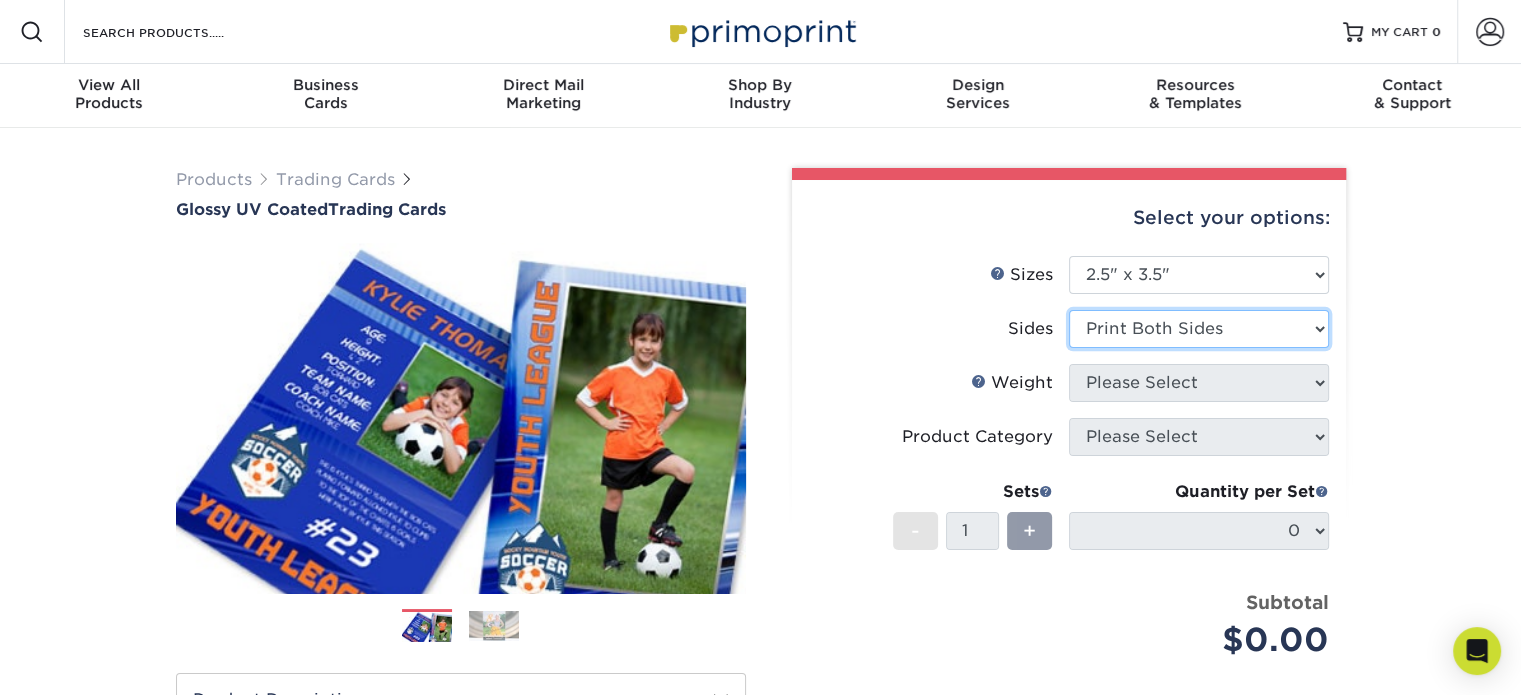 click on "Please Select Print Both Sides Print Front Only" at bounding box center [1199, 329] 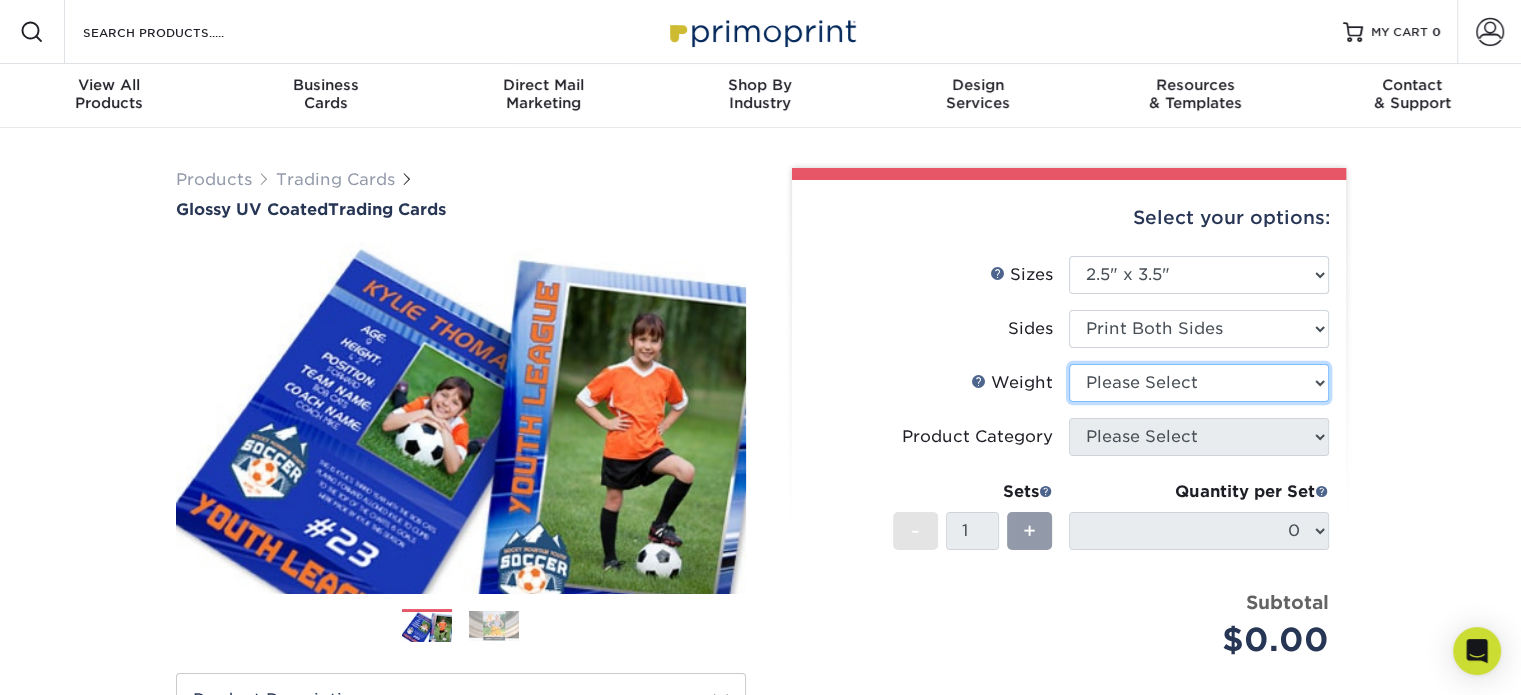 click on "Please Select 16PT 14PT 18PT C1S" at bounding box center (1199, 383) 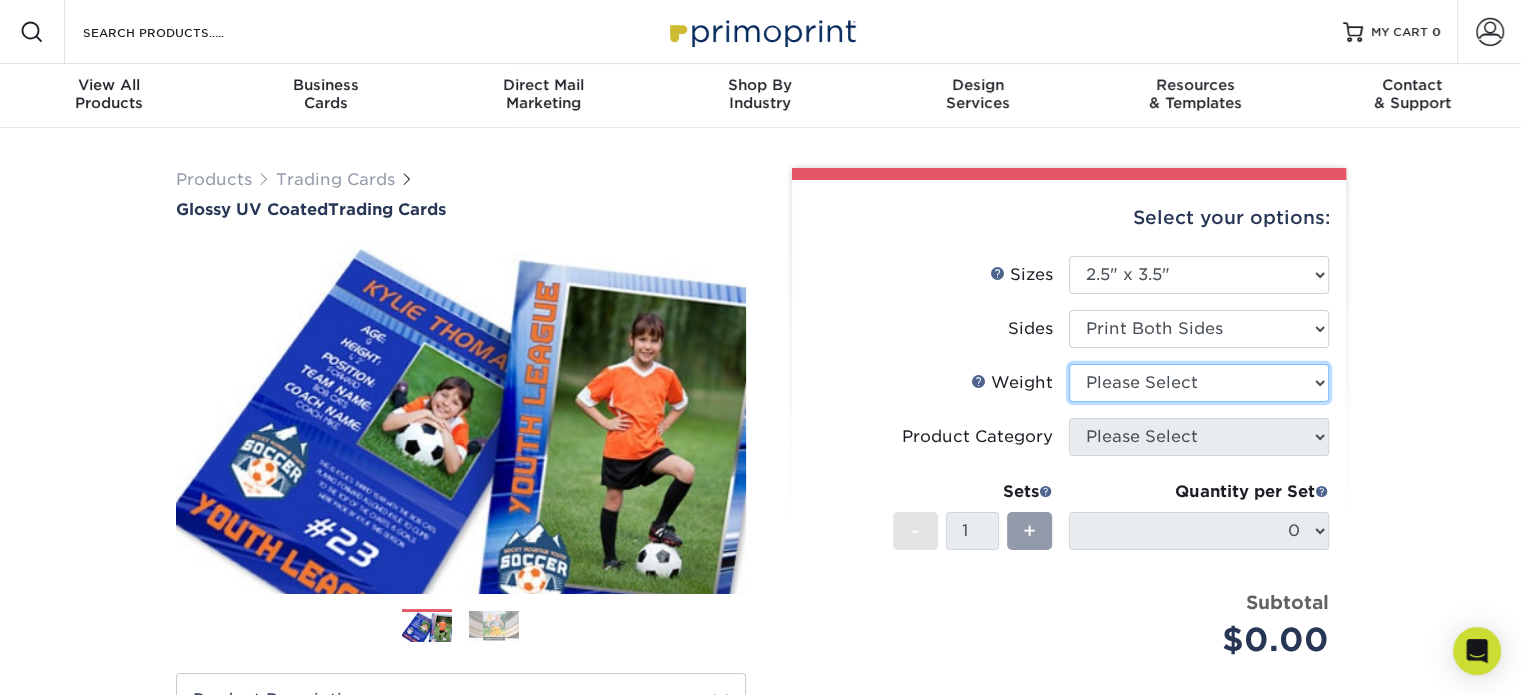 select on "18PTC1S" 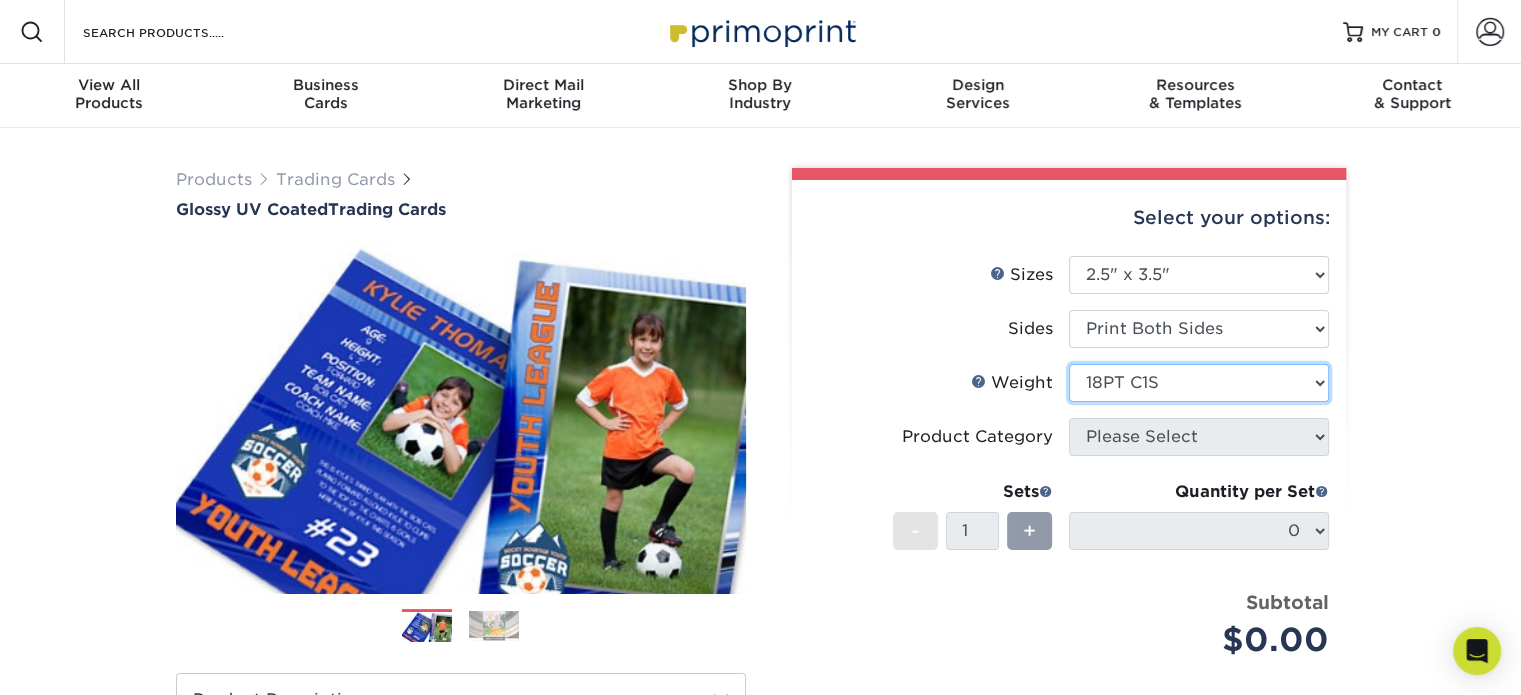 click on "Please Select 16PT 14PT 18PT C1S" at bounding box center [1199, 383] 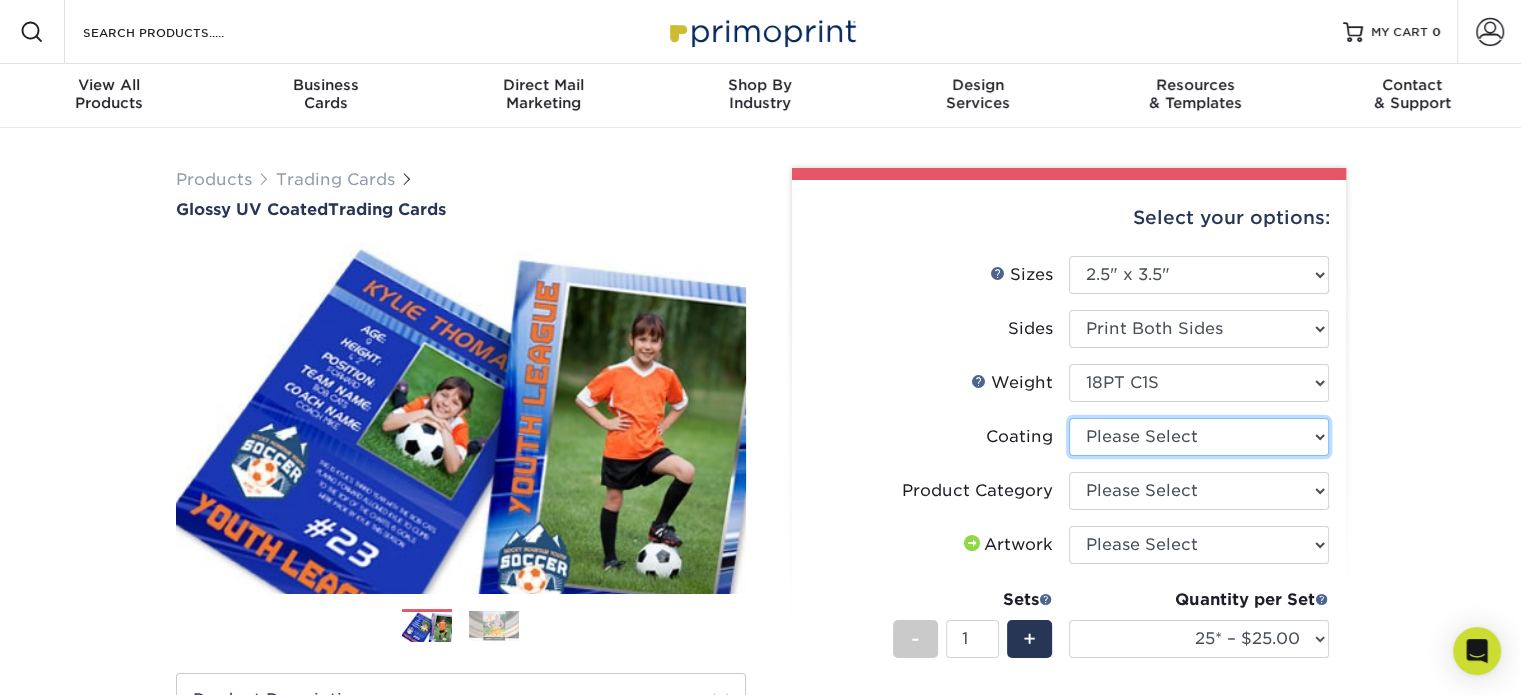 click at bounding box center [1199, 437] 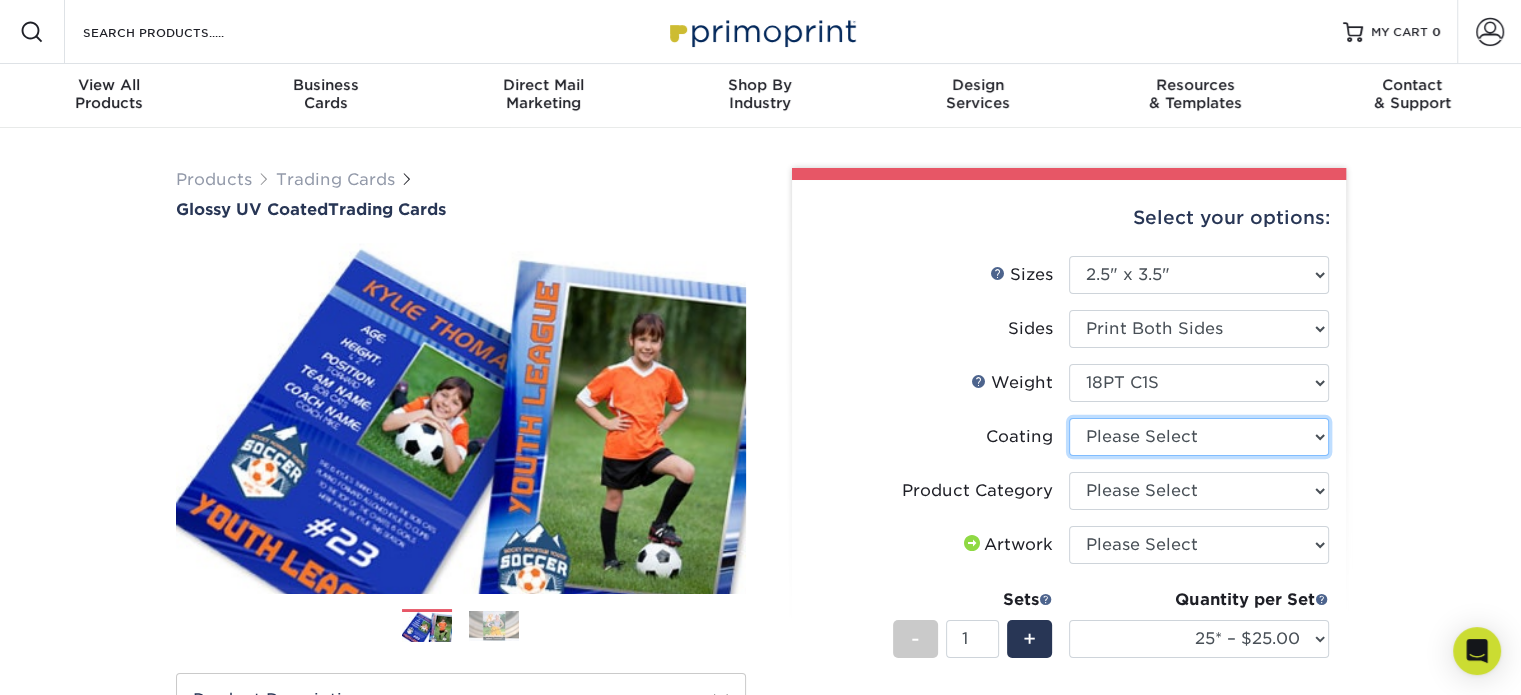 select on "1e8116af-acfc-44b1-83dc-8181aa338834" 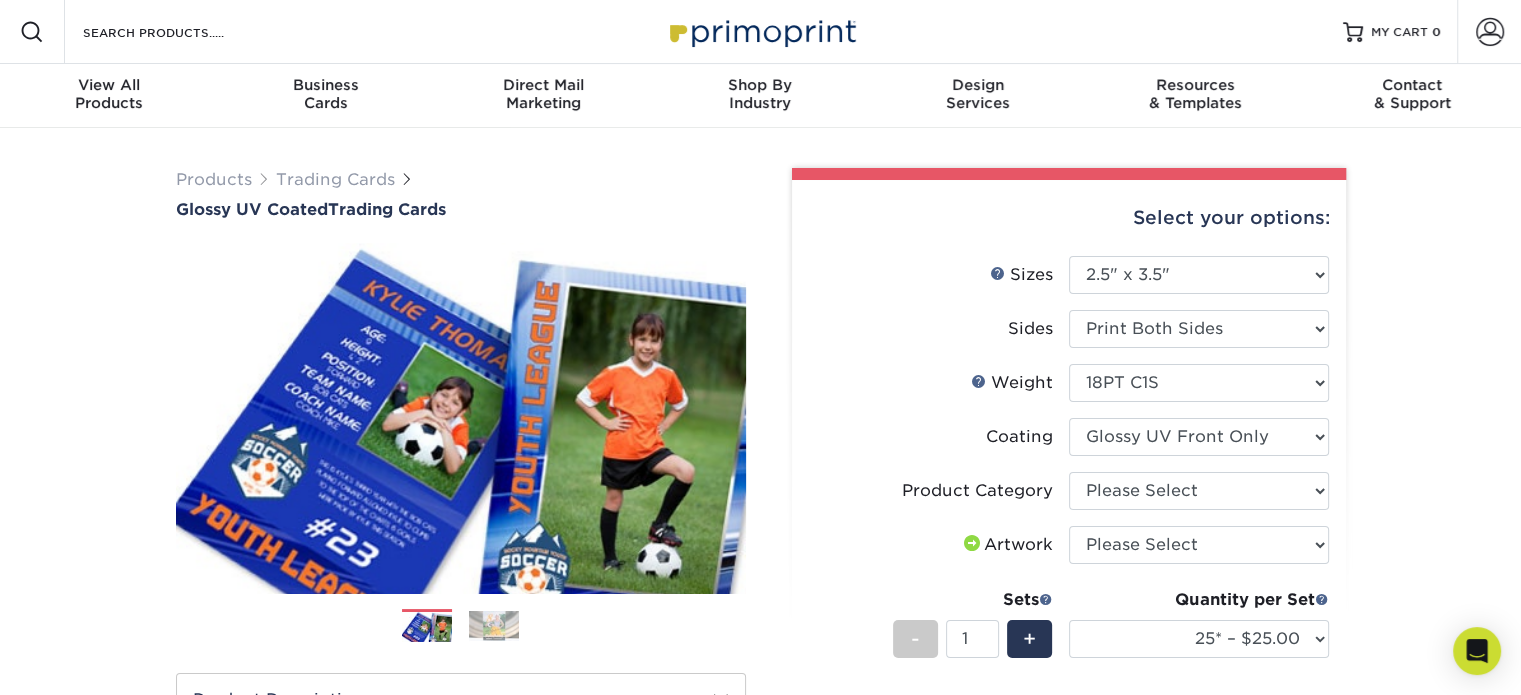 click at bounding box center (1199, 437) 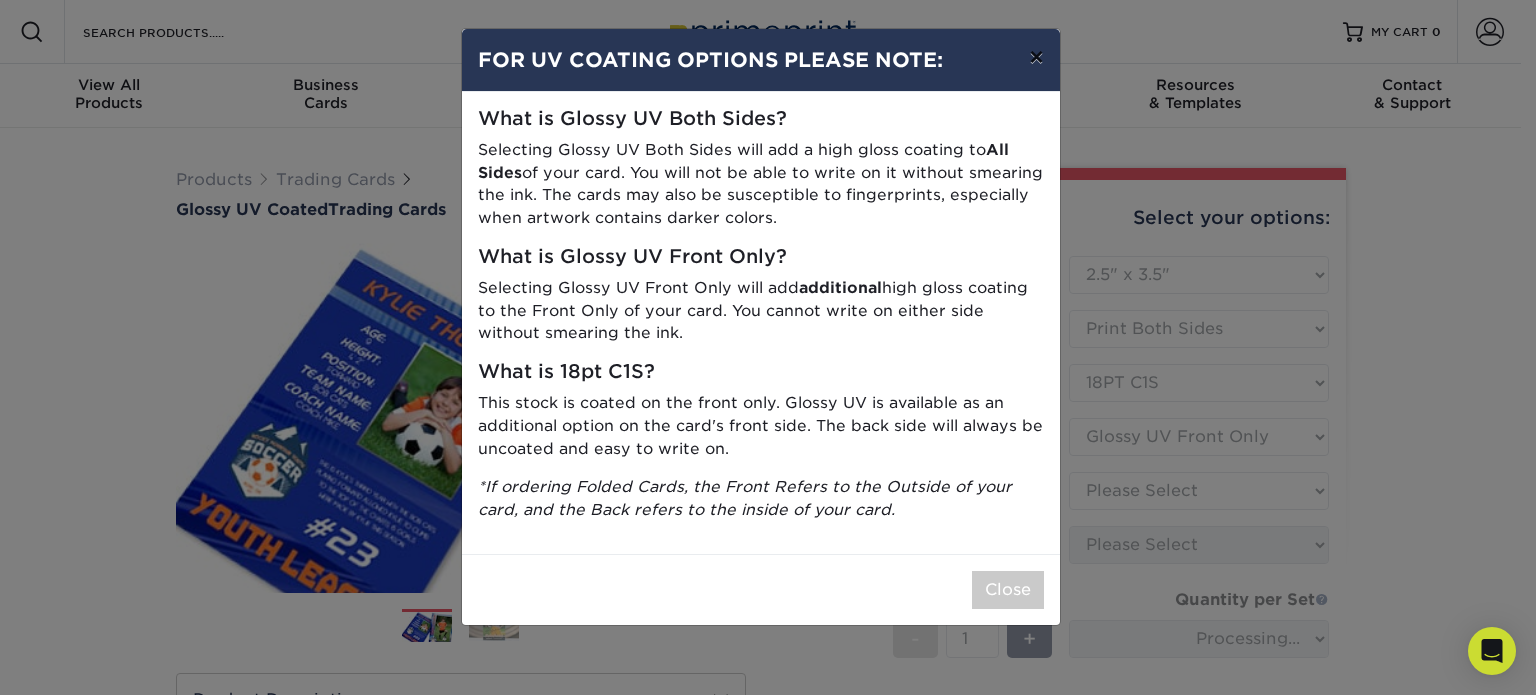click on "×" at bounding box center (1036, 57) 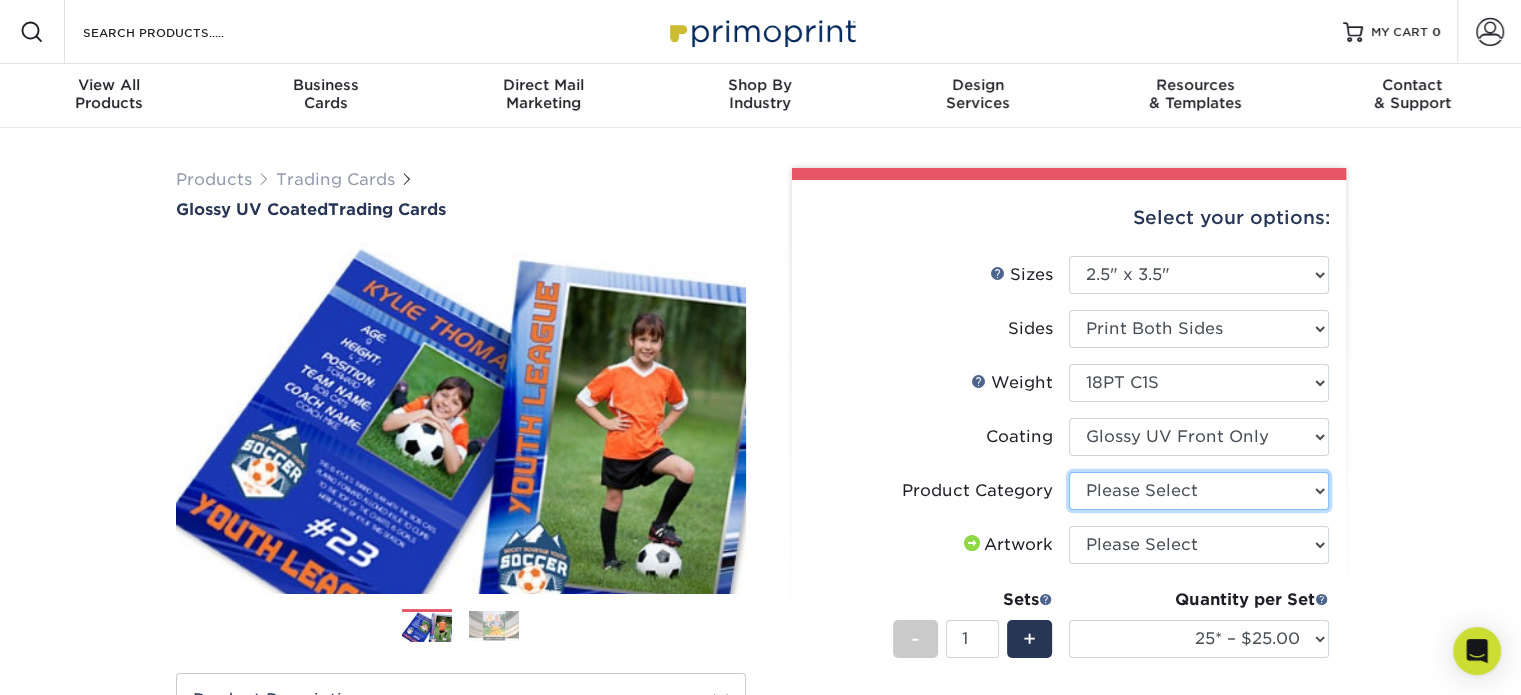 click on "Please Select Trading Cards" at bounding box center (1199, 491) 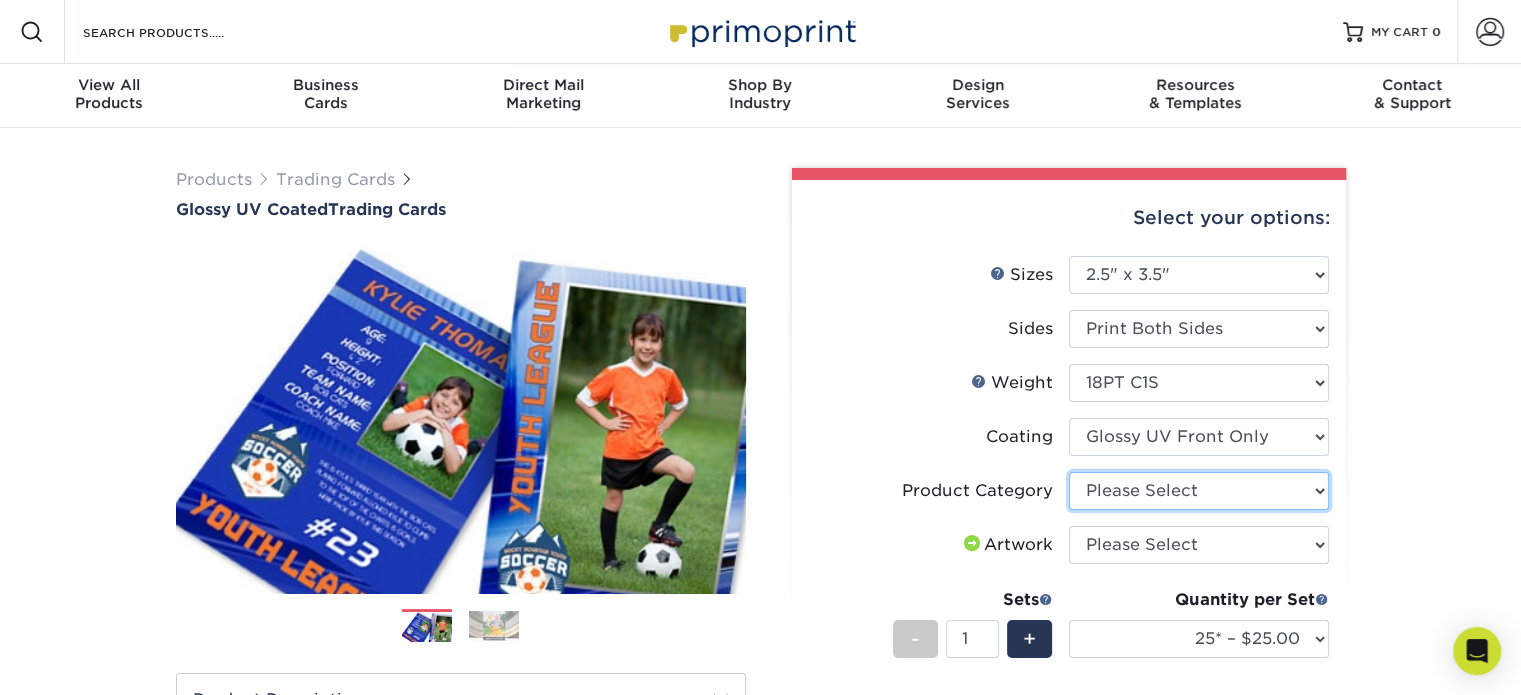 select on "c2f9bce9-36c2-409d-b101-c29d9d031e18" 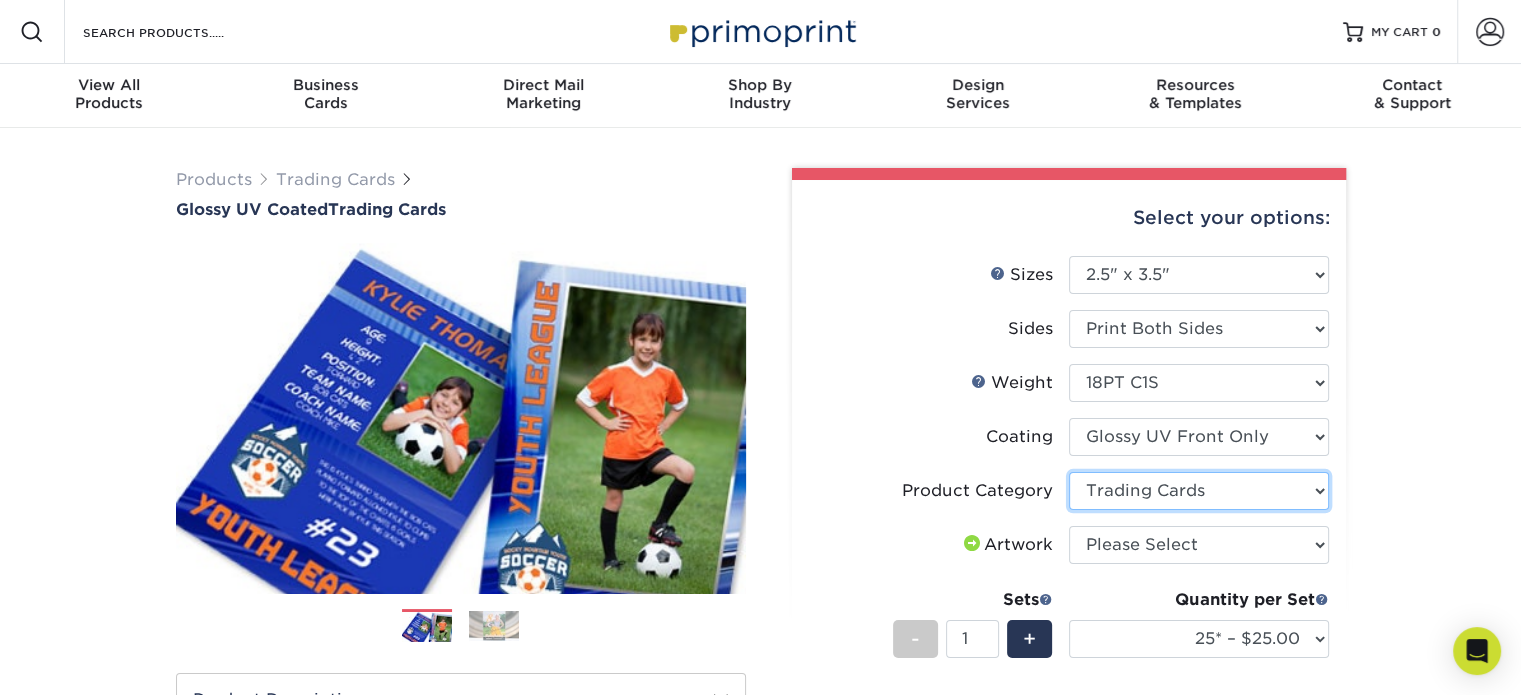 click on "Please Select Trading Cards" at bounding box center (1199, 491) 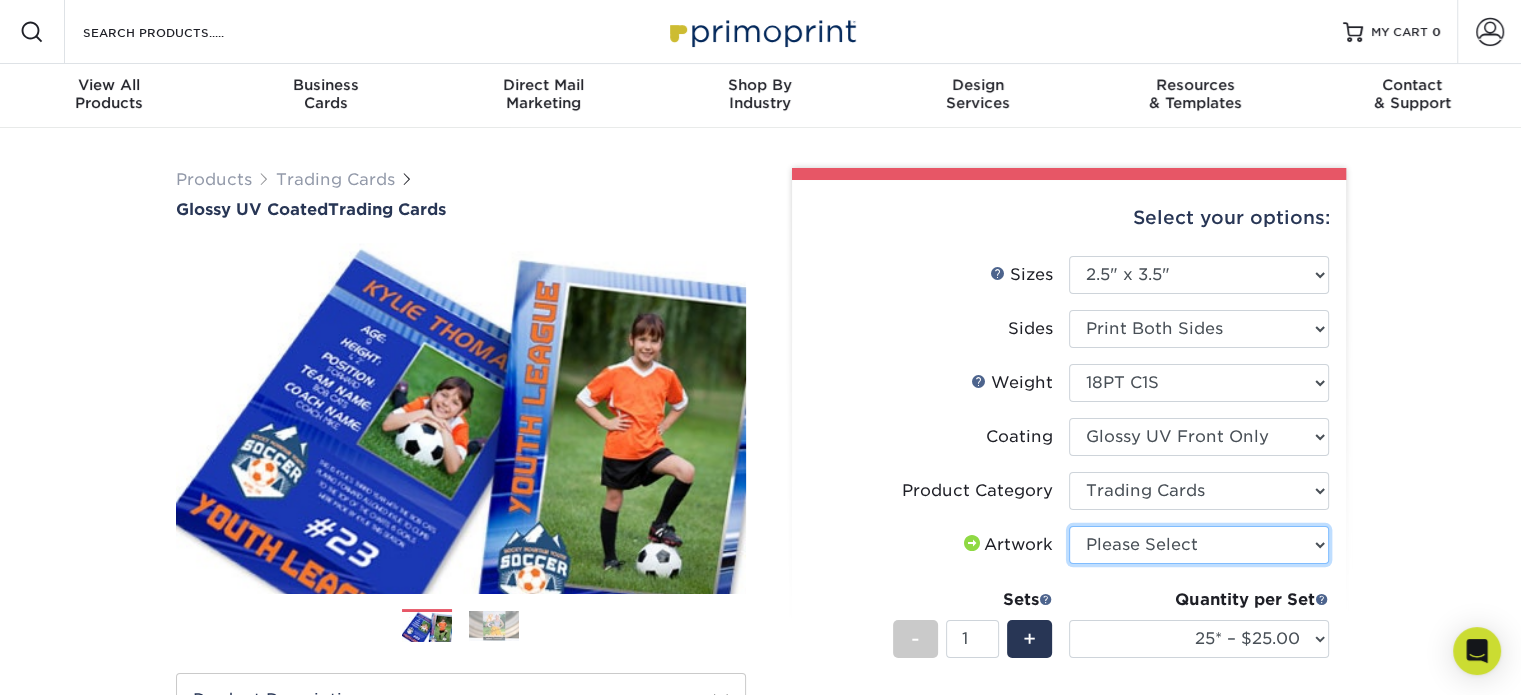 click on "Please Select I will upload files I need a design - $100" at bounding box center (1199, 545) 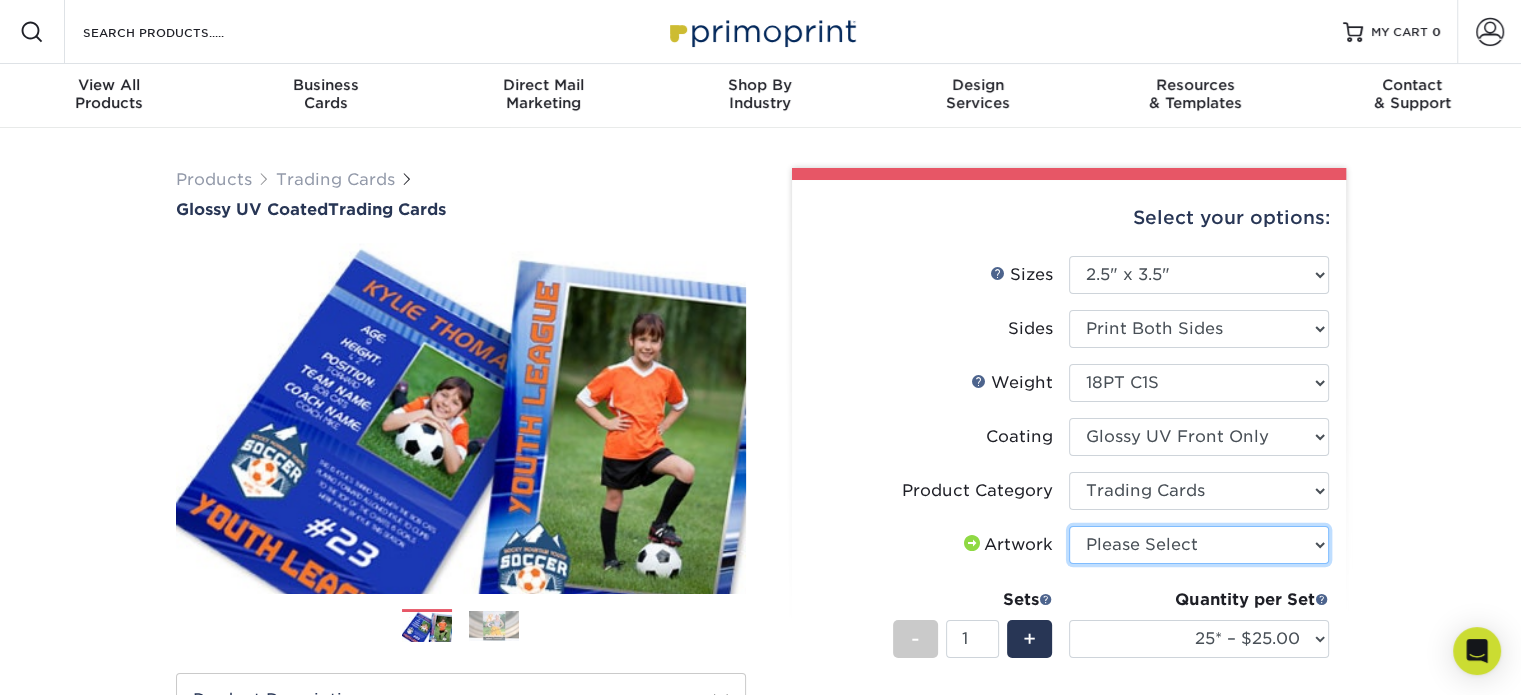 select on "upload" 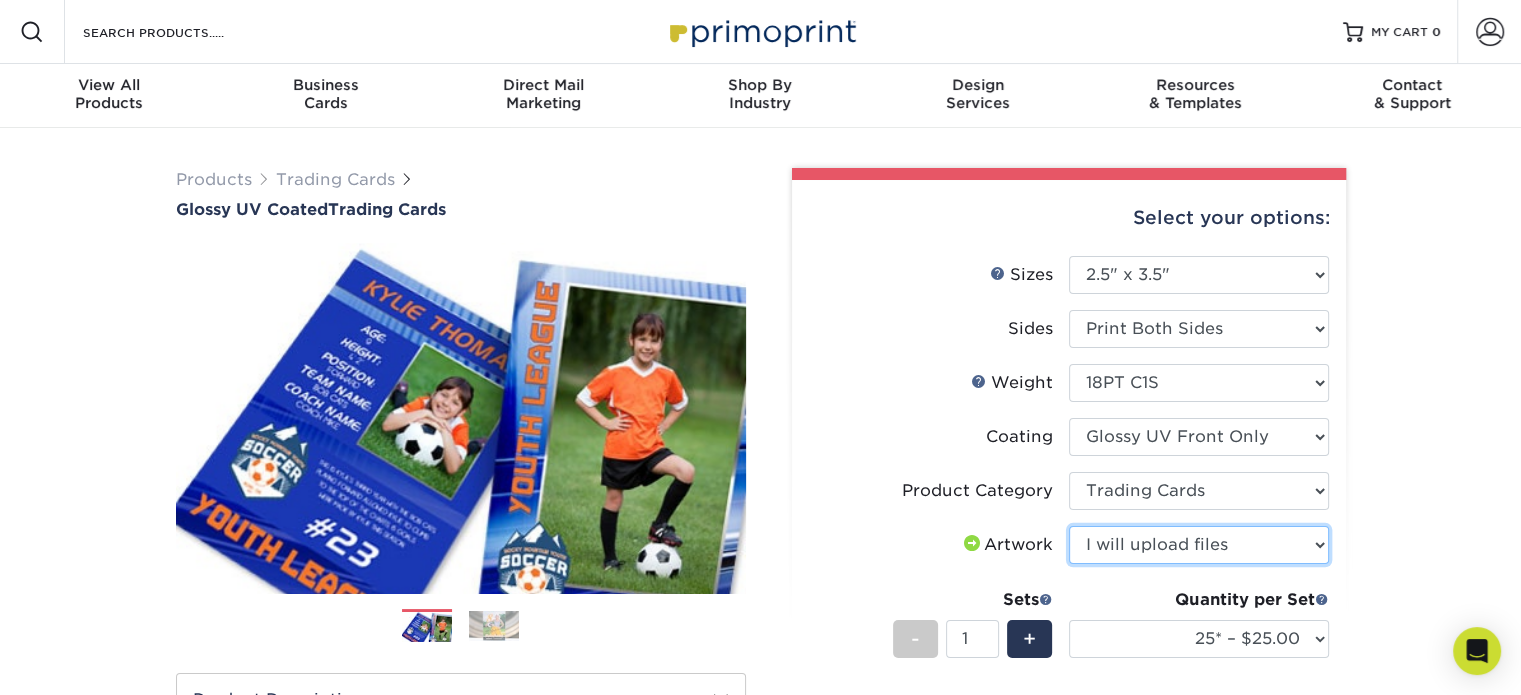 click on "Please Select I will upload files I need a design - $100" at bounding box center (1199, 545) 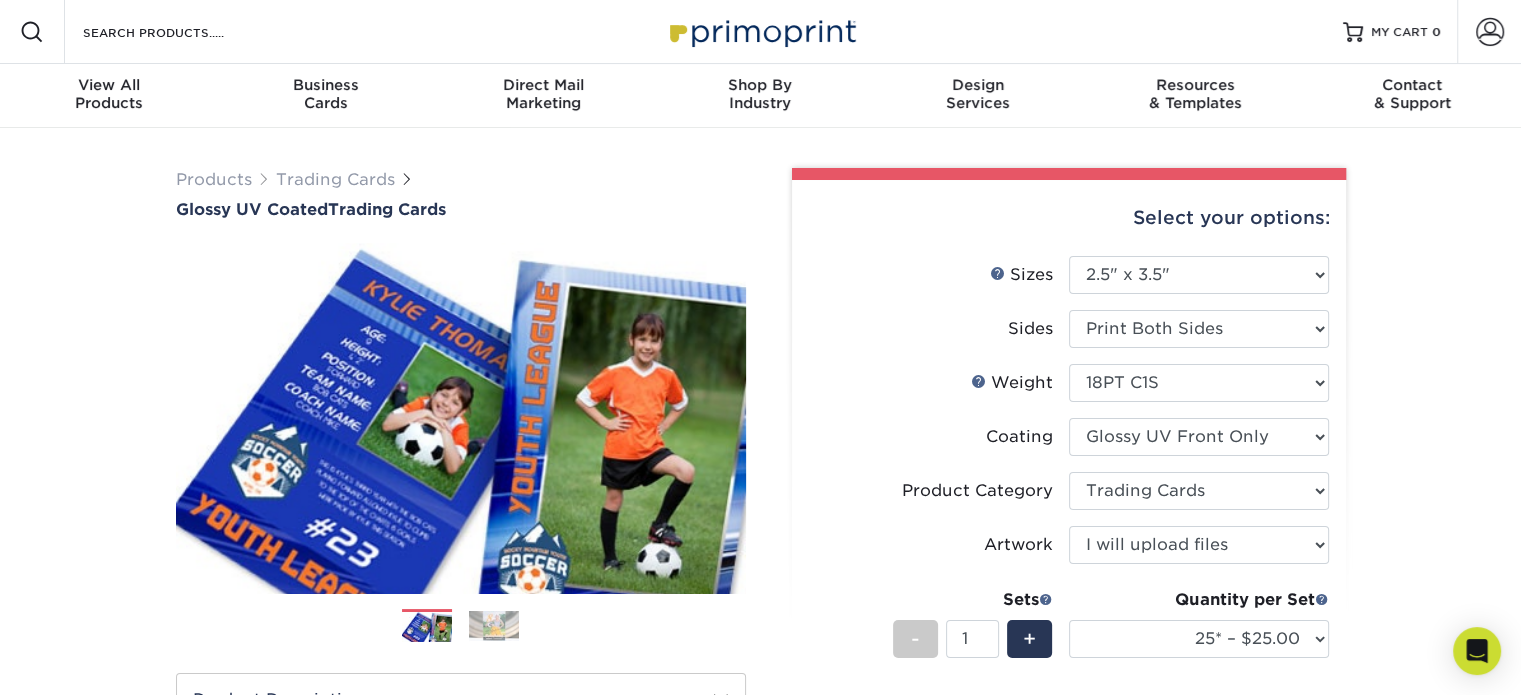click on "Products
Trading Cards
Glossy UV Coated  Trading Cards
Previous Next  /" at bounding box center (760, 662) 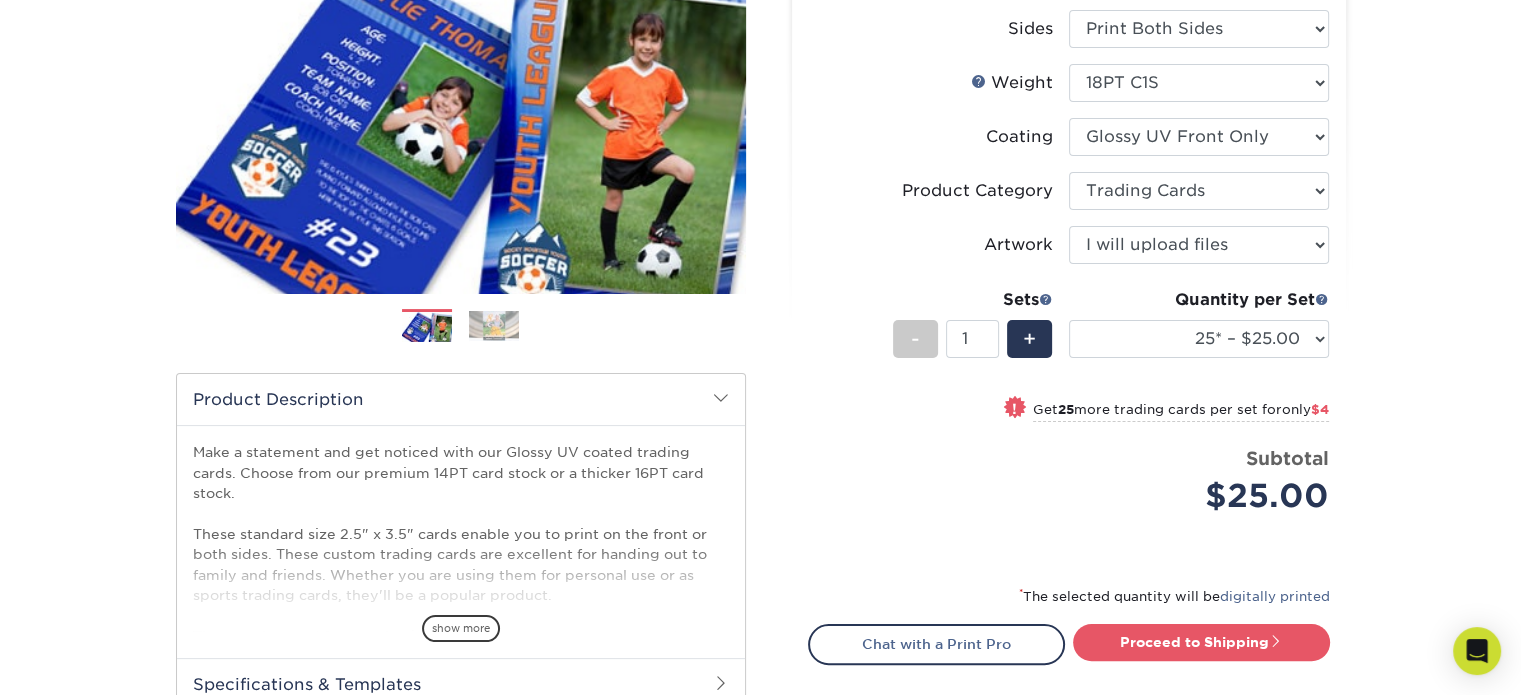 scroll, scrollTop: 302, scrollLeft: 0, axis: vertical 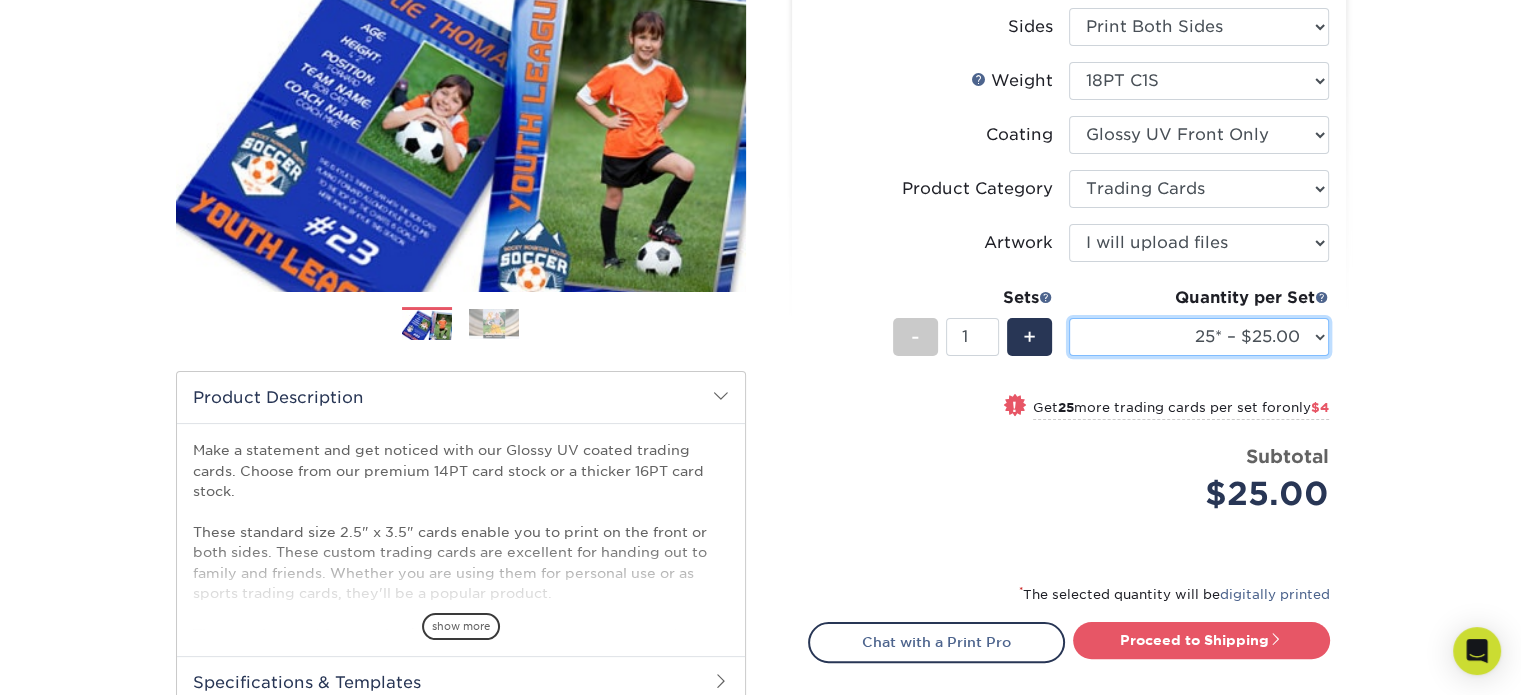 click on "25* – $25.00 50* – $29.00 75* – $37.00 100* – $41.00 250* – $48.00 500 – $58.00 1000 – $78.00 2500 – $155.00 5000 – $212.00 10000 – $413.00 15000 – $611.00 20000 – $813.00 25000 – $994.00" at bounding box center [1199, 337] 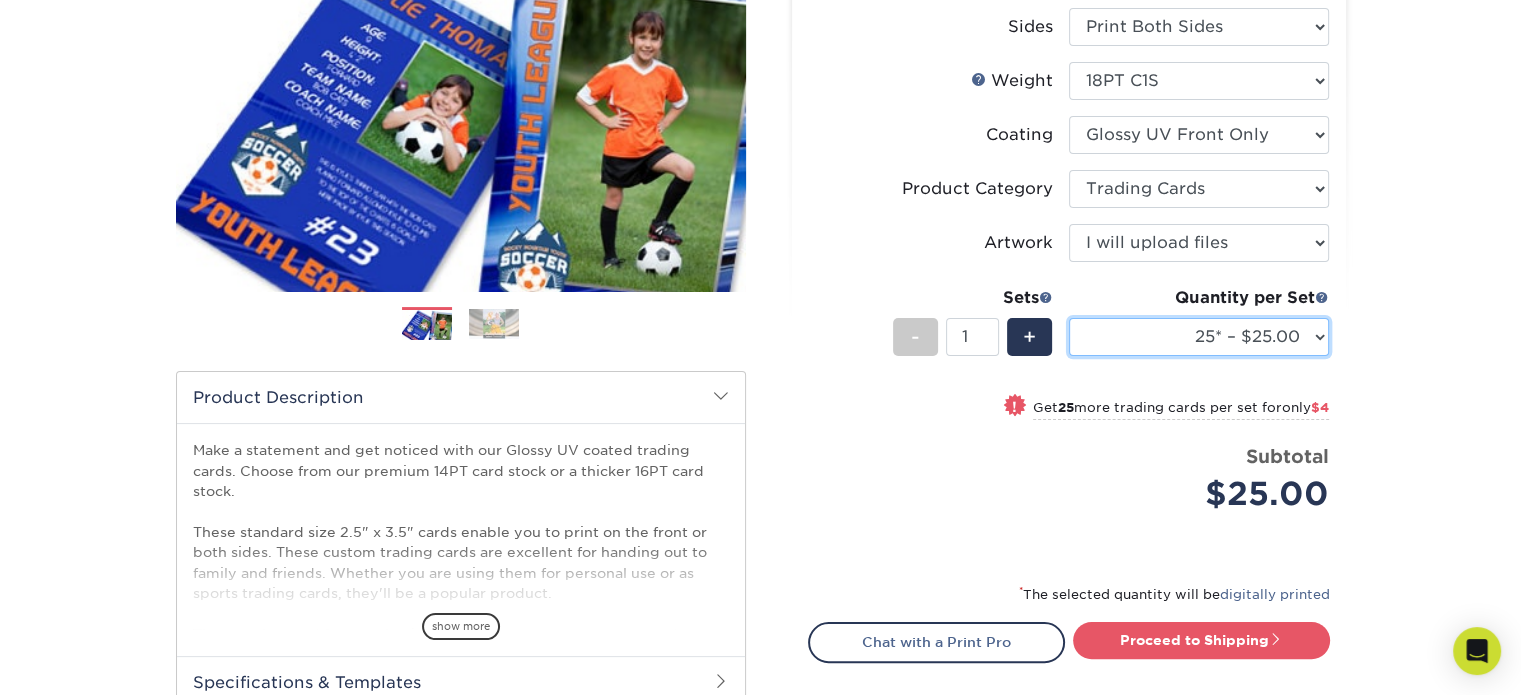select on "25* – $25.00" 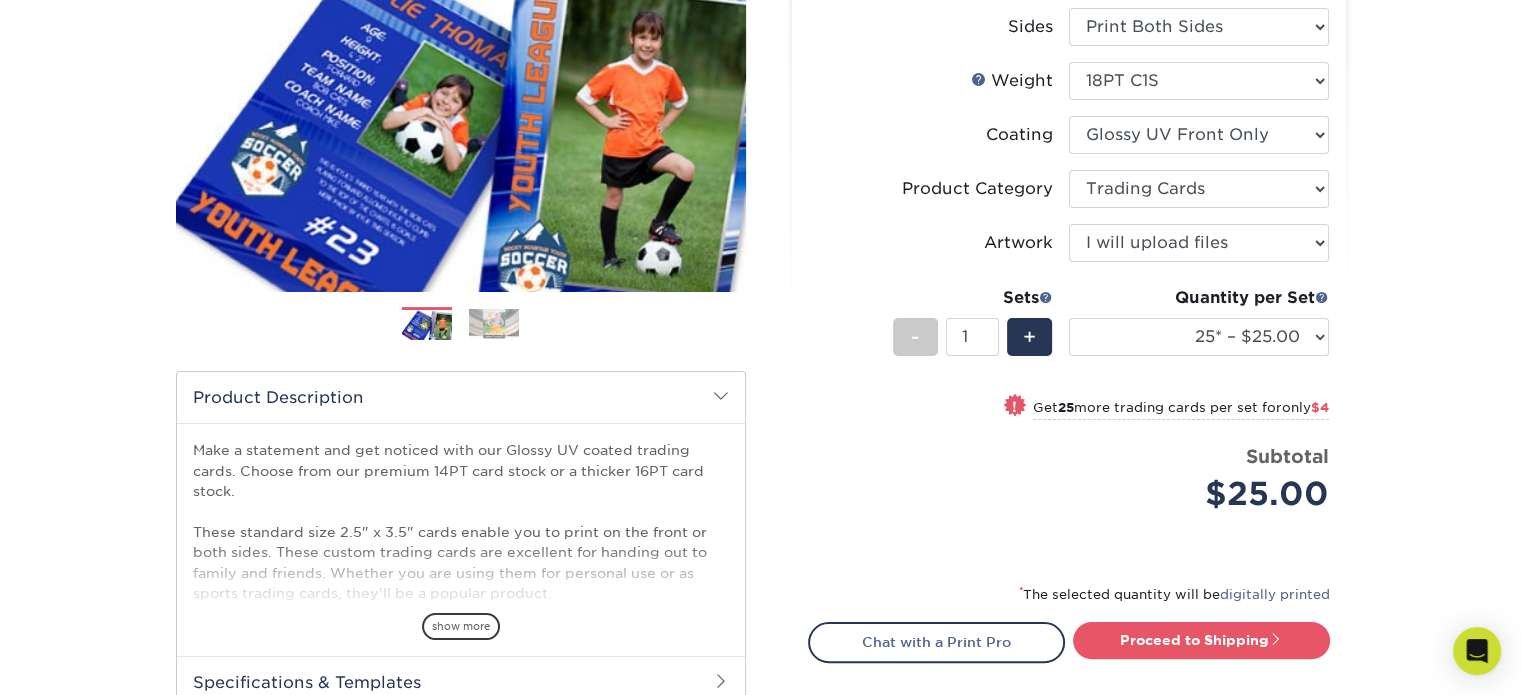 click on "Quantity per Set
25* – $25.00 50* – $29.00 75* – $37.00 100* – $41.00 250* – $48.00 500 – $58.00 1000 – $78.00 2500 – $155.00 5000 – $212.00 10000 – $413.00 15000 – $611.00 20000 – $813.00 25000 – $994.00
(Price includes envelopes)" at bounding box center (1199, 332) 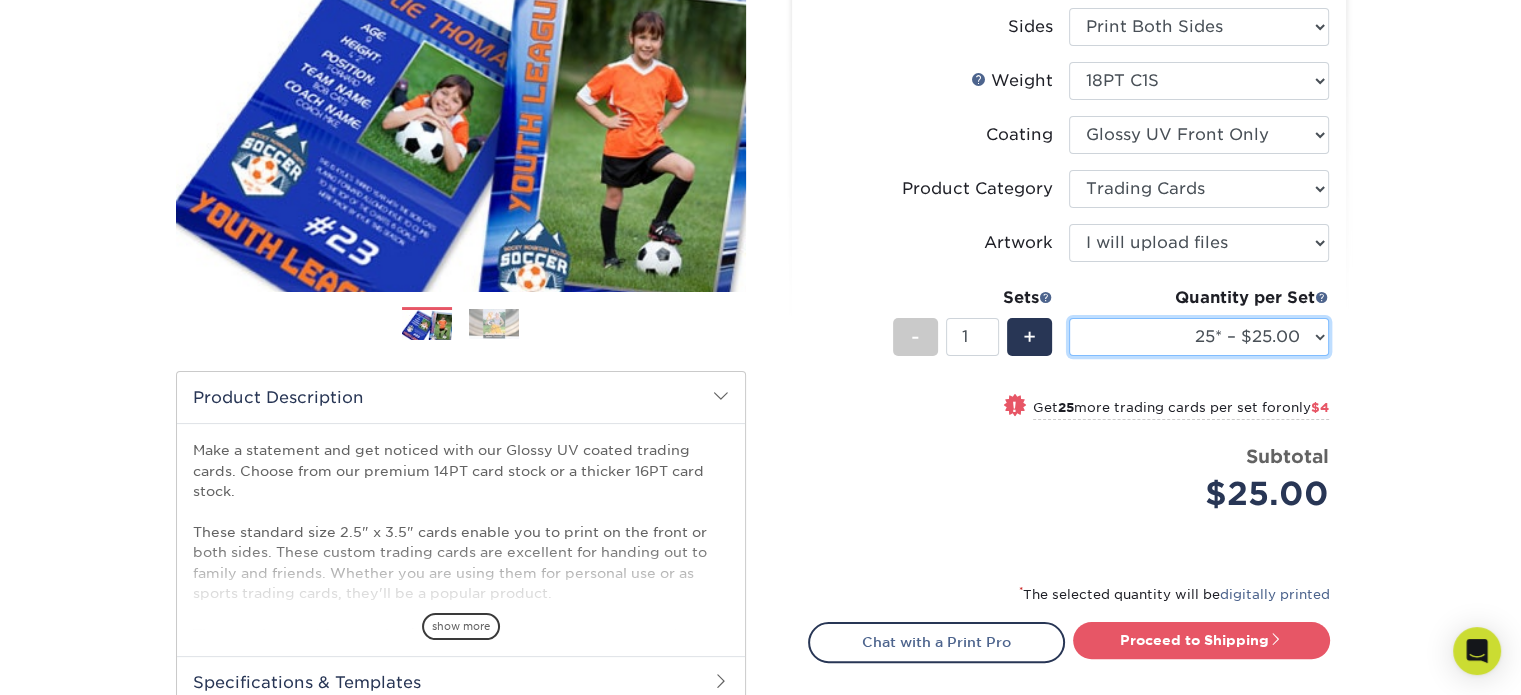 click on "25* – $25.00 50* – $29.00 75* – $37.00 100* – $41.00 250* – $48.00 500 – $58.00 1000 – $78.00 2500 – $155.00 5000 – $212.00 10000 – $413.00 15000 – $611.00 20000 – $813.00 25000 – $994.00" at bounding box center [1199, 337] 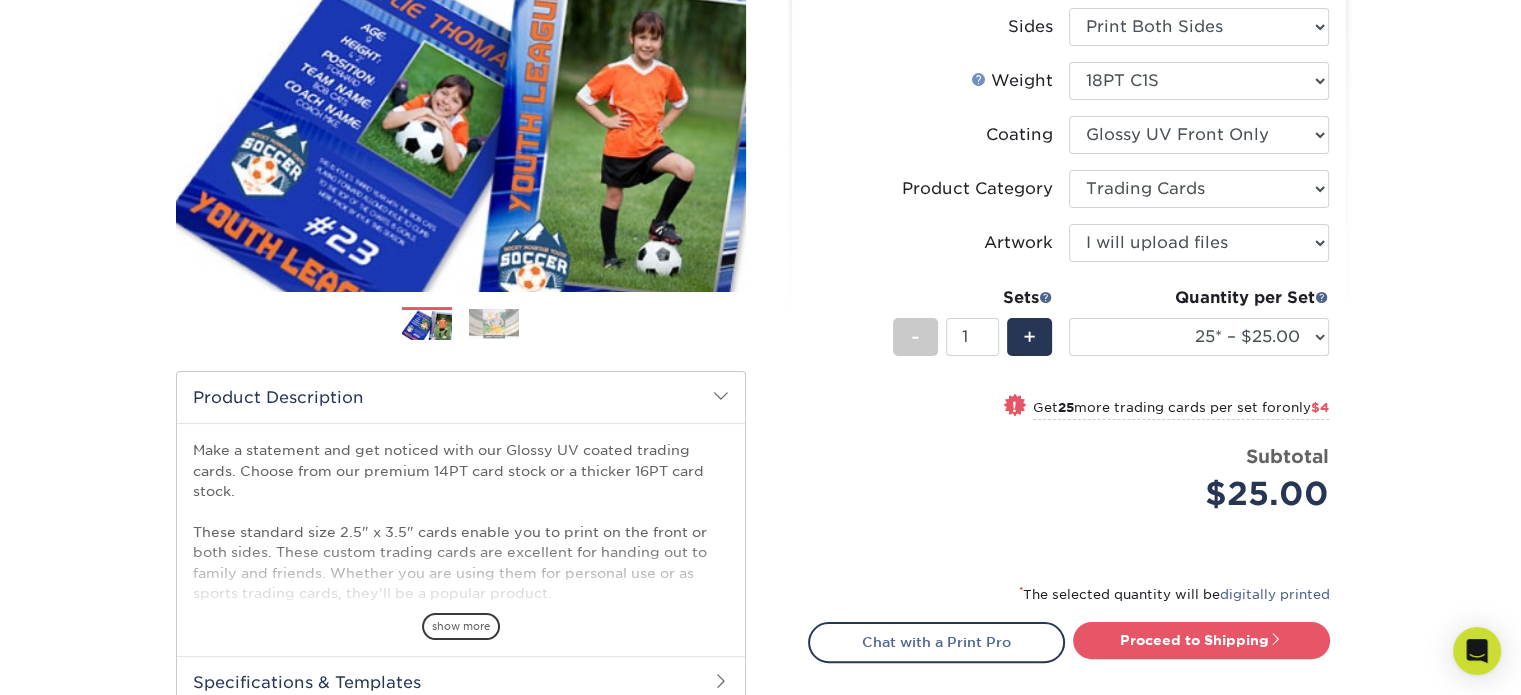 click on "Weight Help" at bounding box center [979, 79] 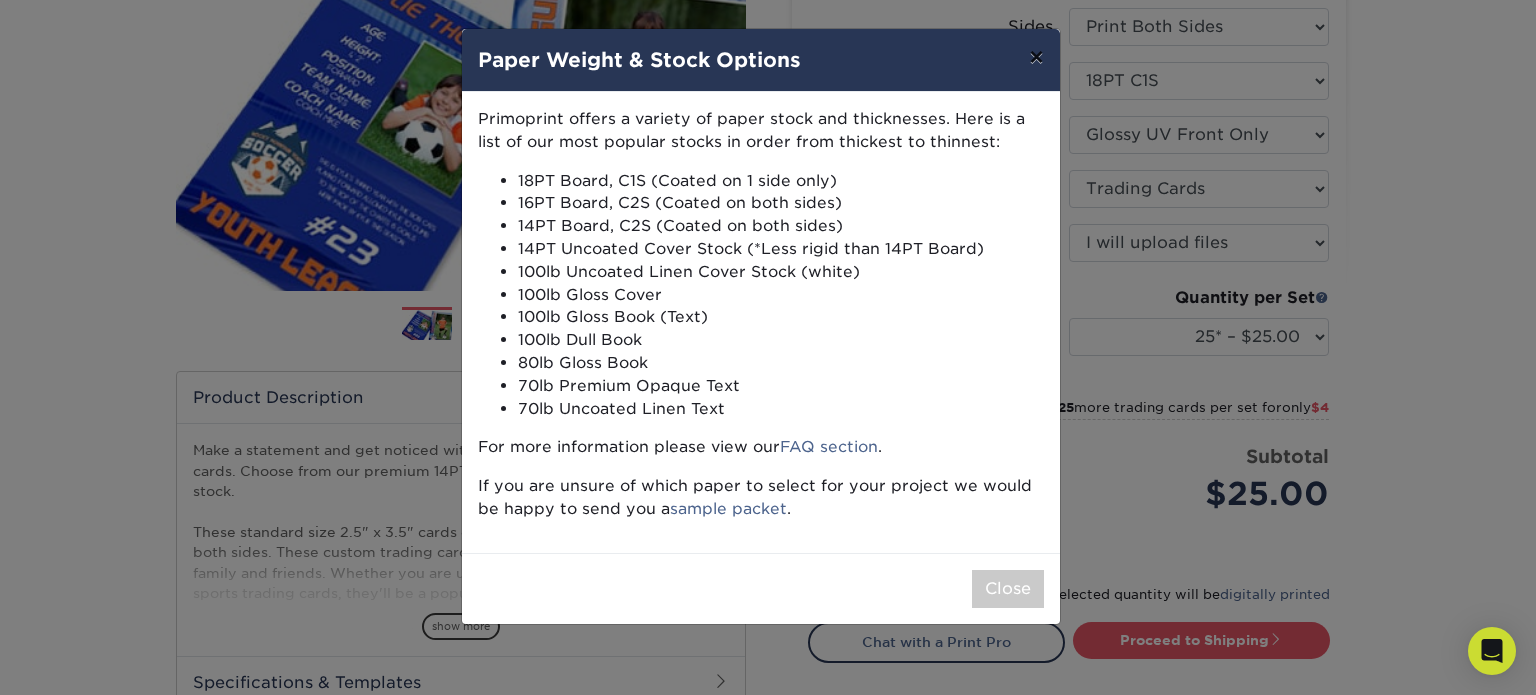 click on "×" at bounding box center [1036, 57] 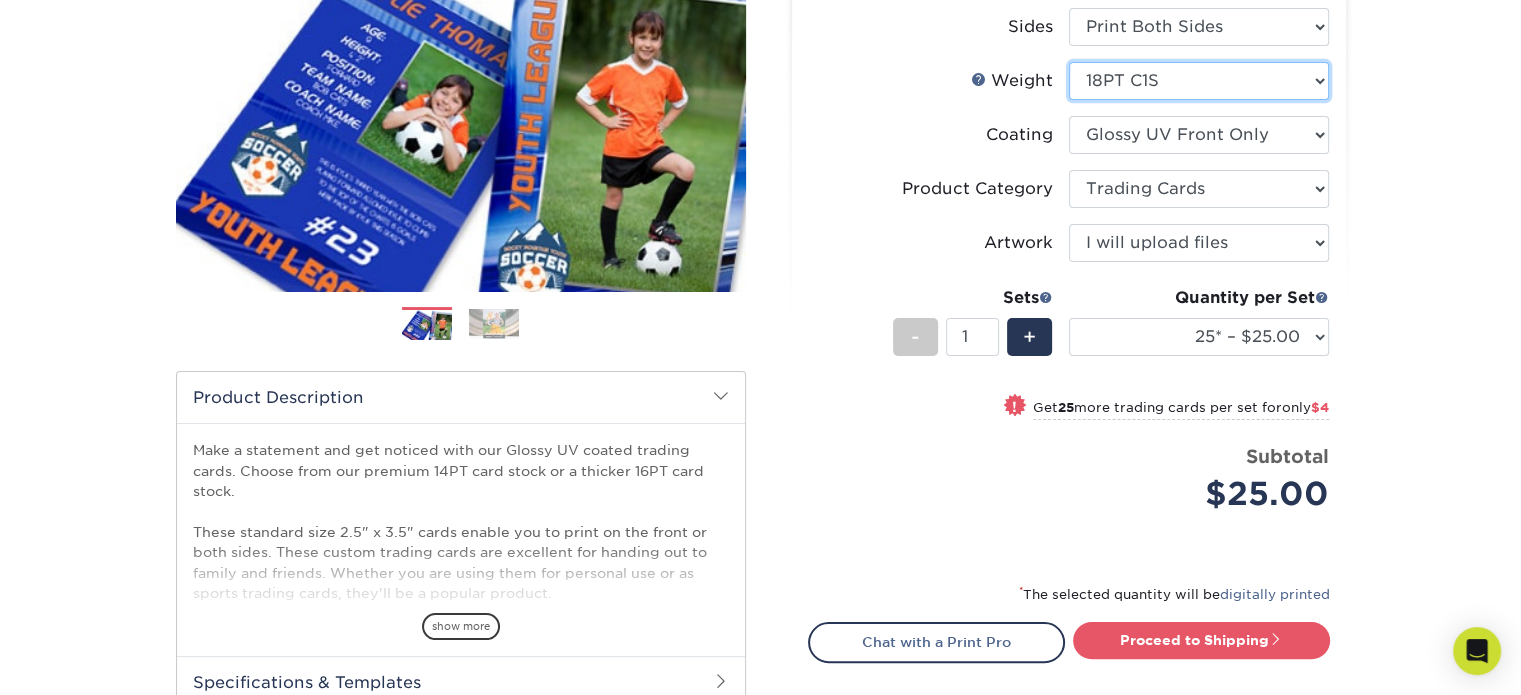 click on "Please Select 16PT 14PT 18PT C1S" at bounding box center [1199, 81] 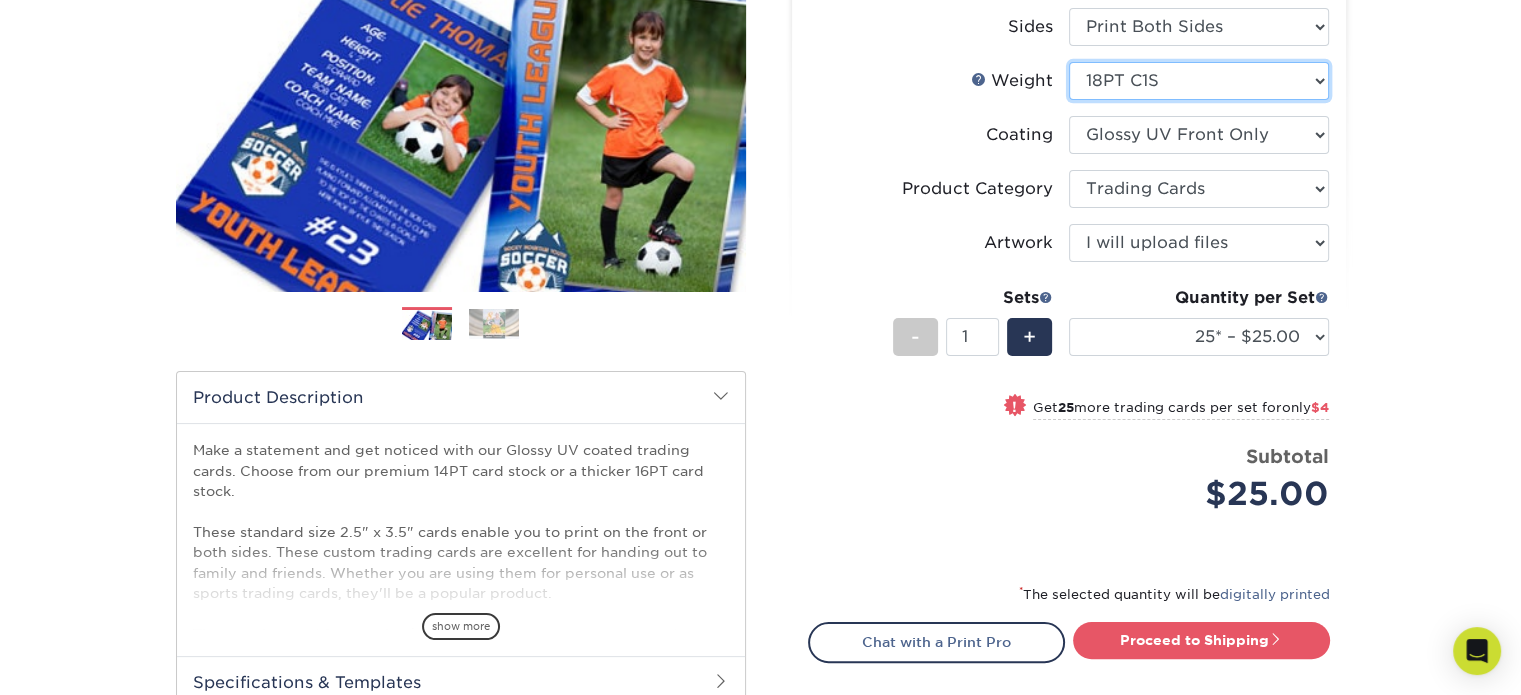 select on "14PT" 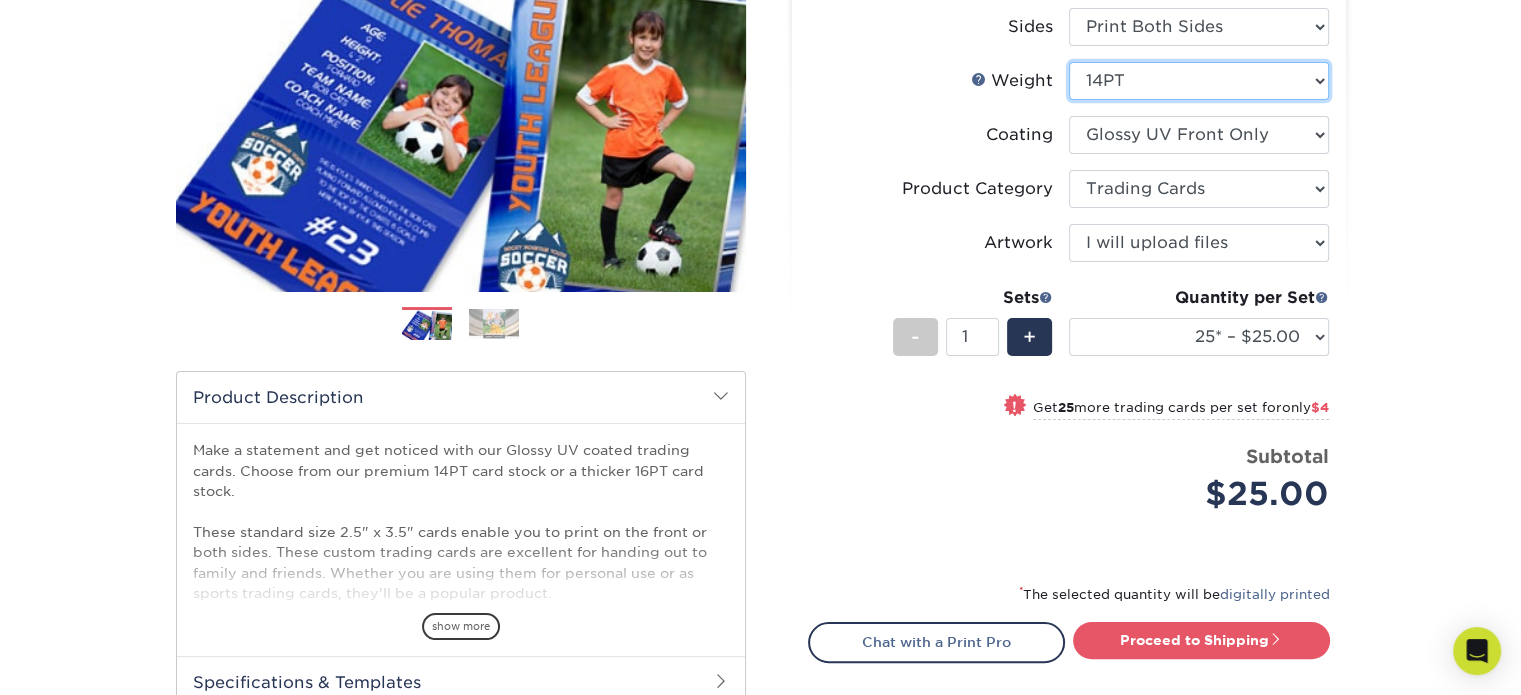 click on "Please Select 16PT 14PT 18PT C1S" at bounding box center [1199, 81] 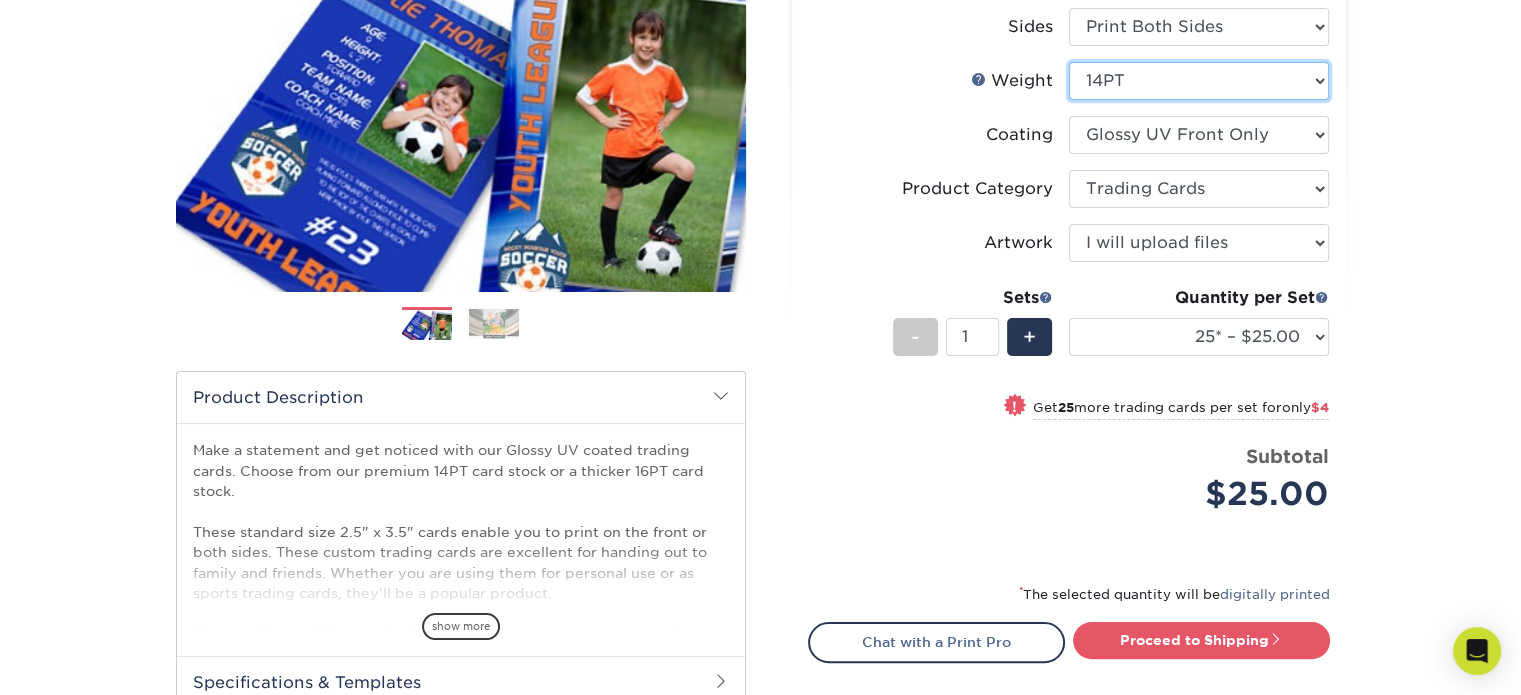 select on "-1" 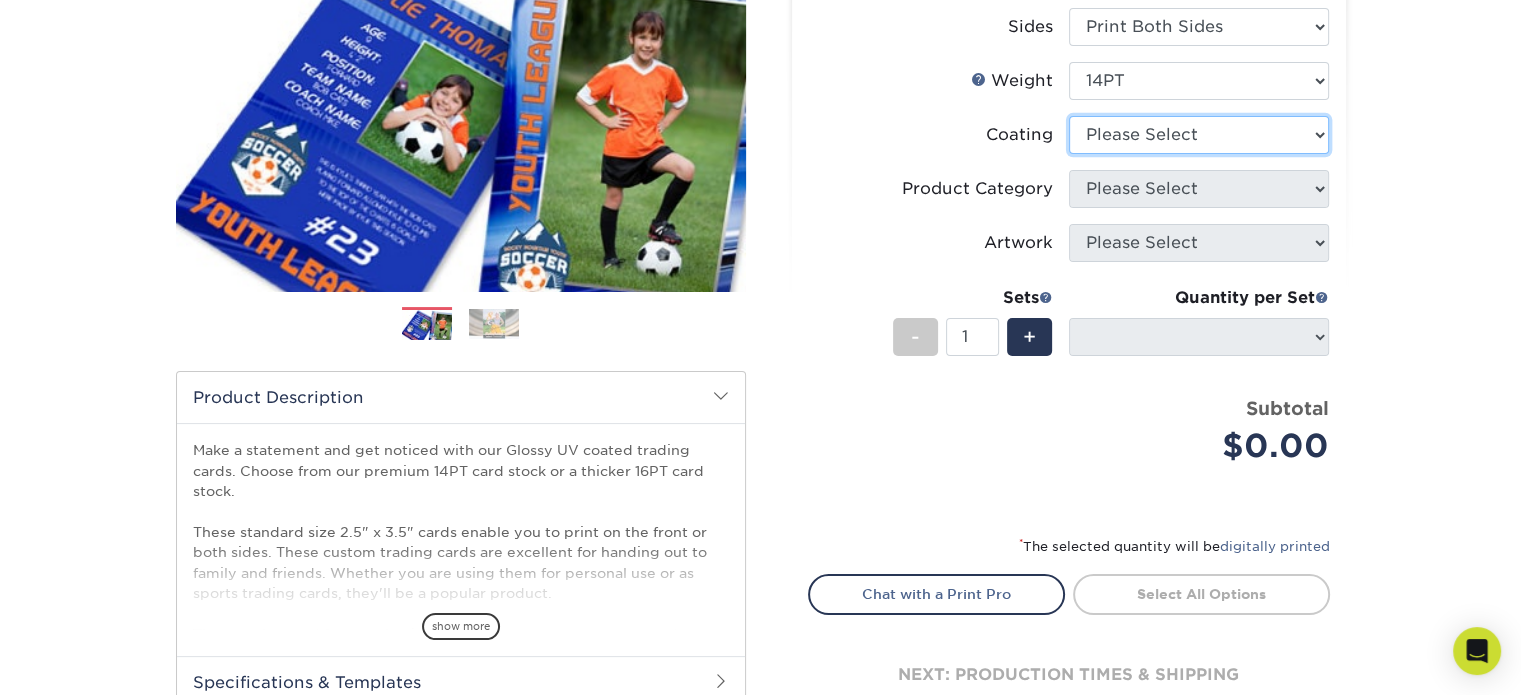 click at bounding box center (1199, 135) 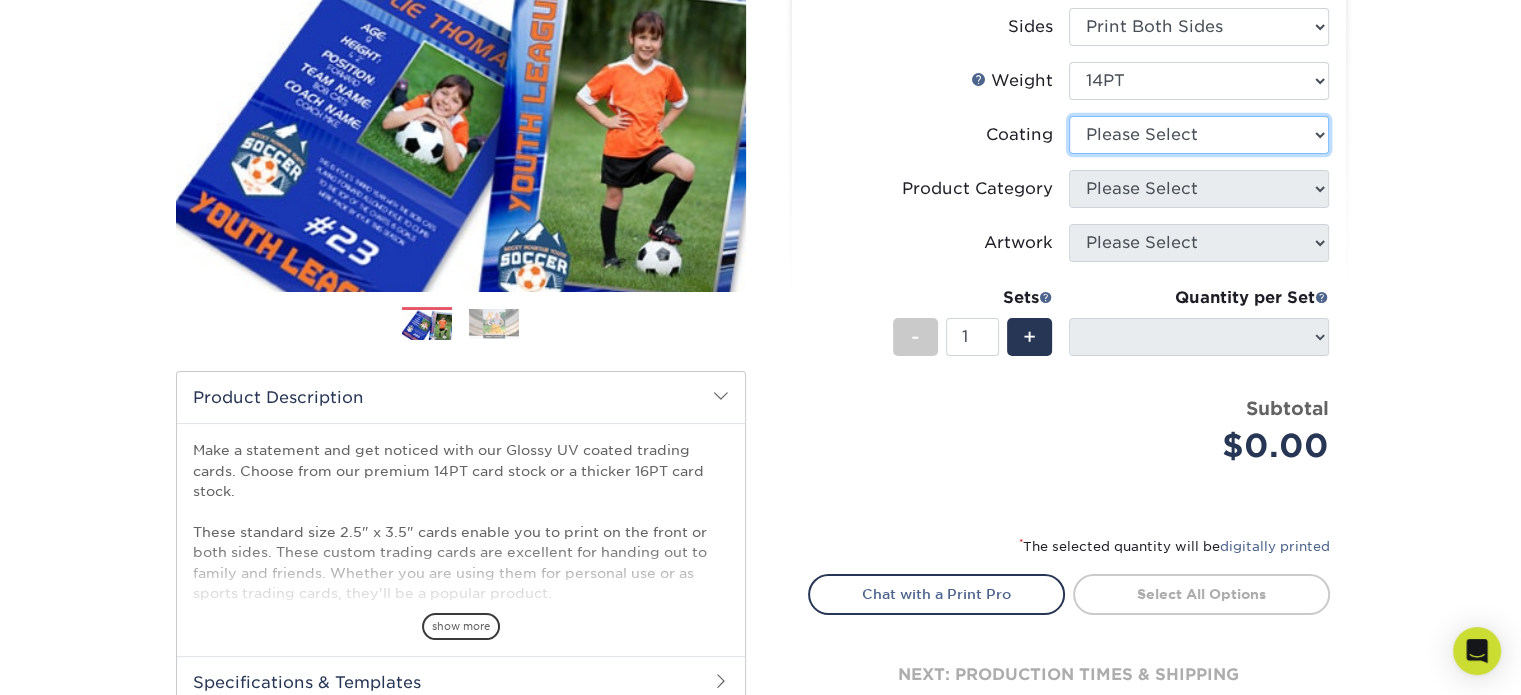 select on "ae367451-b2b8-45df-a344-0f05b6a12993" 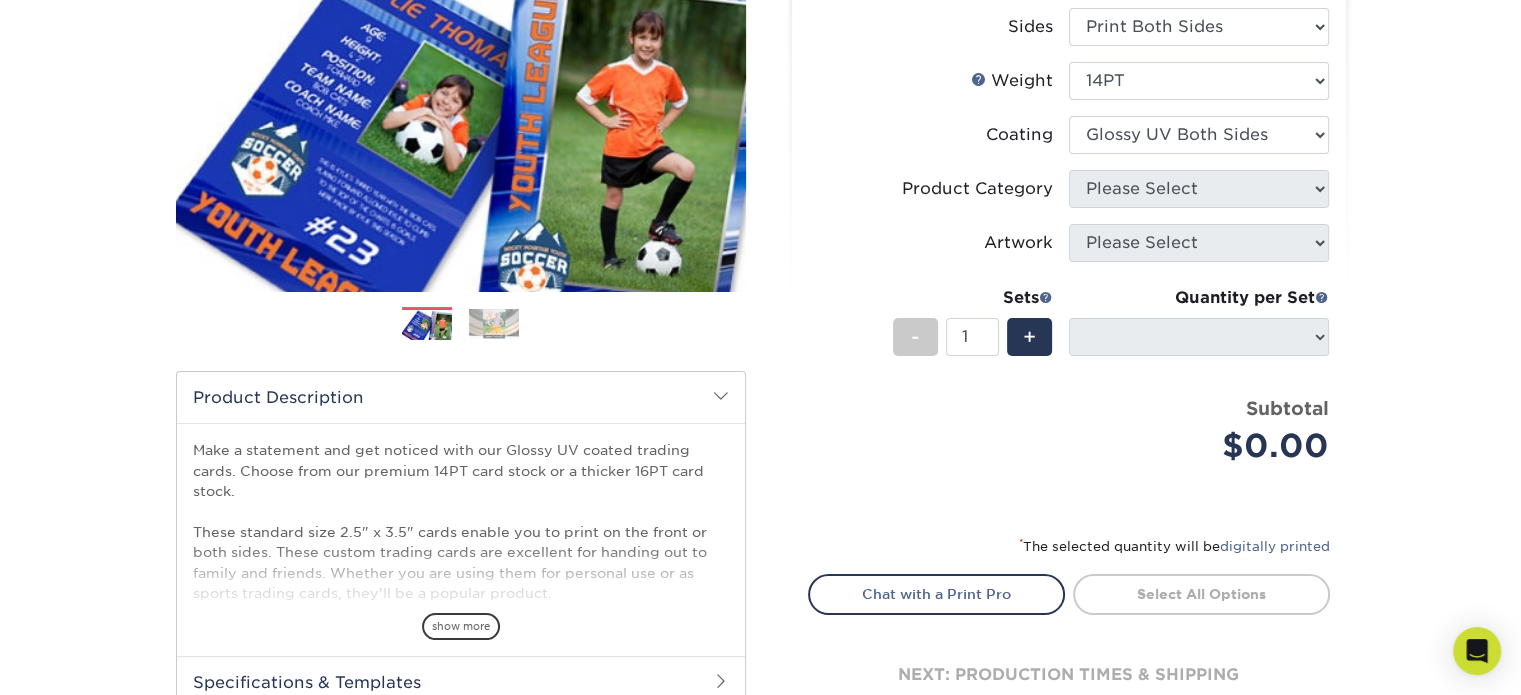 click at bounding box center [1199, 135] 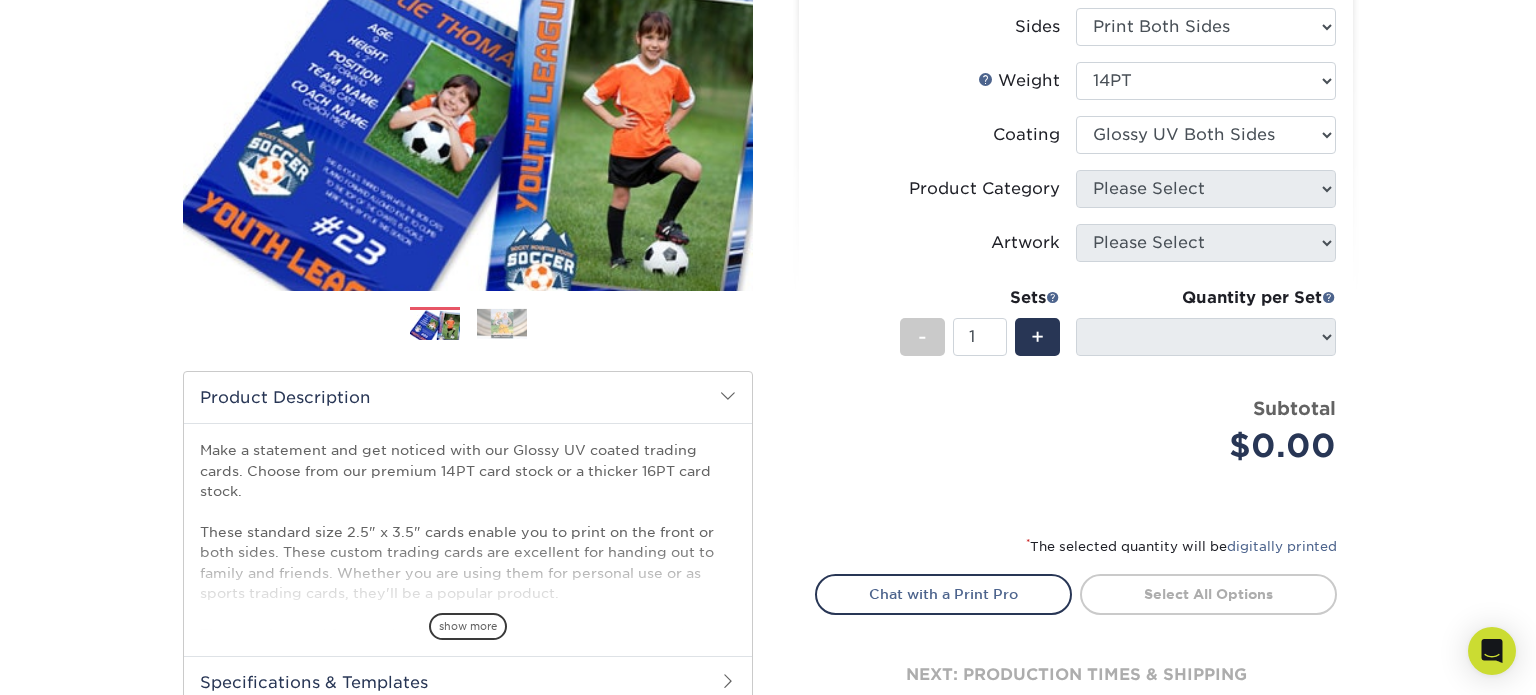 select on "-1" 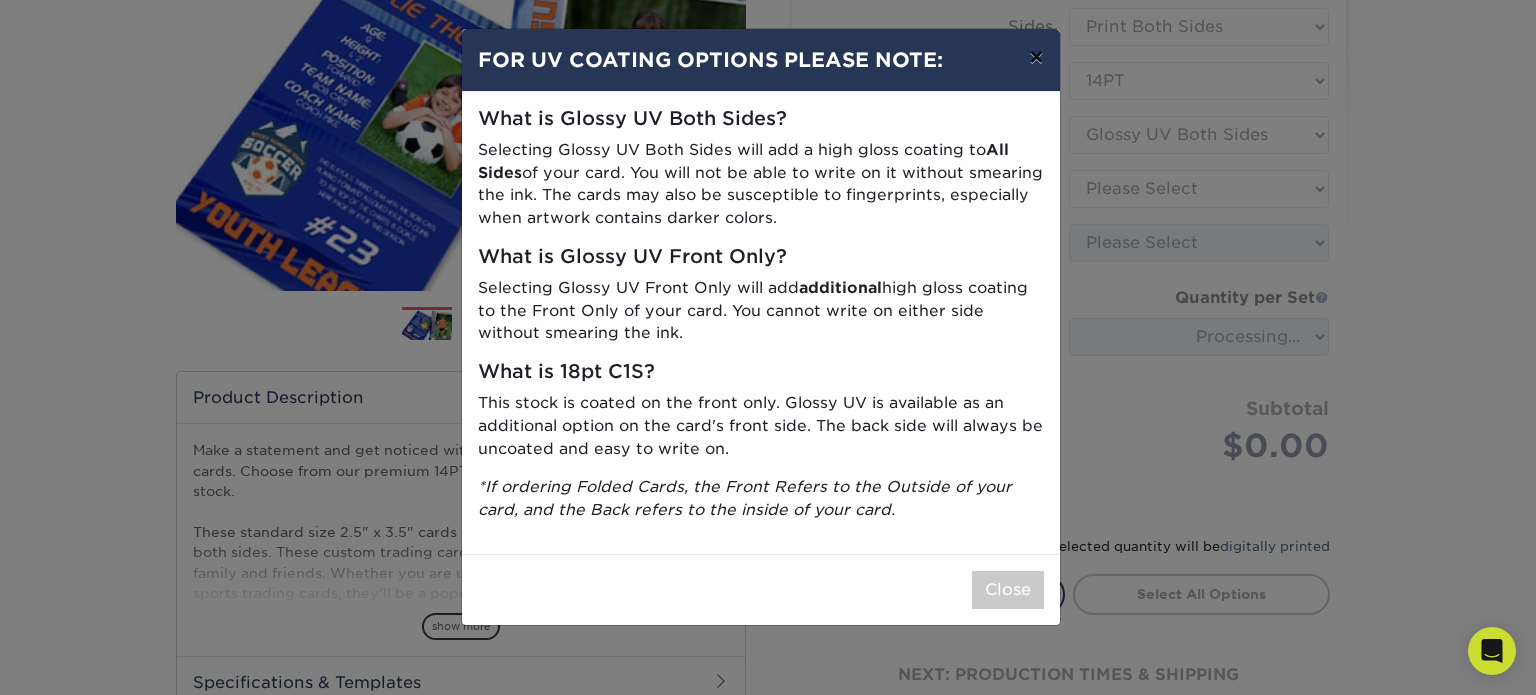 click on "×" at bounding box center [1036, 57] 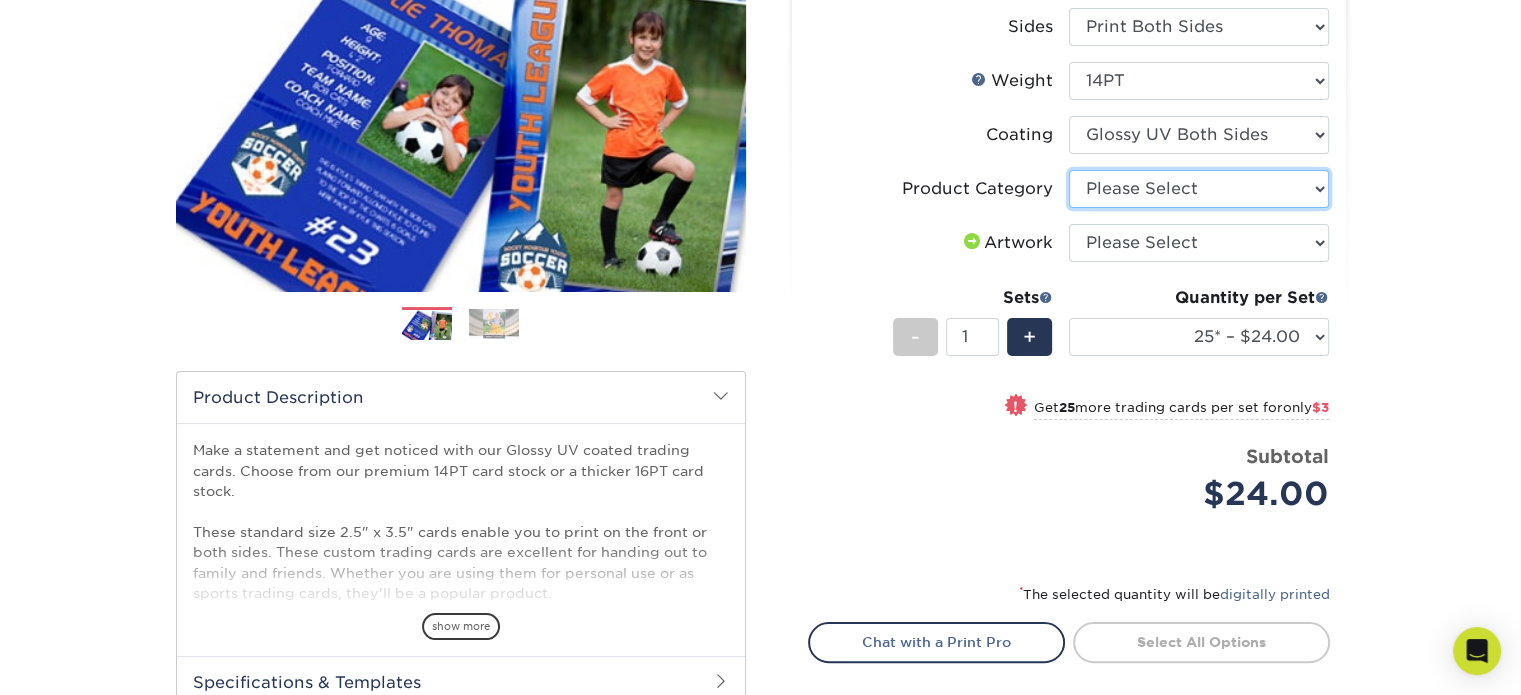 drag, startPoint x: 1186, startPoint y: 187, endPoint x: 1250, endPoint y: 192, distance: 64.195015 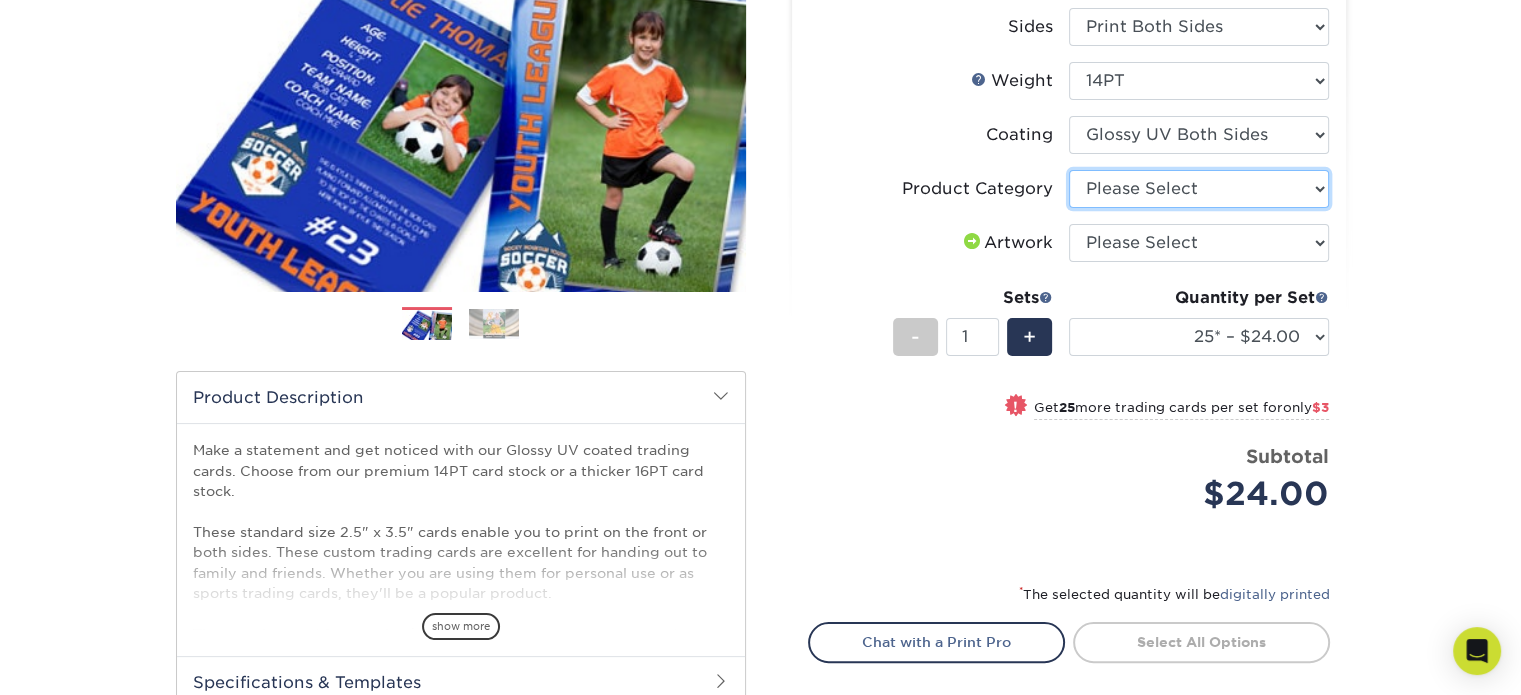 click on "Please Select Trading Cards" at bounding box center [1199, 189] 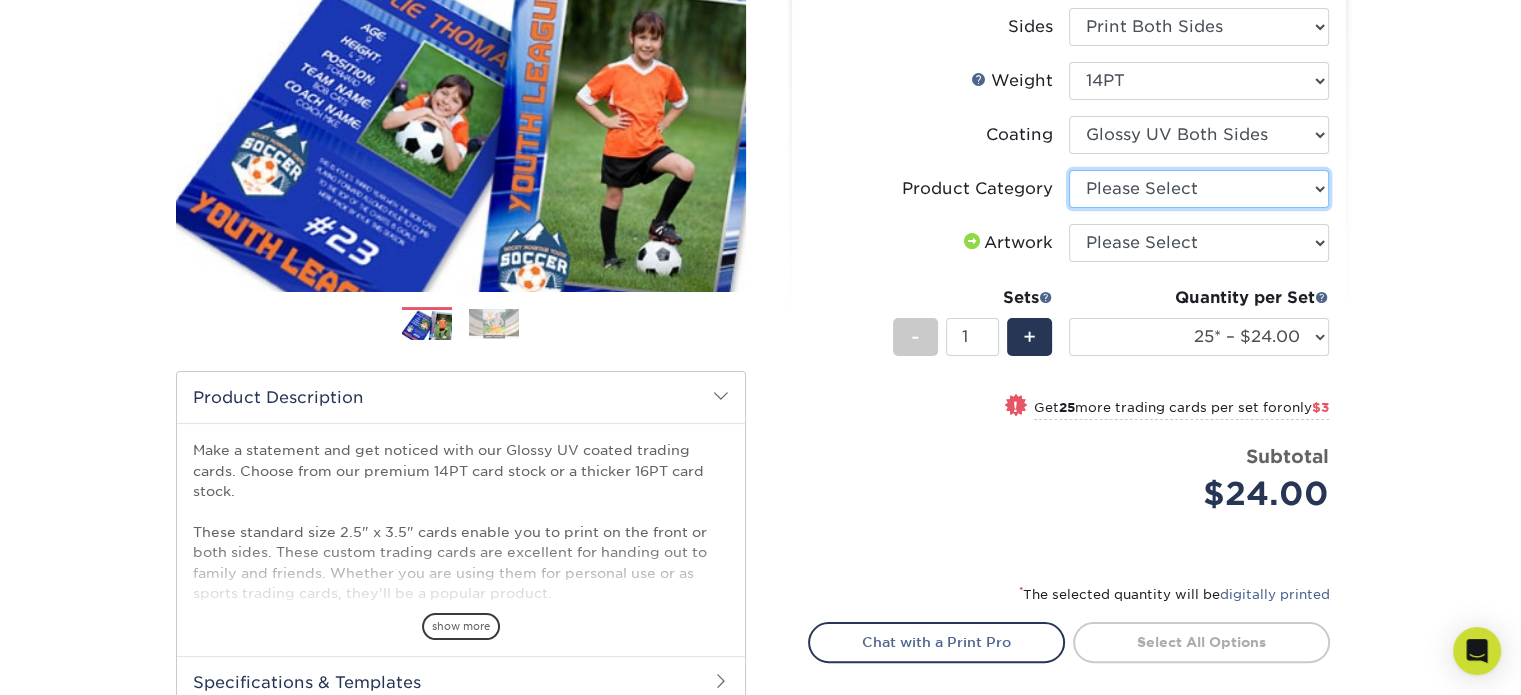 select on "c2f9bce9-36c2-409d-b101-c29d9d031e18" 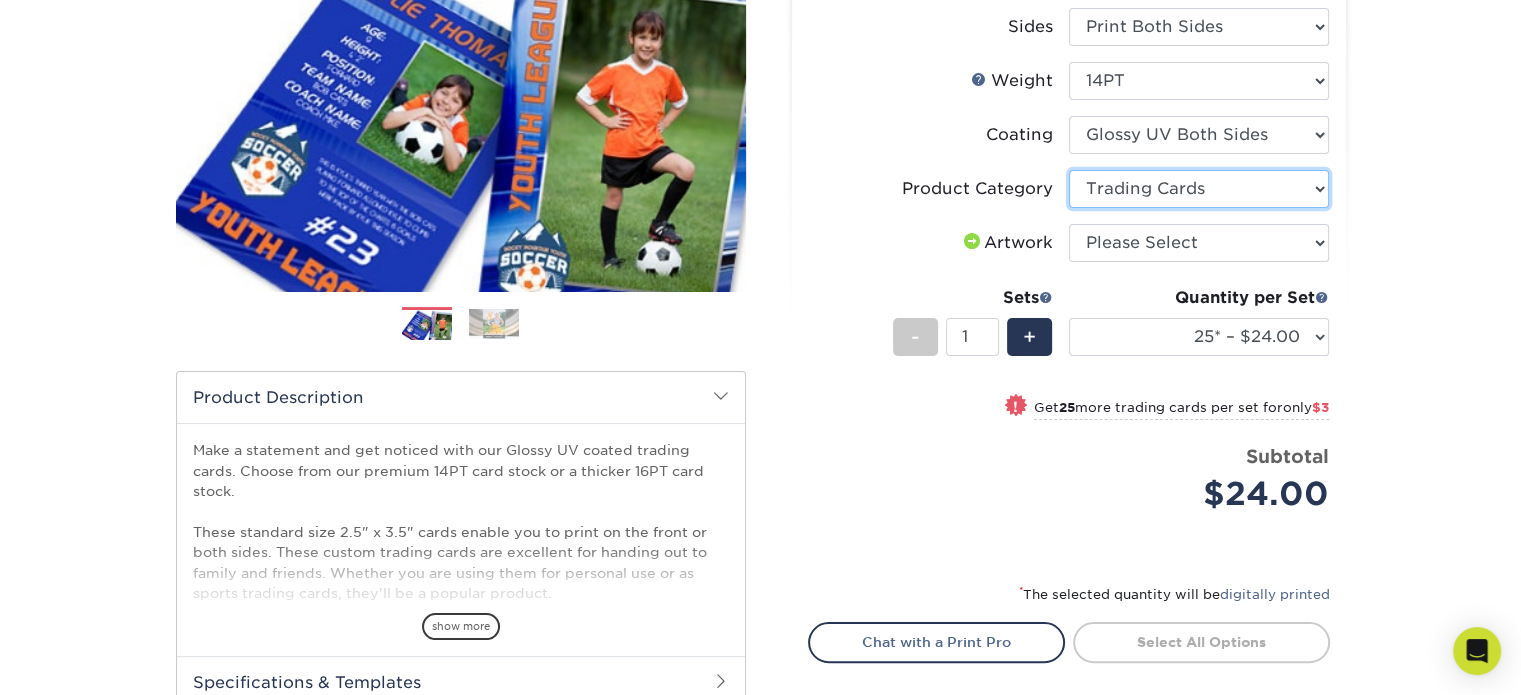 click on "Please Select Trading Cards" at bounding box center [1199, 189] 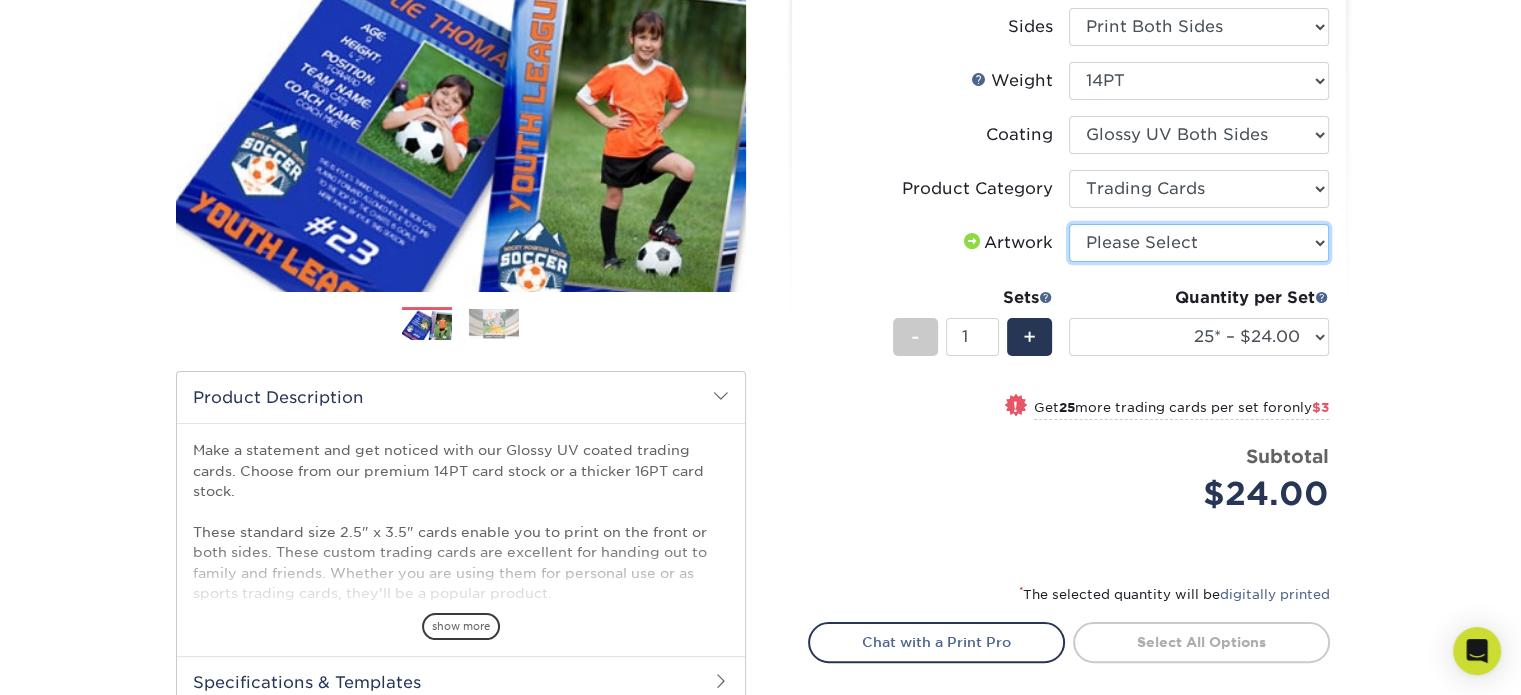 click on "Please Select I will upload files I need a design - $100" at bounding box center (1199, 243) 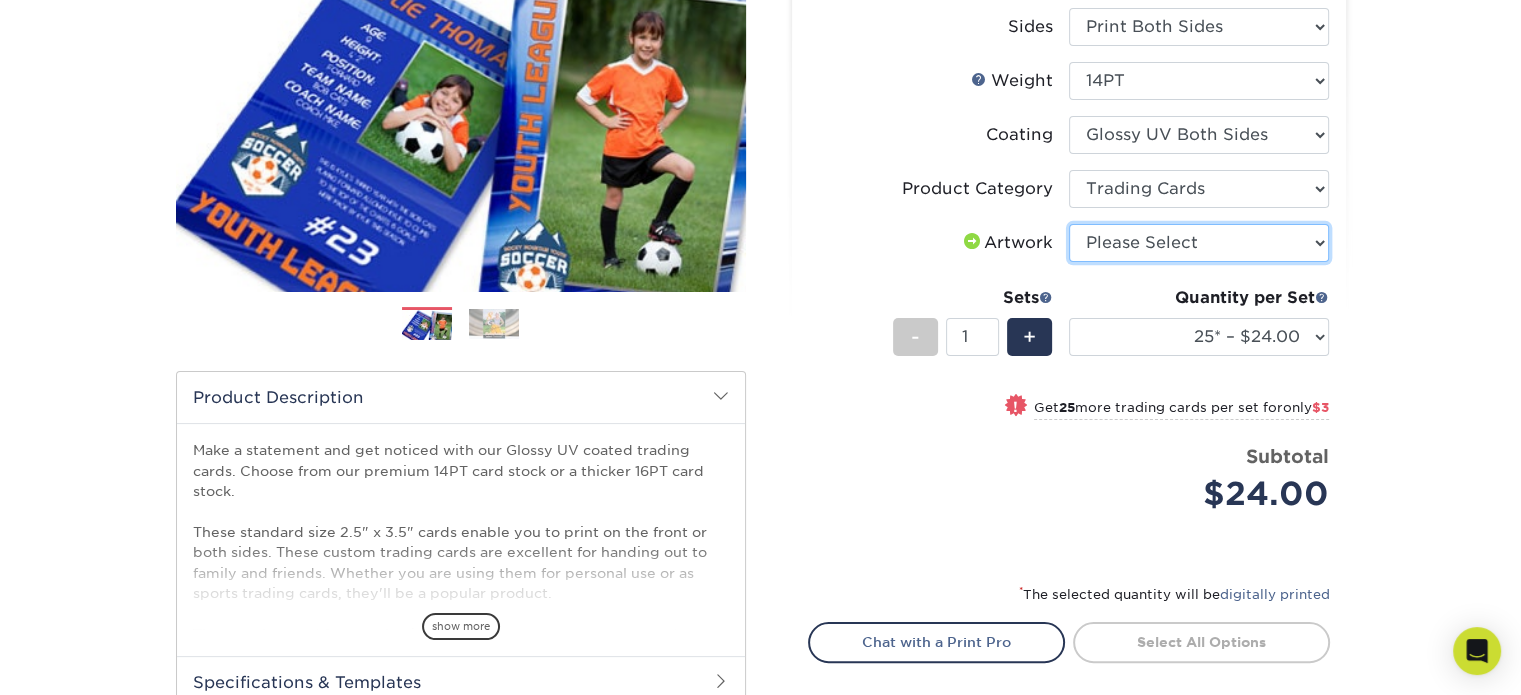 select on "upload" 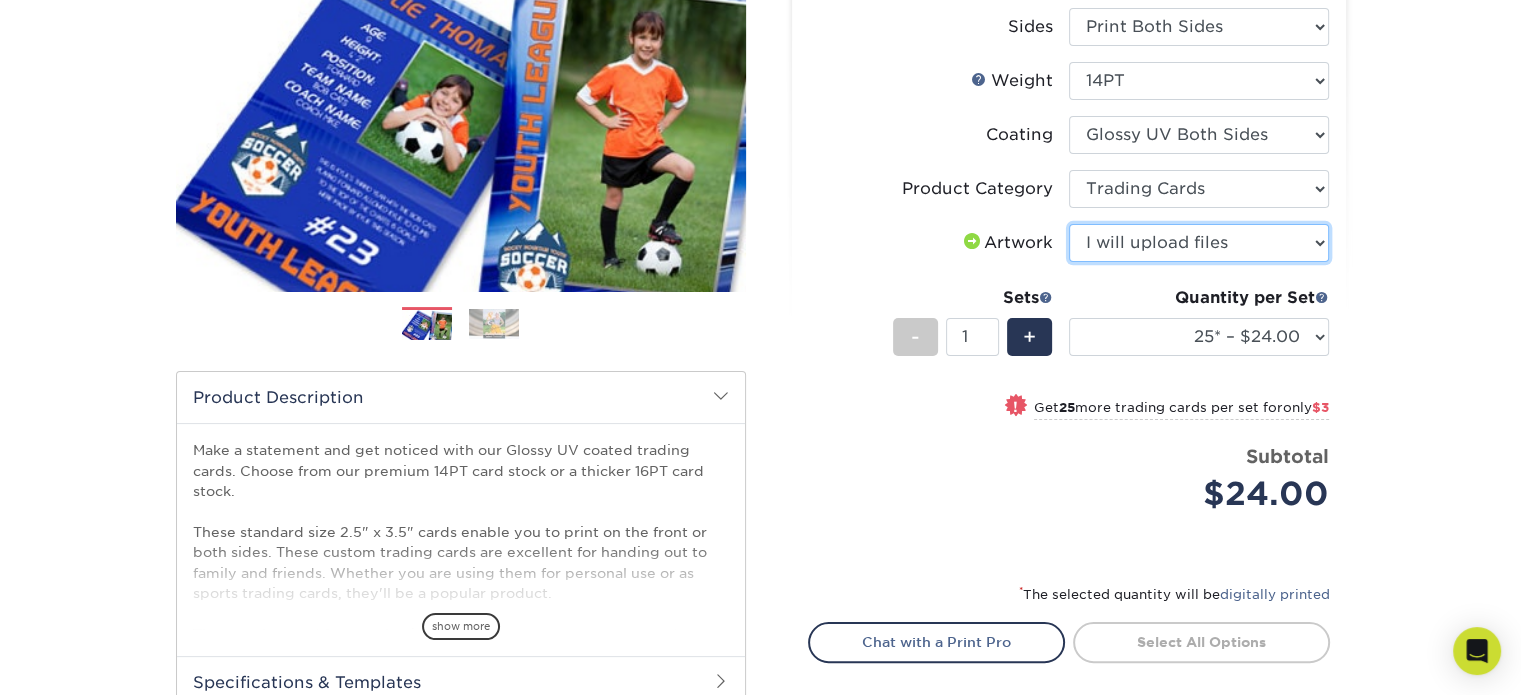 click on "Please Select I will upload files I need a design - $100" at bounding box center (1199, 243) 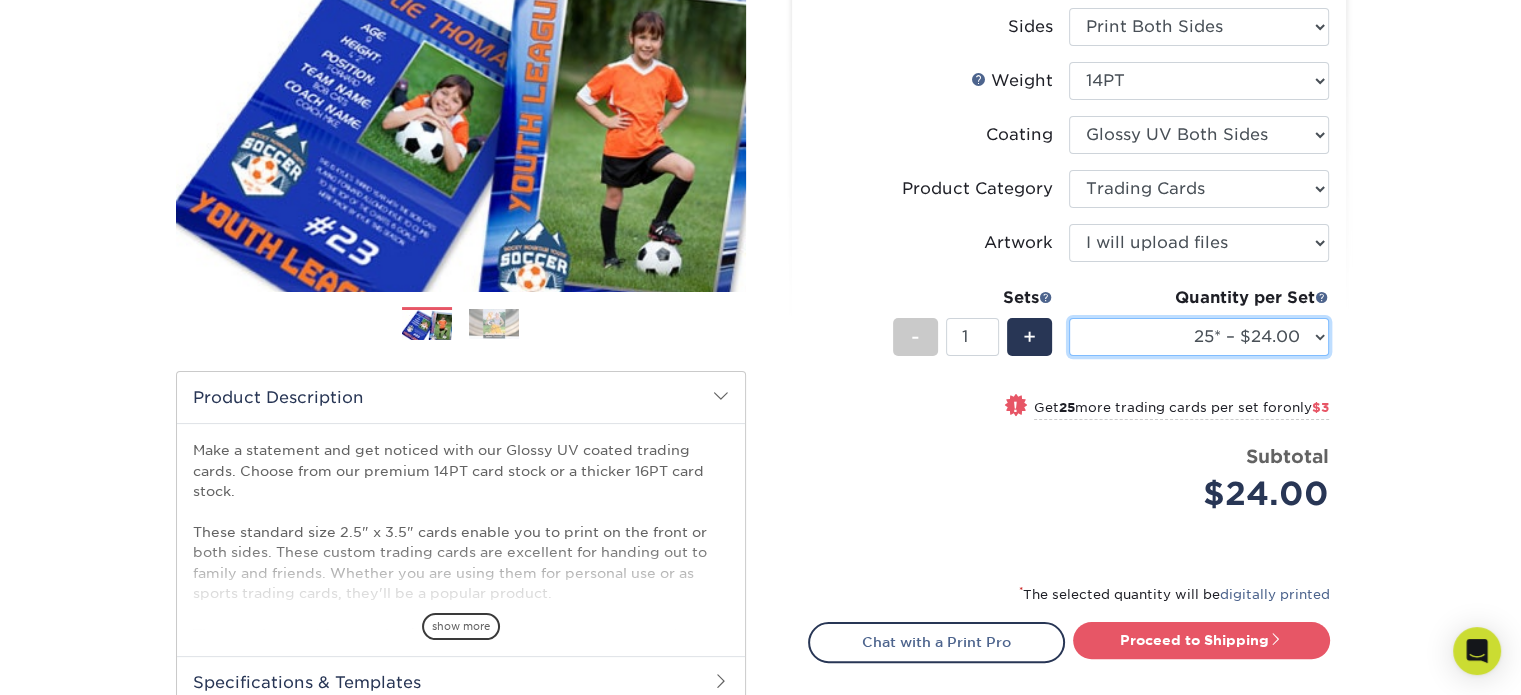 click on "25* – $24.00 50* – $27.00 75* – $34.00 100* – $37.00 250* – $48.00 500 – $59.00 1000 – $72.00 2500 – $144.00 5000 – $196.00 10000 – $384.00 15000 – $565.00 20000 – $757.00 25000 – $921.00" at bounding box center (1199, 337) 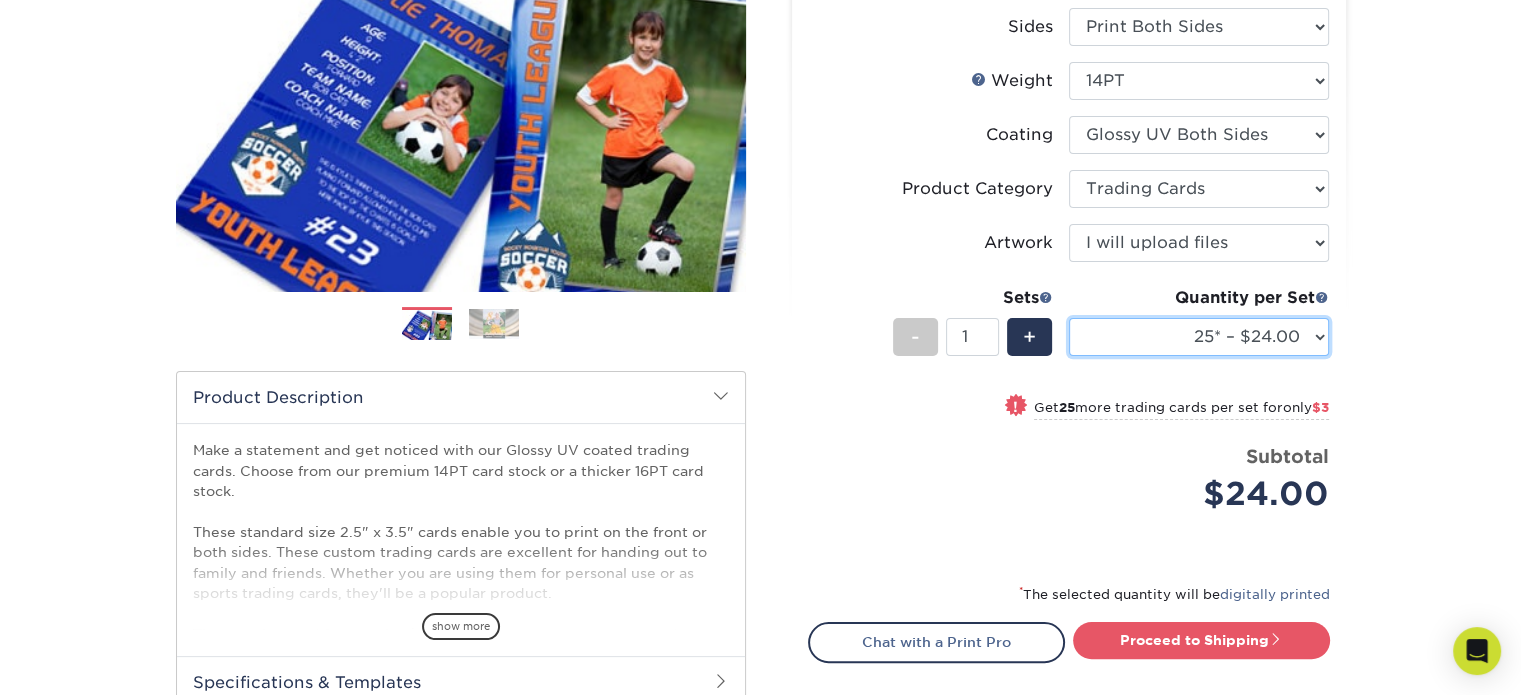 select on "25* – $24.00" 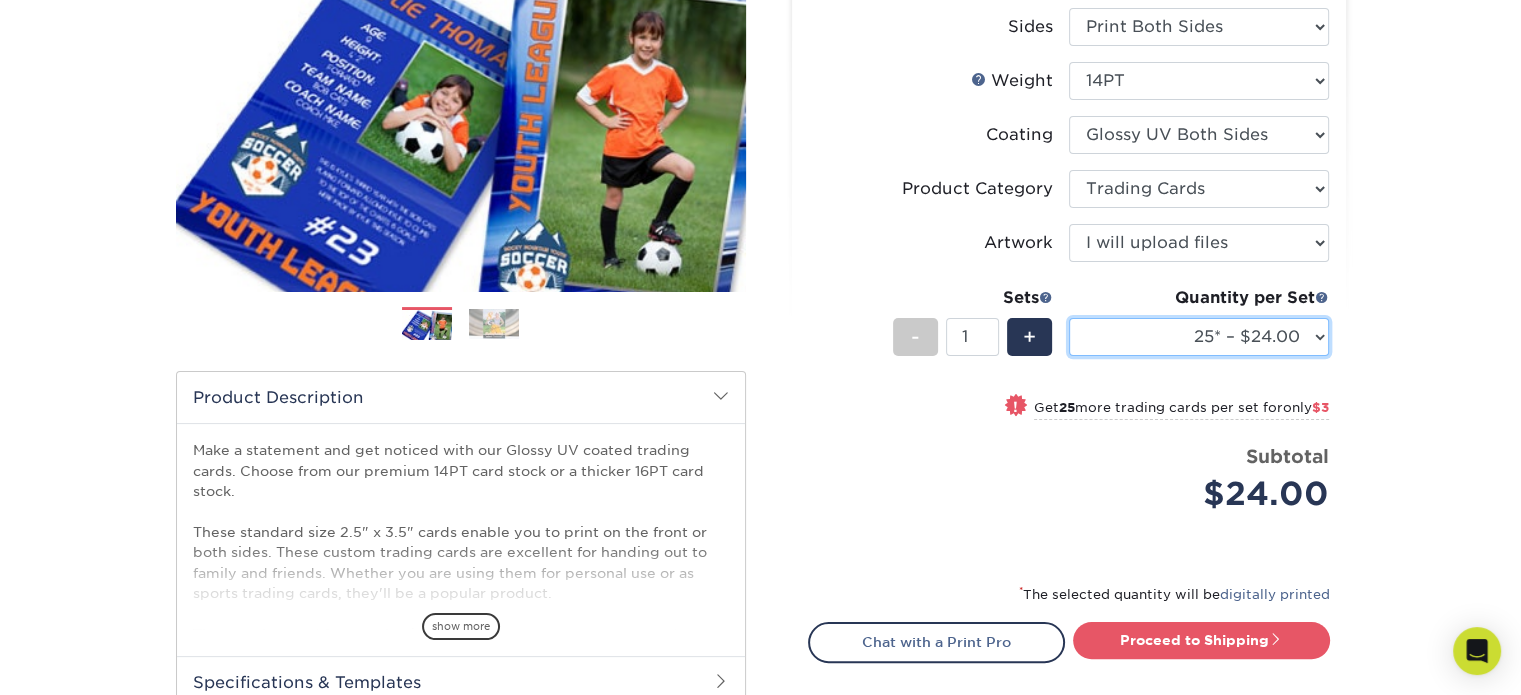click on "25* – $24.00 50* – $27.00 75* – $34.00 100* – $37.00 250* – $48.00 500 – $59.00 1000 – $72.00 2500 – $144.00 5000 – $196.00 10000 – $384.00 15000 – $565.00 20000 – $757.00 25000 – $921.00" at bounding box center (1199, 337) 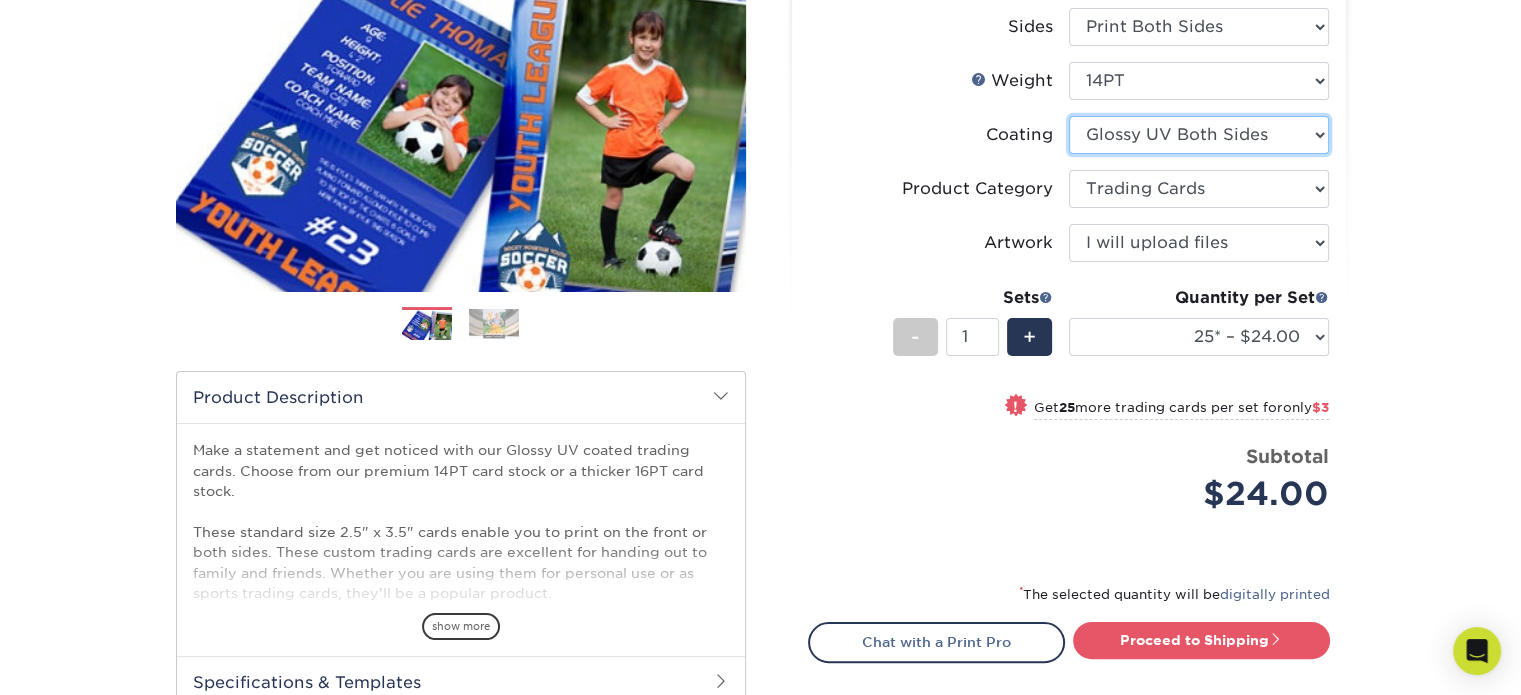 click at bounding box center [1199, 135] 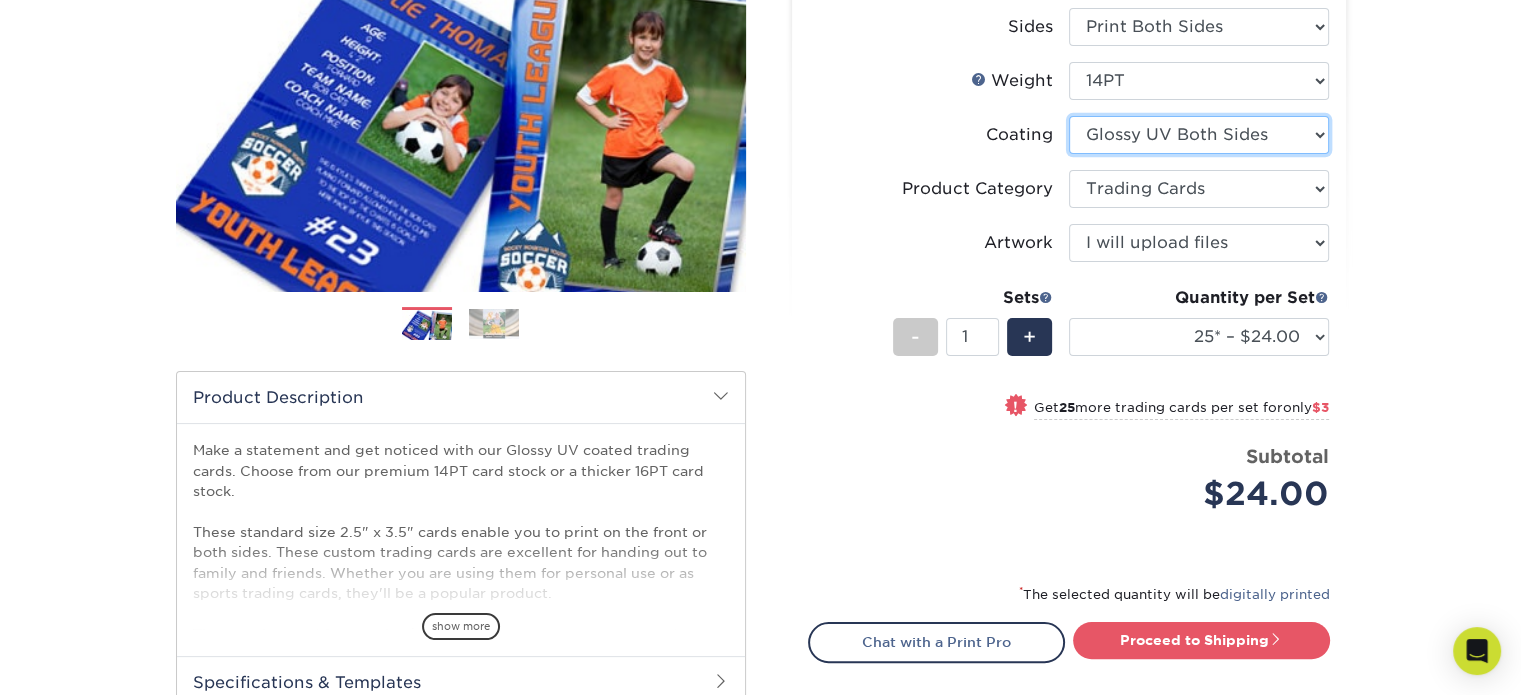 select on "1e8116af-acfc-44b1-83dc-8181aa338834" 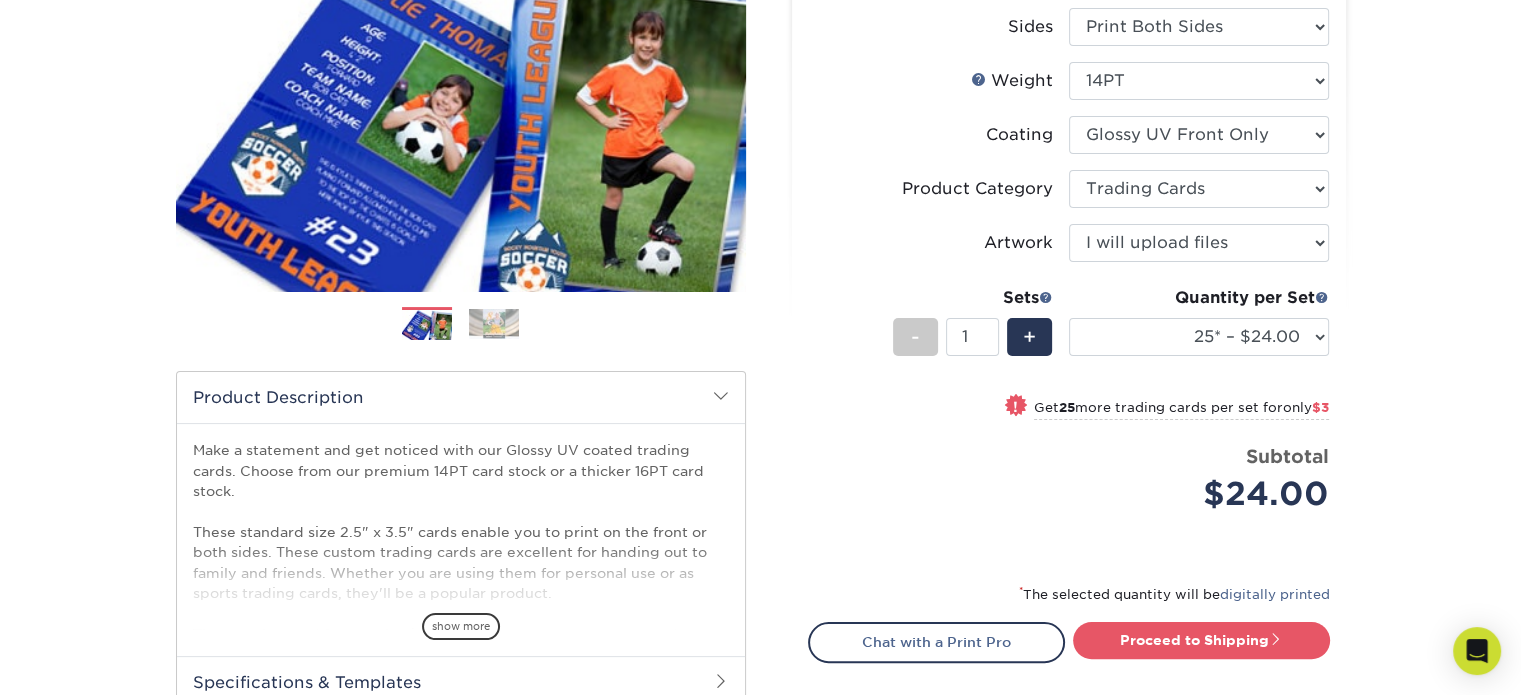 click at bounding box center [1199, 135] 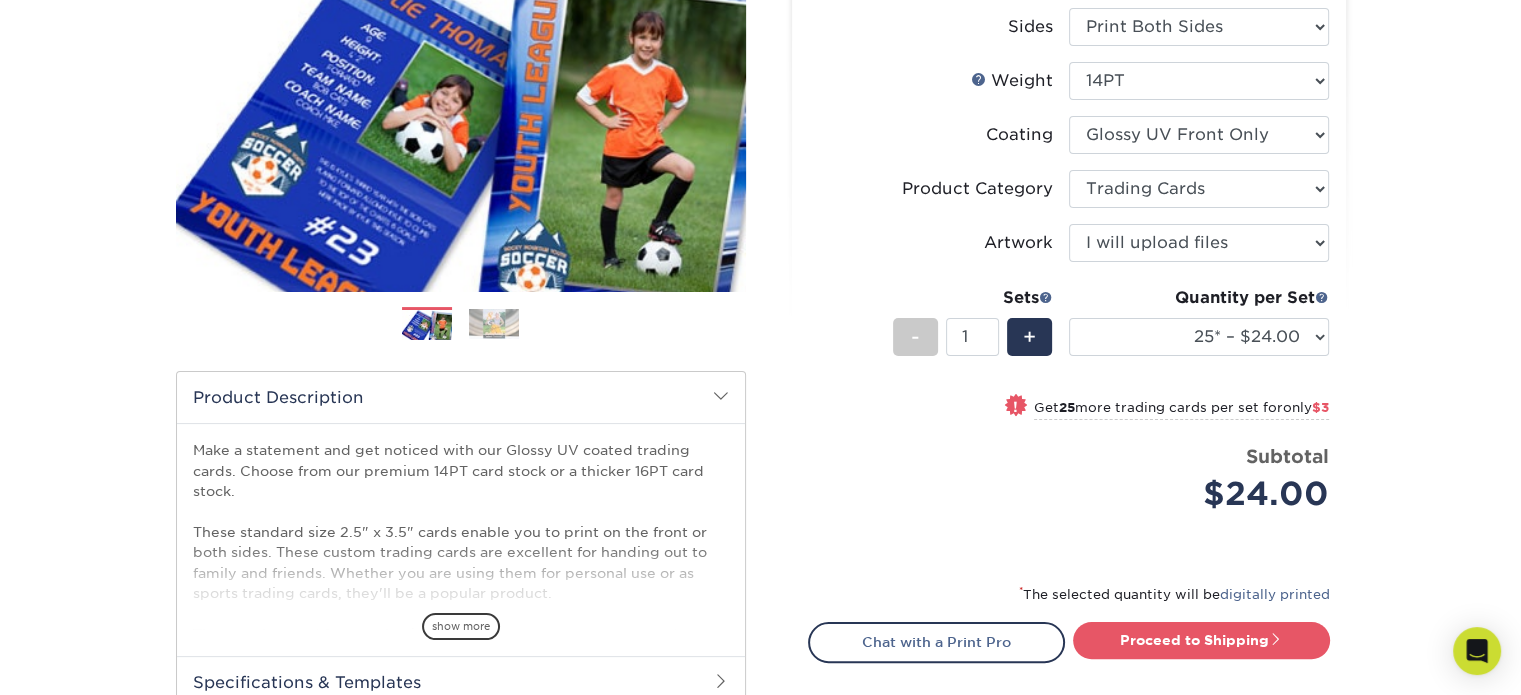 select on "-1" 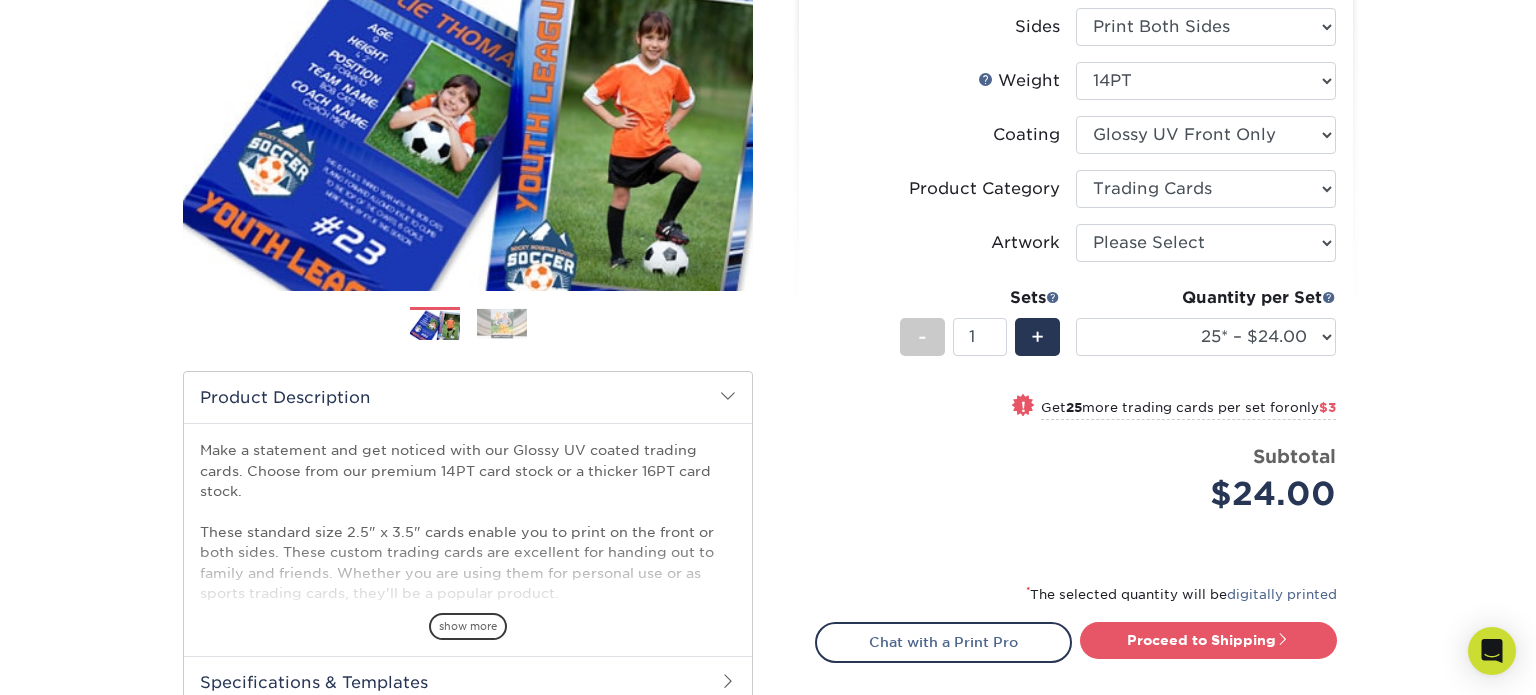 select on "-1" 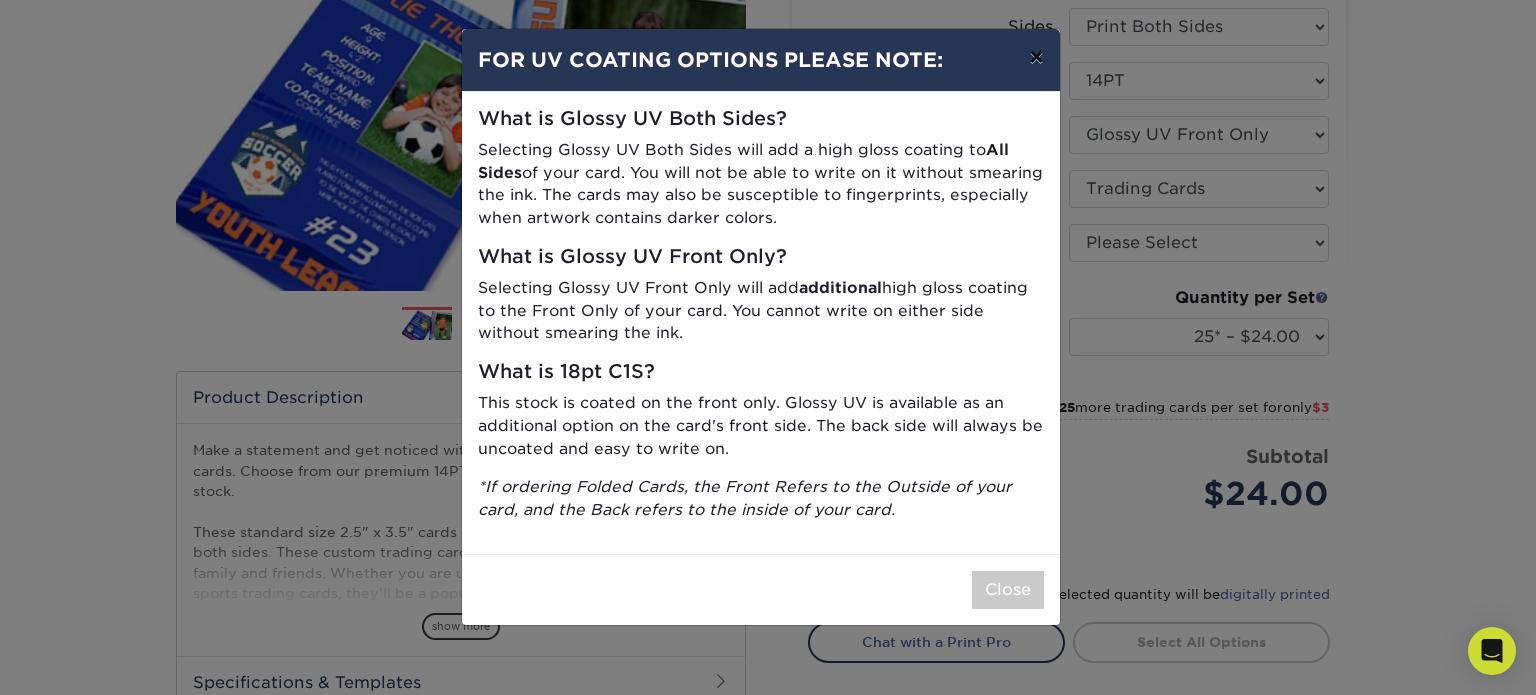 click on "×" at bounding box center [1036, 57] 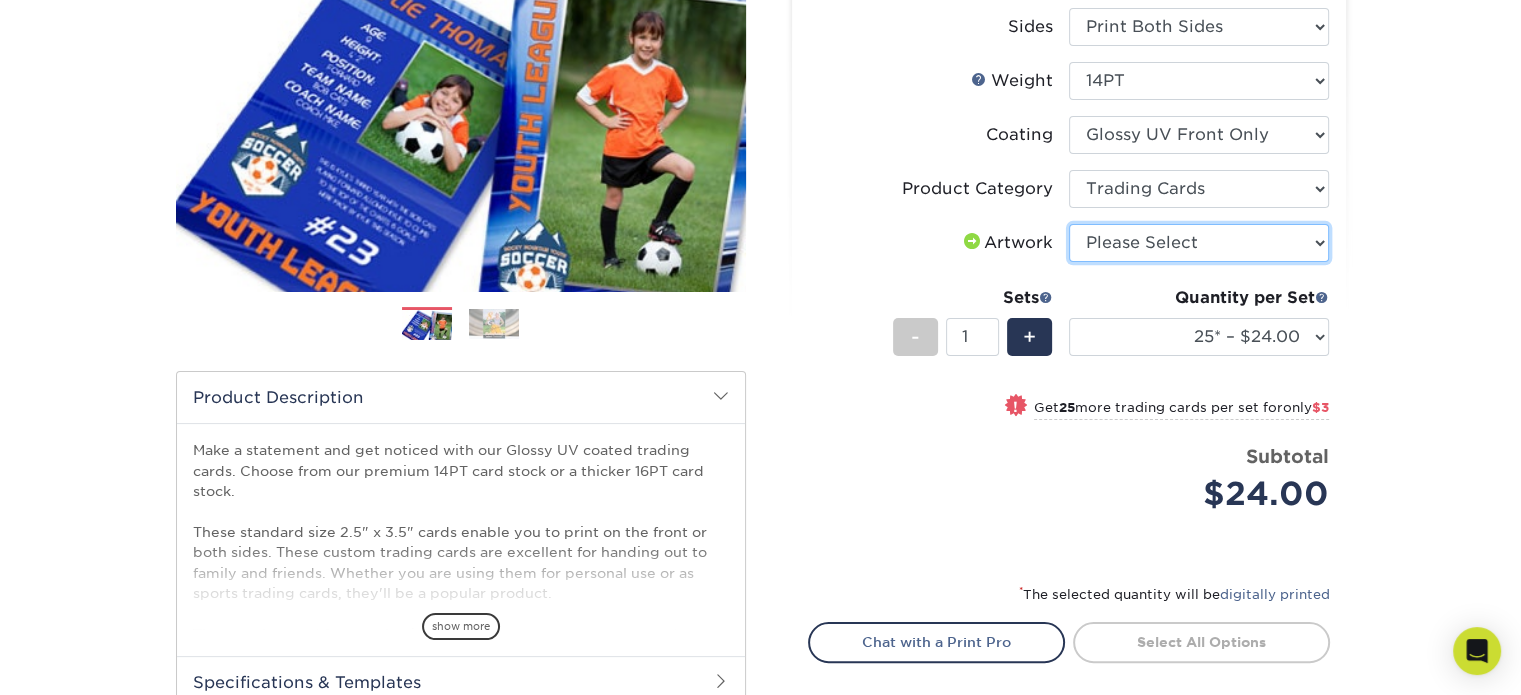 click on "Please Select I will upload files I need a design - $100" at bounding box center [1199, 243] 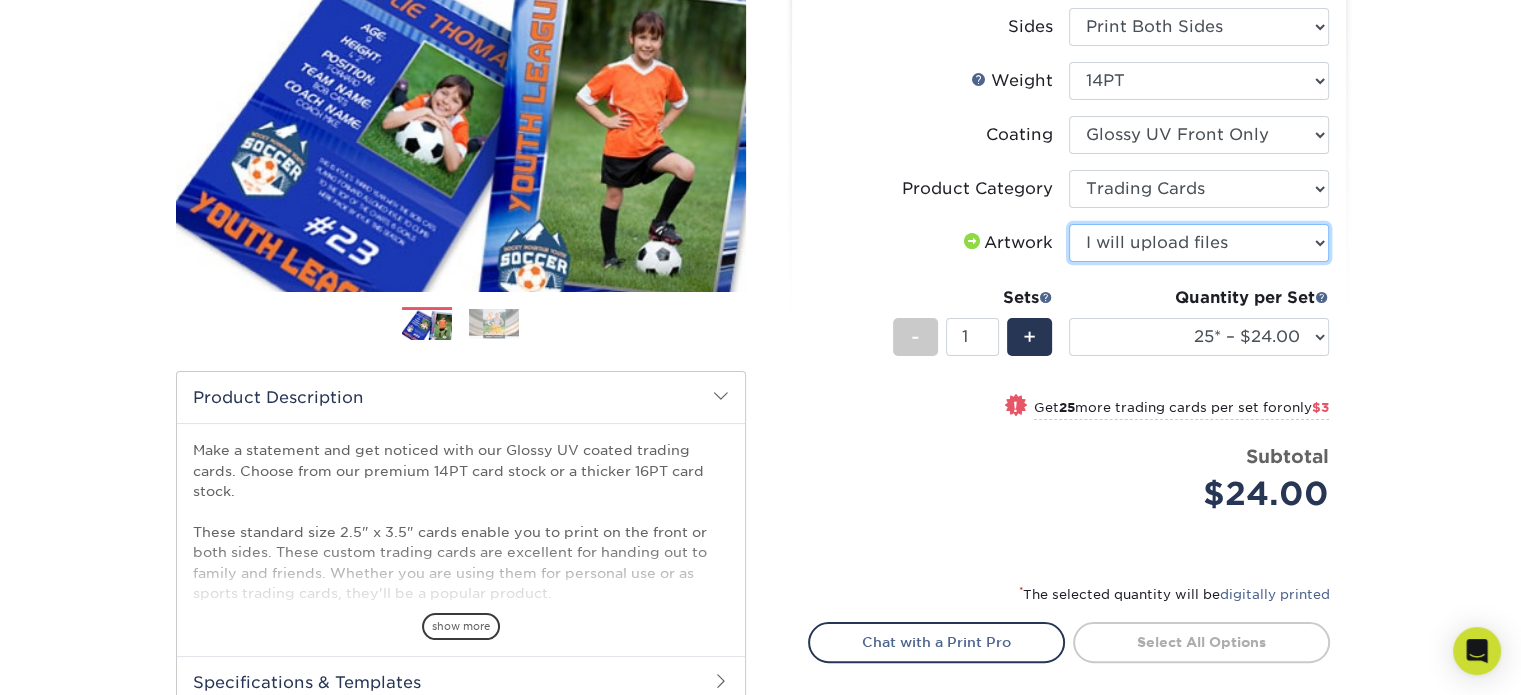 click on "Please Select I will upload files I need a design - $100" at bounding box center [1199, 243] 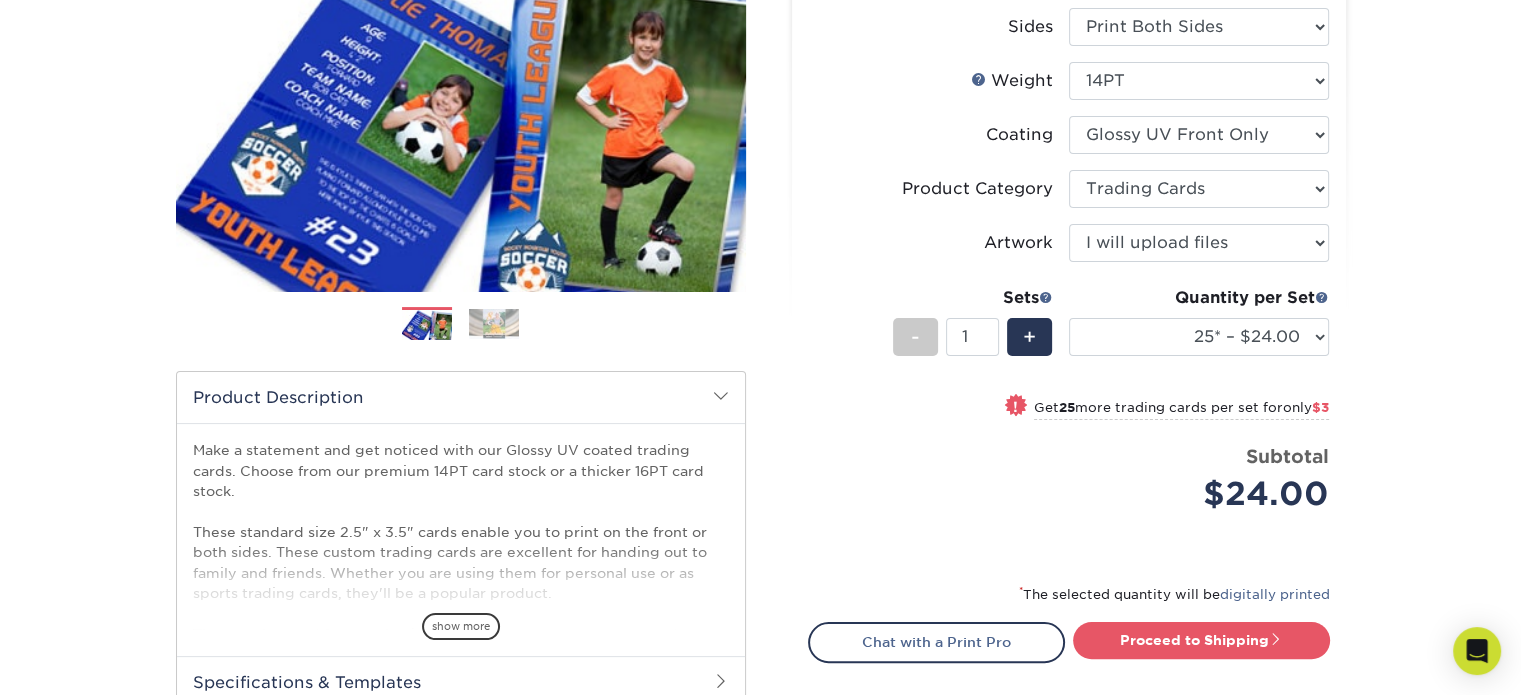drag, startPoint x: 1315, startPoint y: 336, endPoint x: 1393, endPoint y: 333, distance: 78.05767 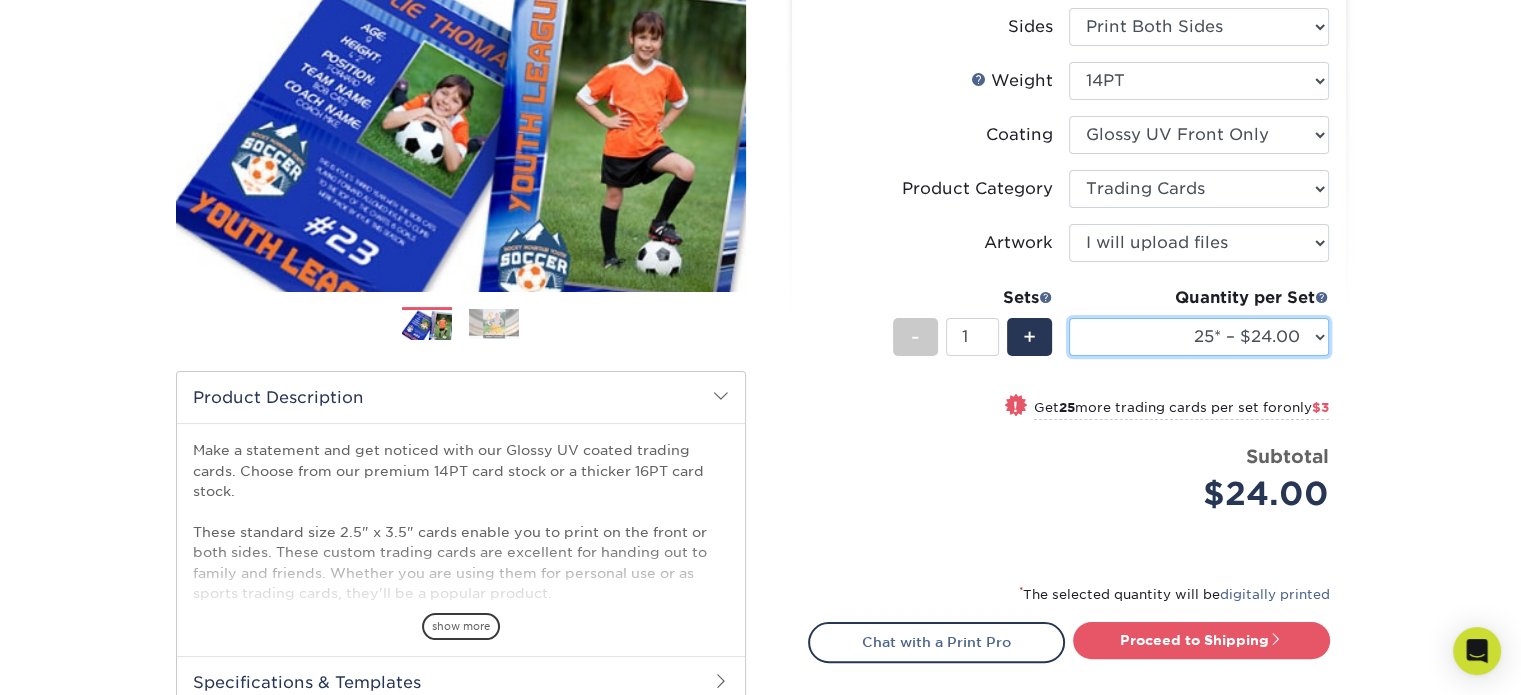 click on "25* – $24.00 50* – $27.00 75* – $34.00 100* – $37.00 250* – $48.00 500 – $59.00 1000 – $72.00 2500 – $144.00 5000 – $196.00 10000 – $384.00 15000 – $565.00 20000 – $757.00 25000 – $921.00" at bounding box center (1199, 337) 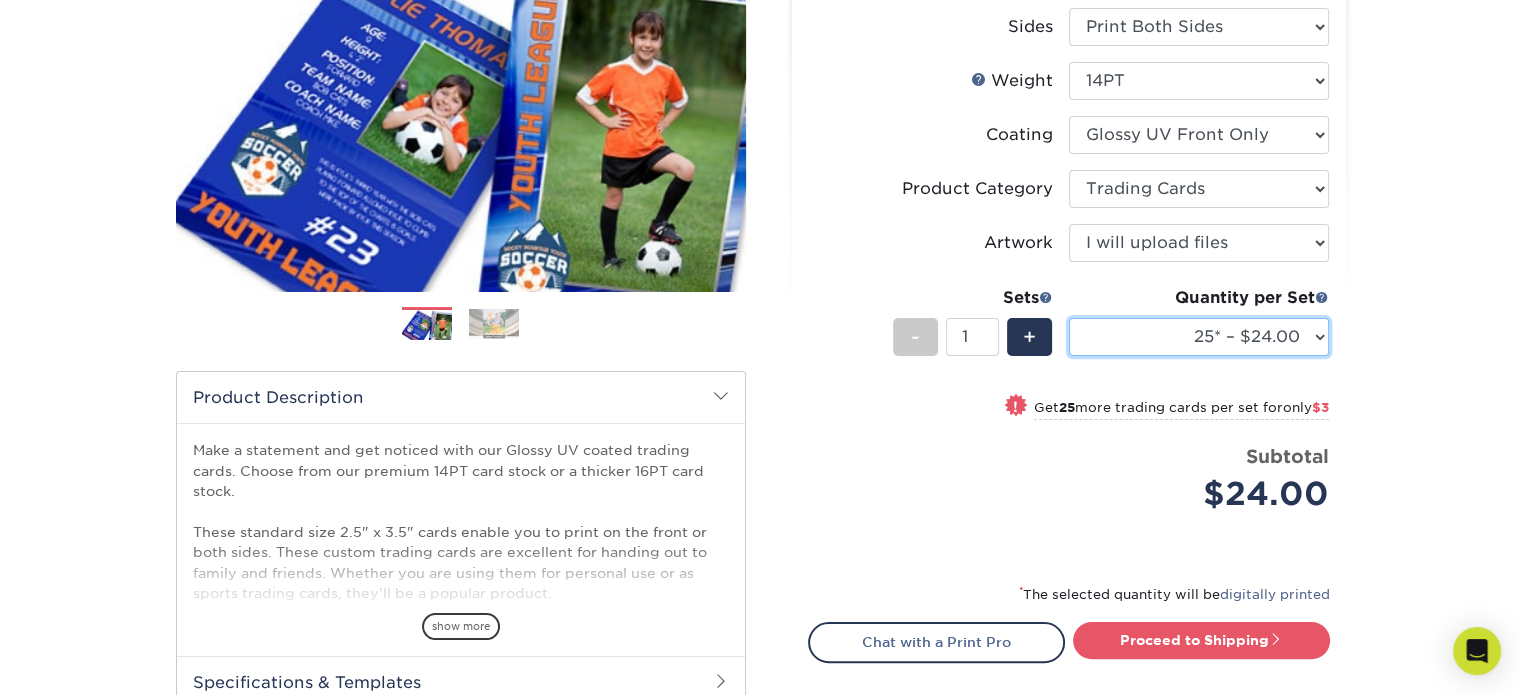 select on "25* – $24.00" 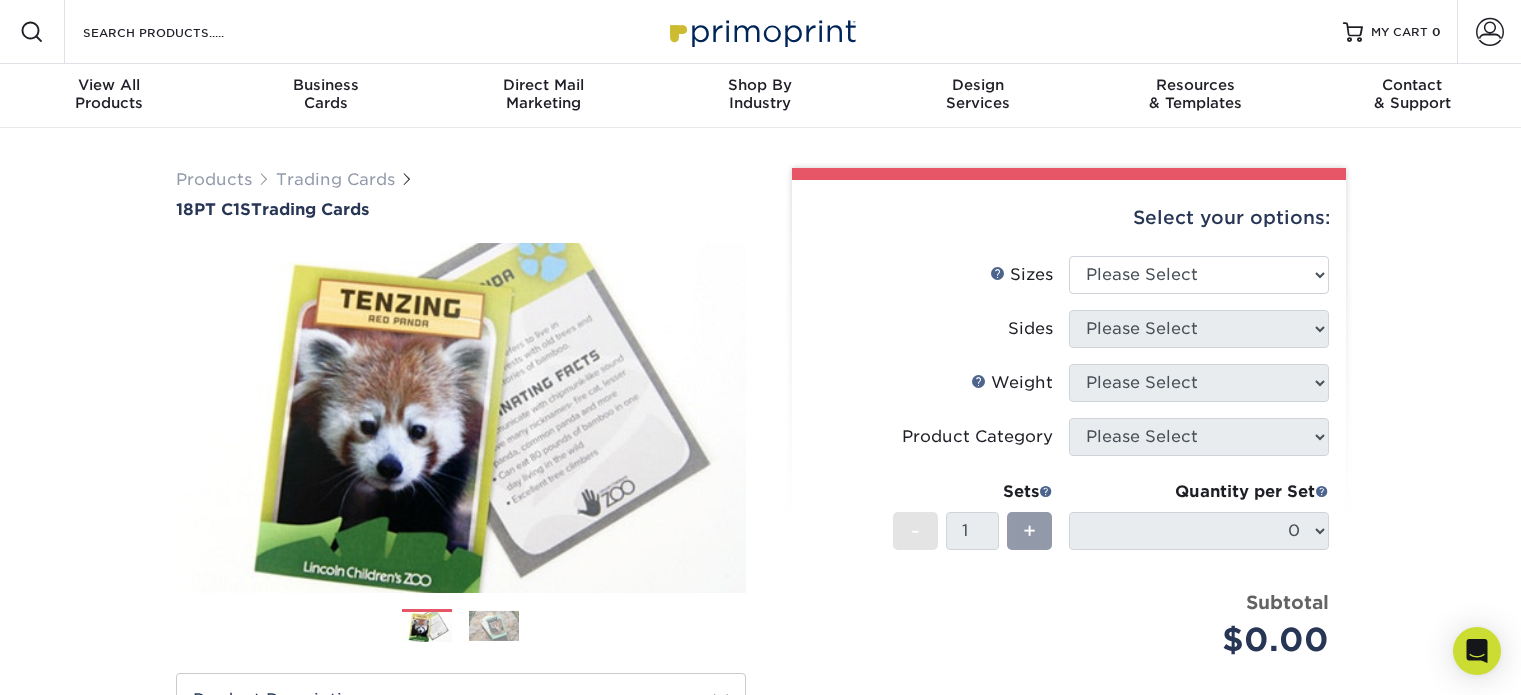 scroll, scrollTop: 0, scrollLeft: 0, axis: both 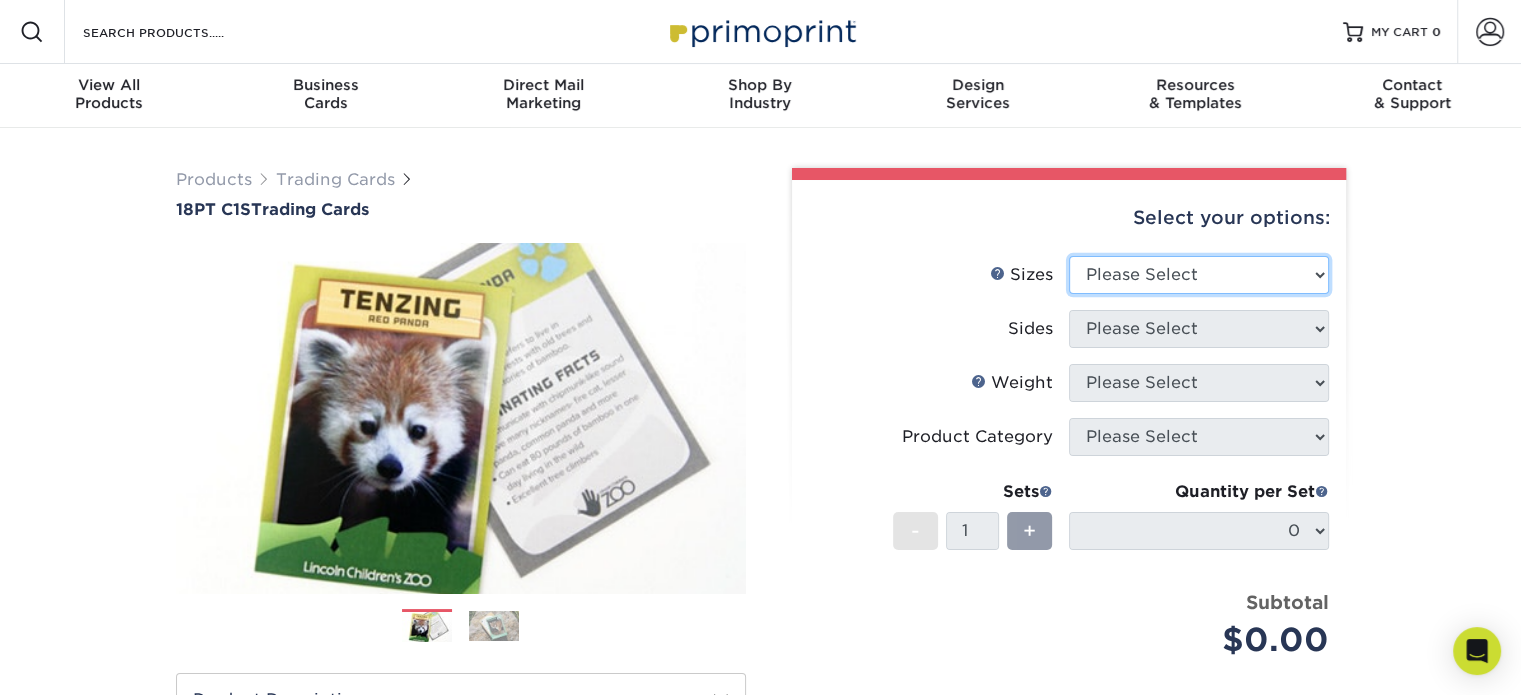 click on "Please Select
2.5" x 3.5"" at bounding box center (1199, 275) 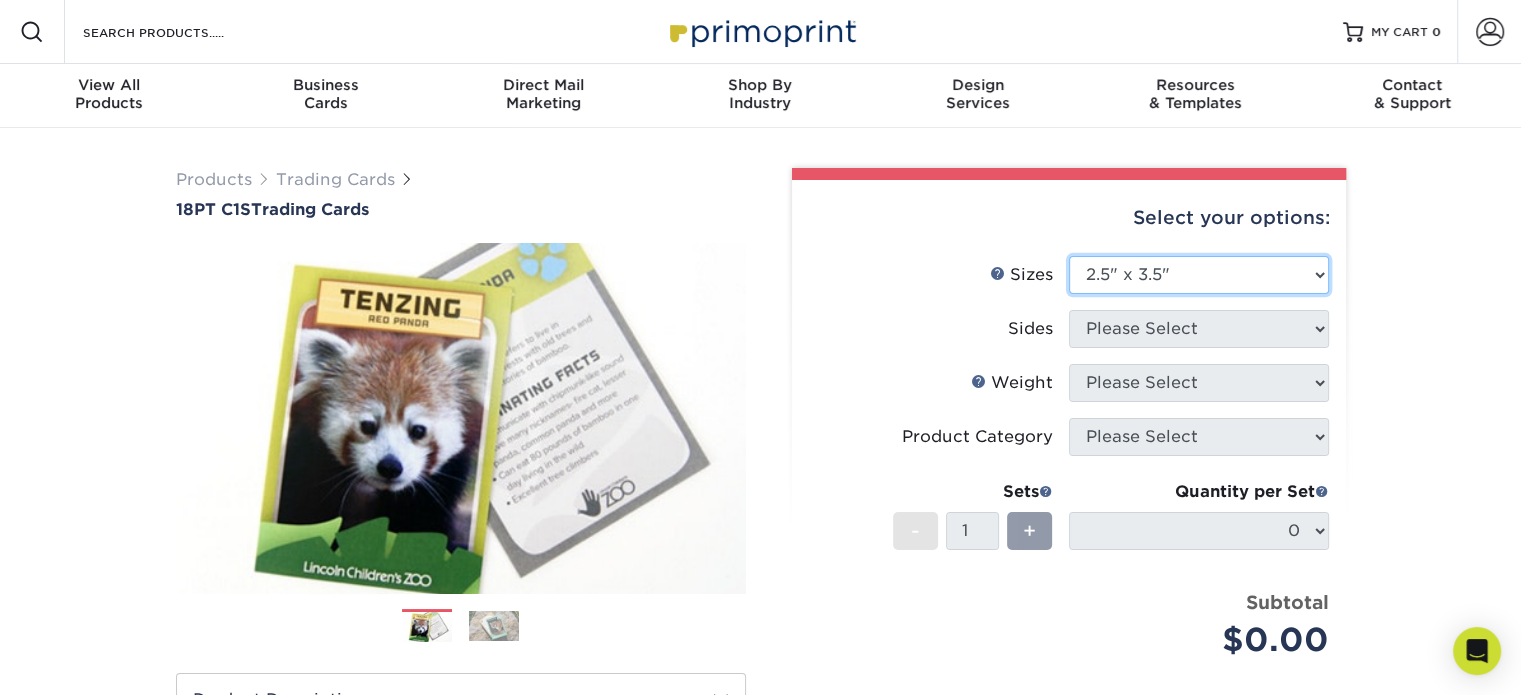 click on "Please Select
2.5" x 3.5"" at bounding box center [1199, 275] 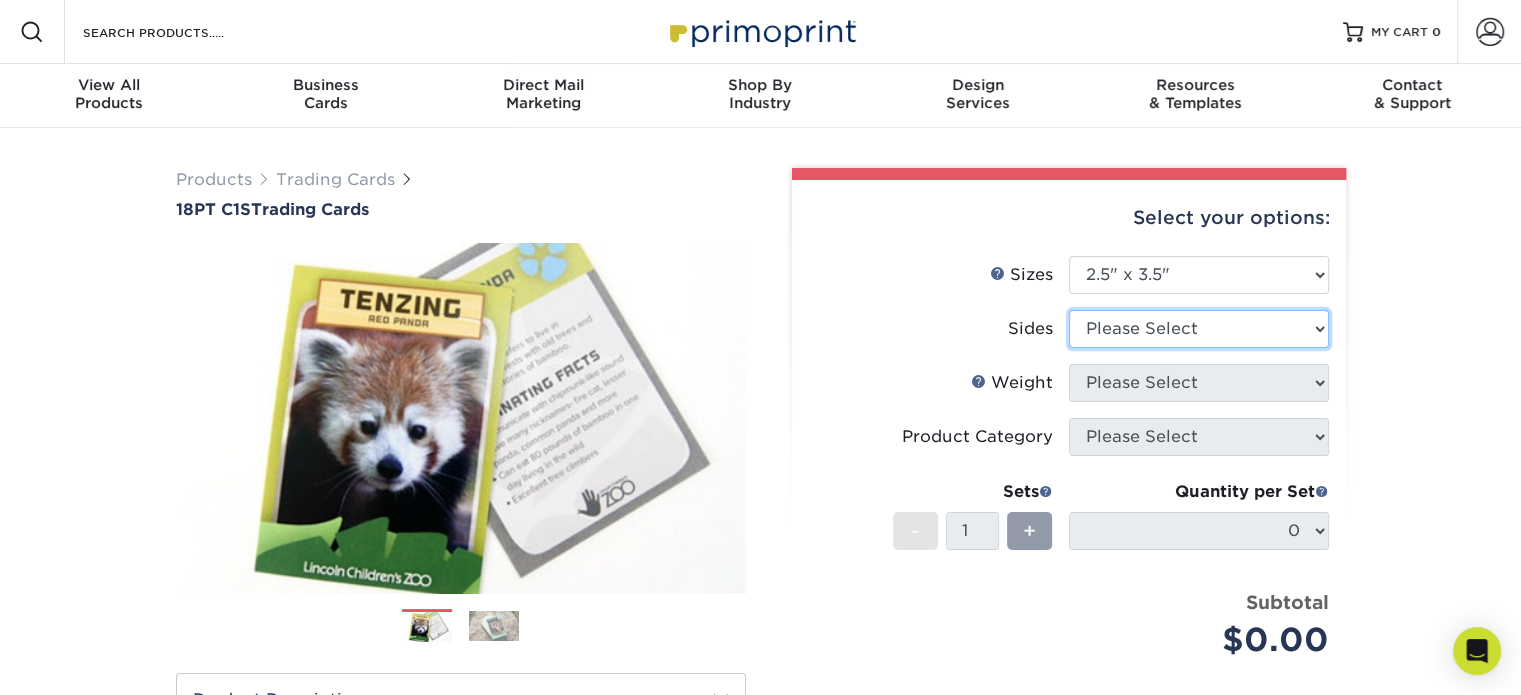 click on "Please Select Print Both Sides Print Front Only" at bounding box center (1199, 329) 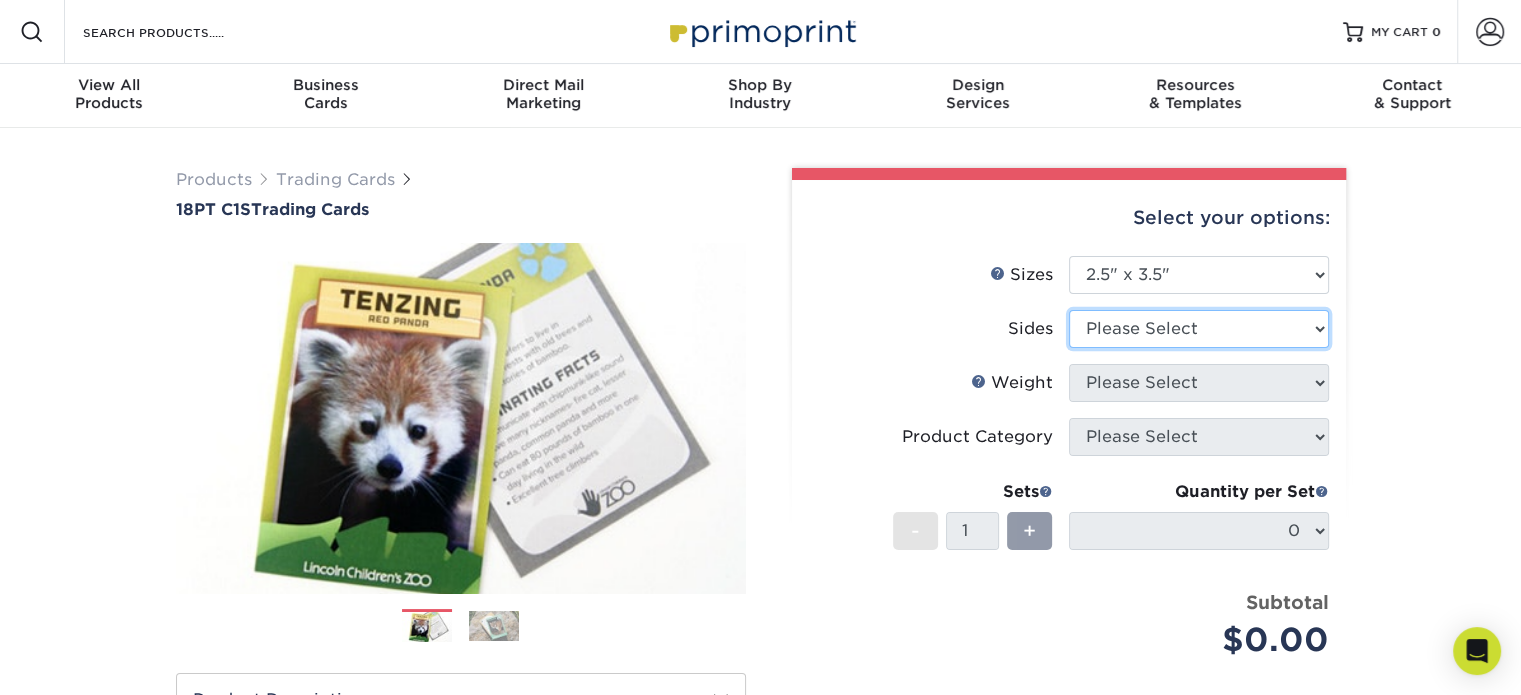 select on "13abbda7-1d64-4f25-8bb2-c179b224825d" 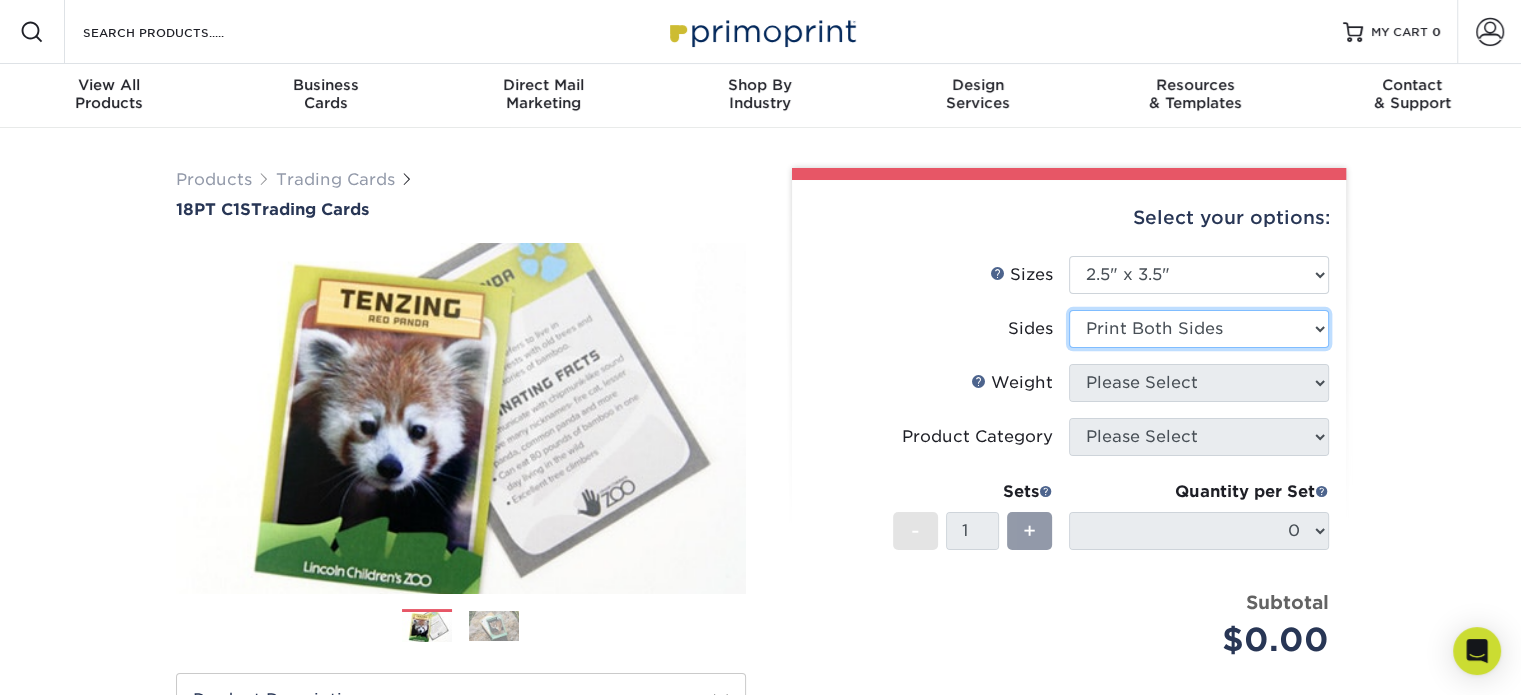 click on "Please Select Print Both Sides Print Front Only" at bounding box center [1199, 329] 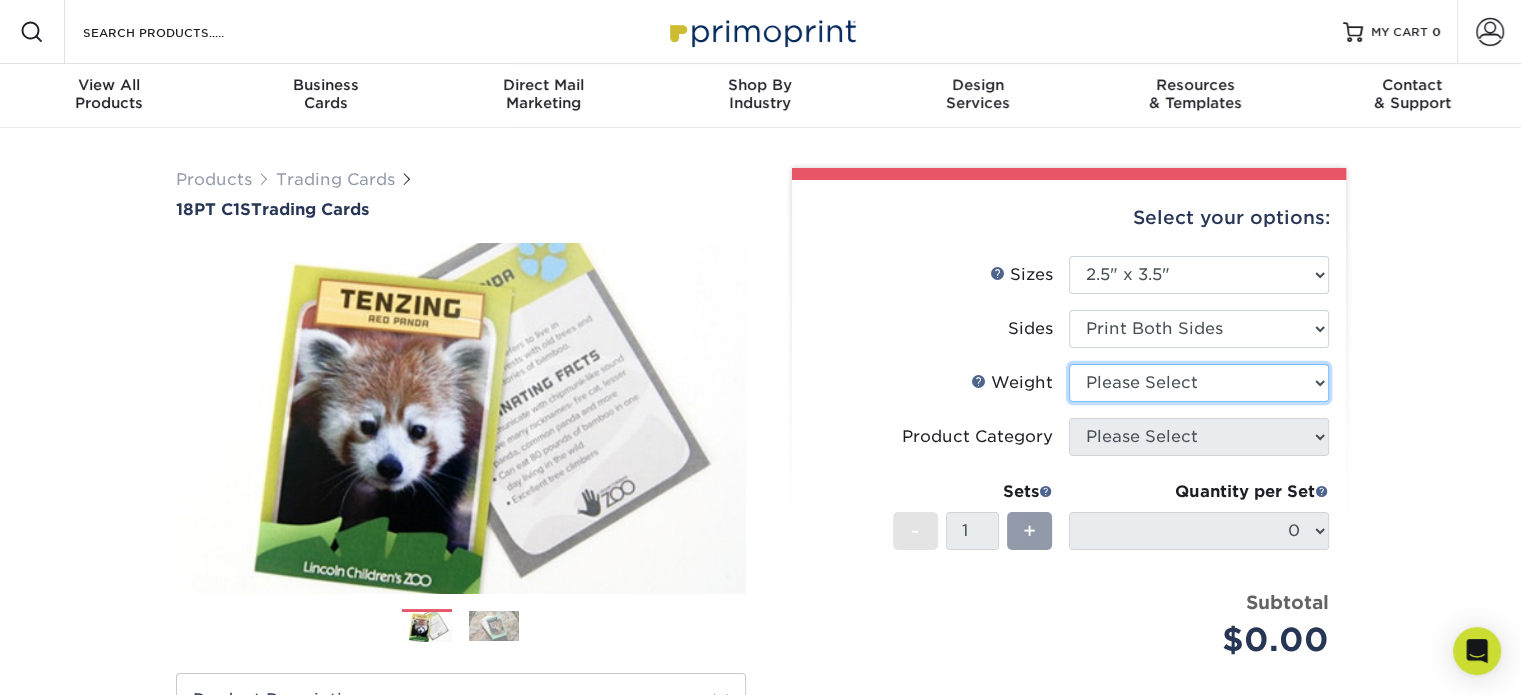 click on "Please Select 18PT C1S" at bounding box center (1199, 383) 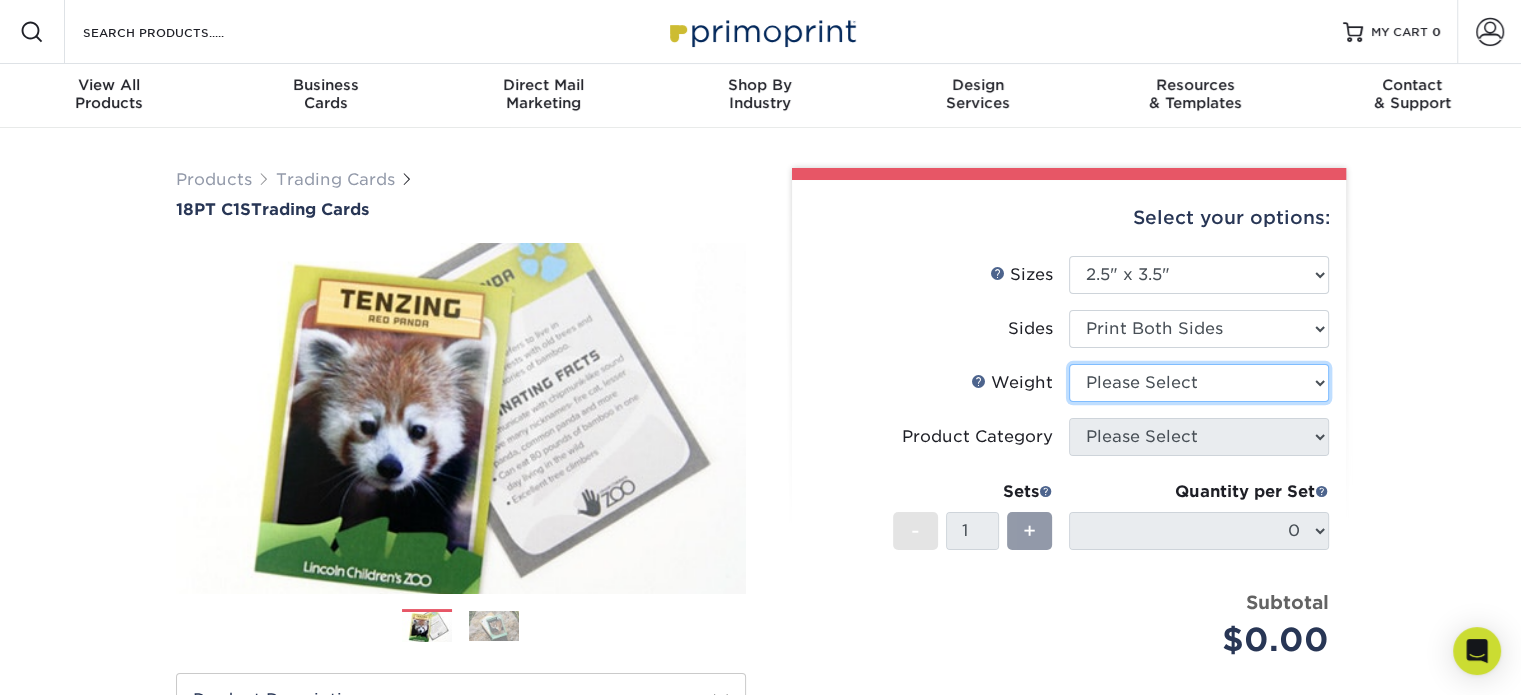 select on "18PTC1S" 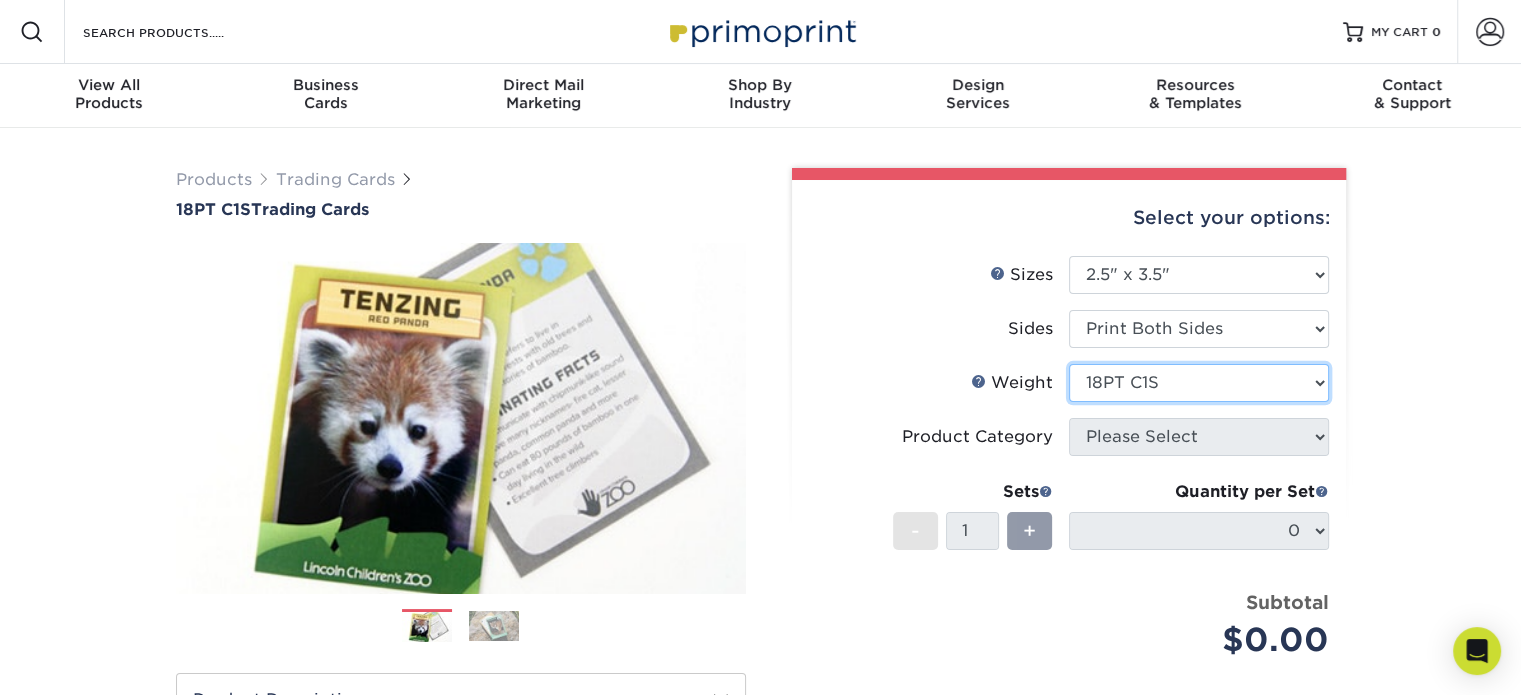 click on "Please Select 18PT C1S" at bounding box center (1199, 383) 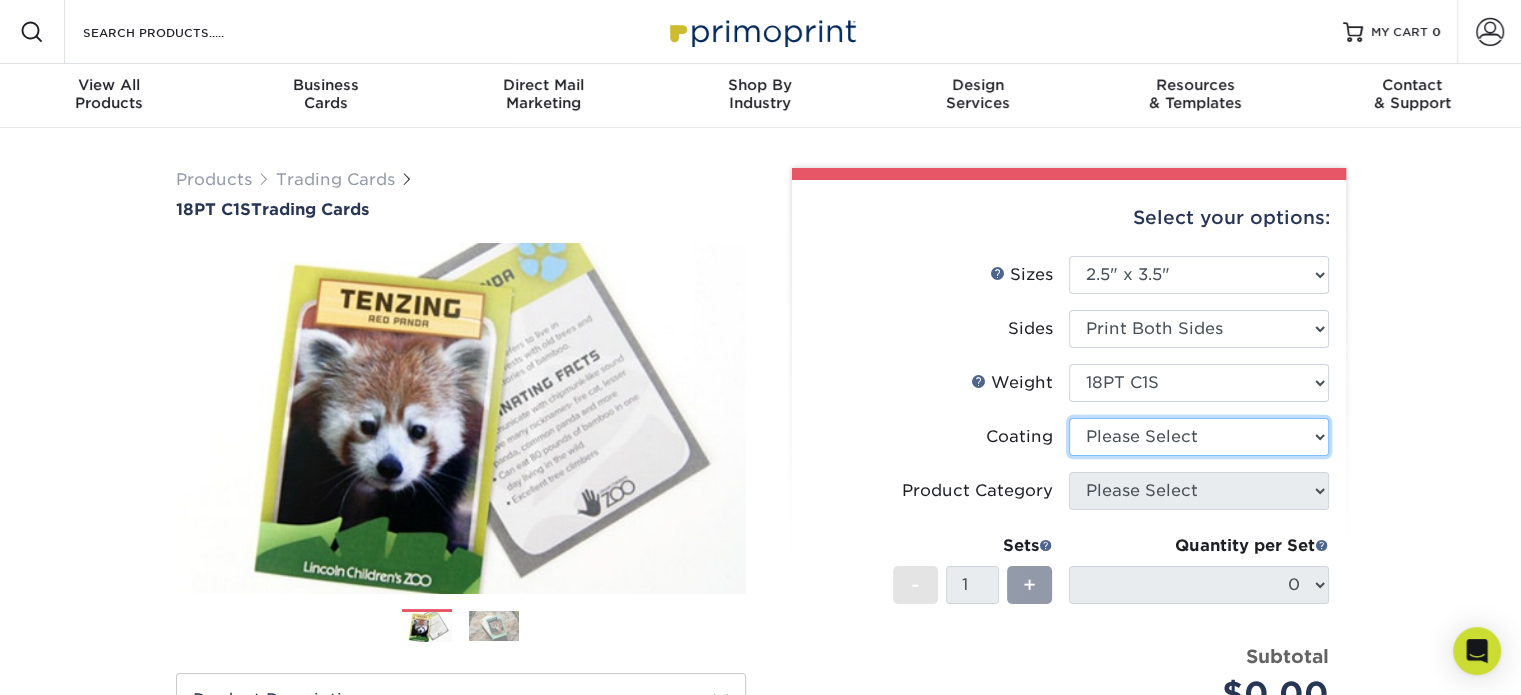 click at bounding box center [1199, 437] 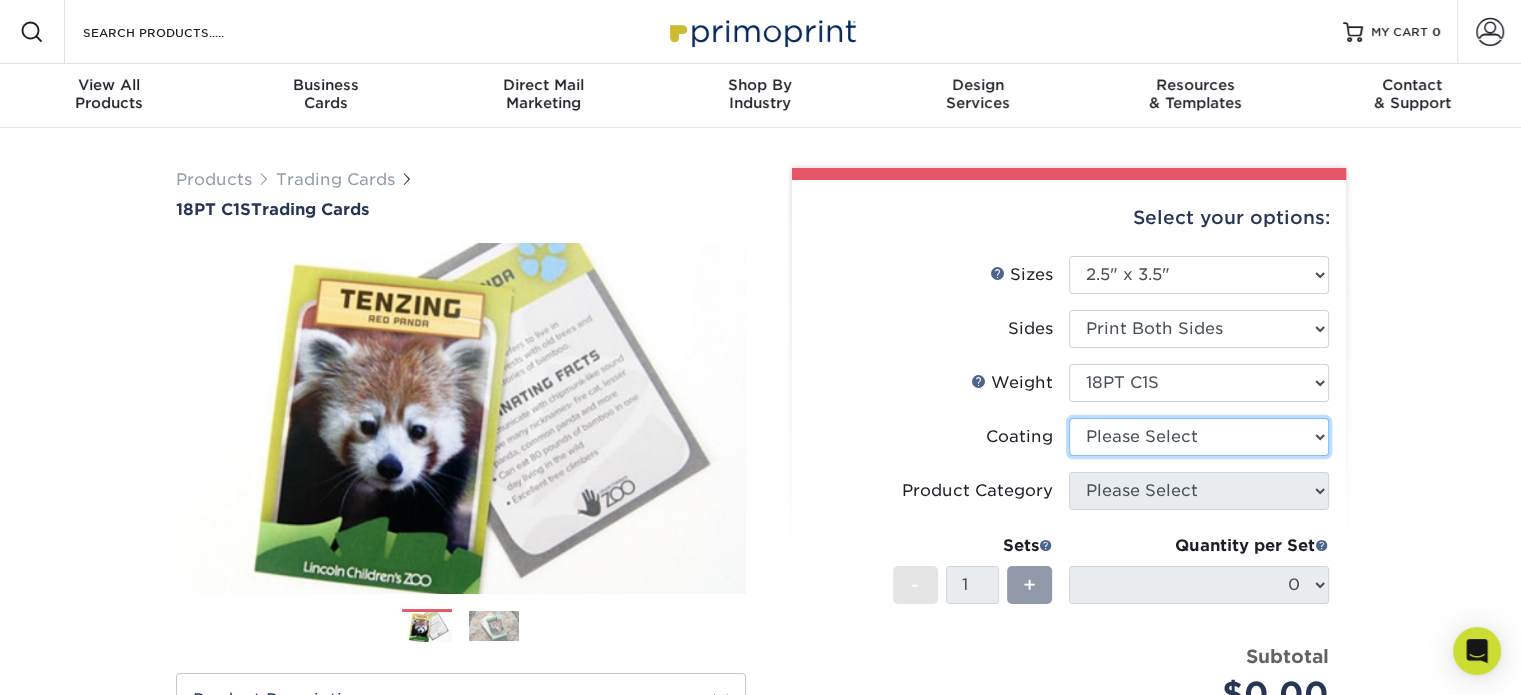 select on "1e8116af-acfc-44b1-83dc-8181aa338834" 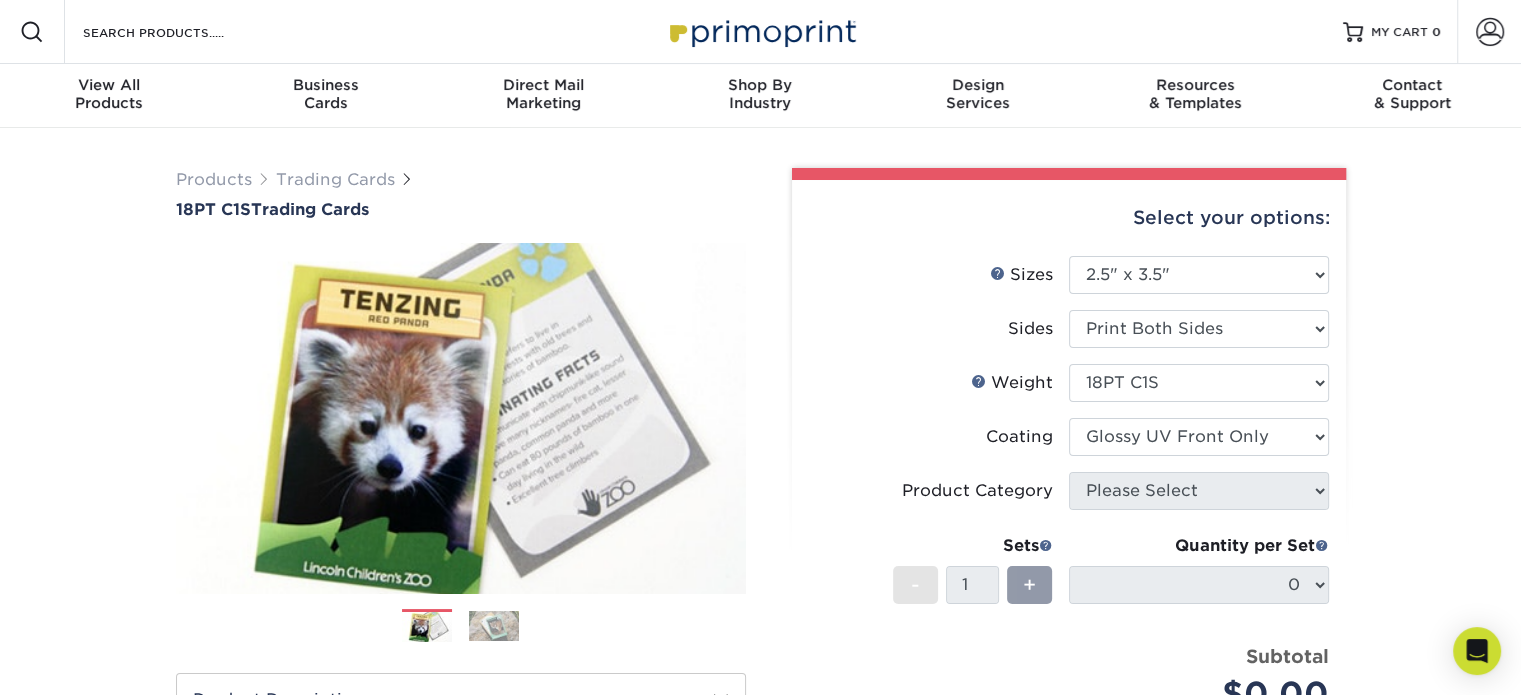 click at bounding box center [1199, 437] 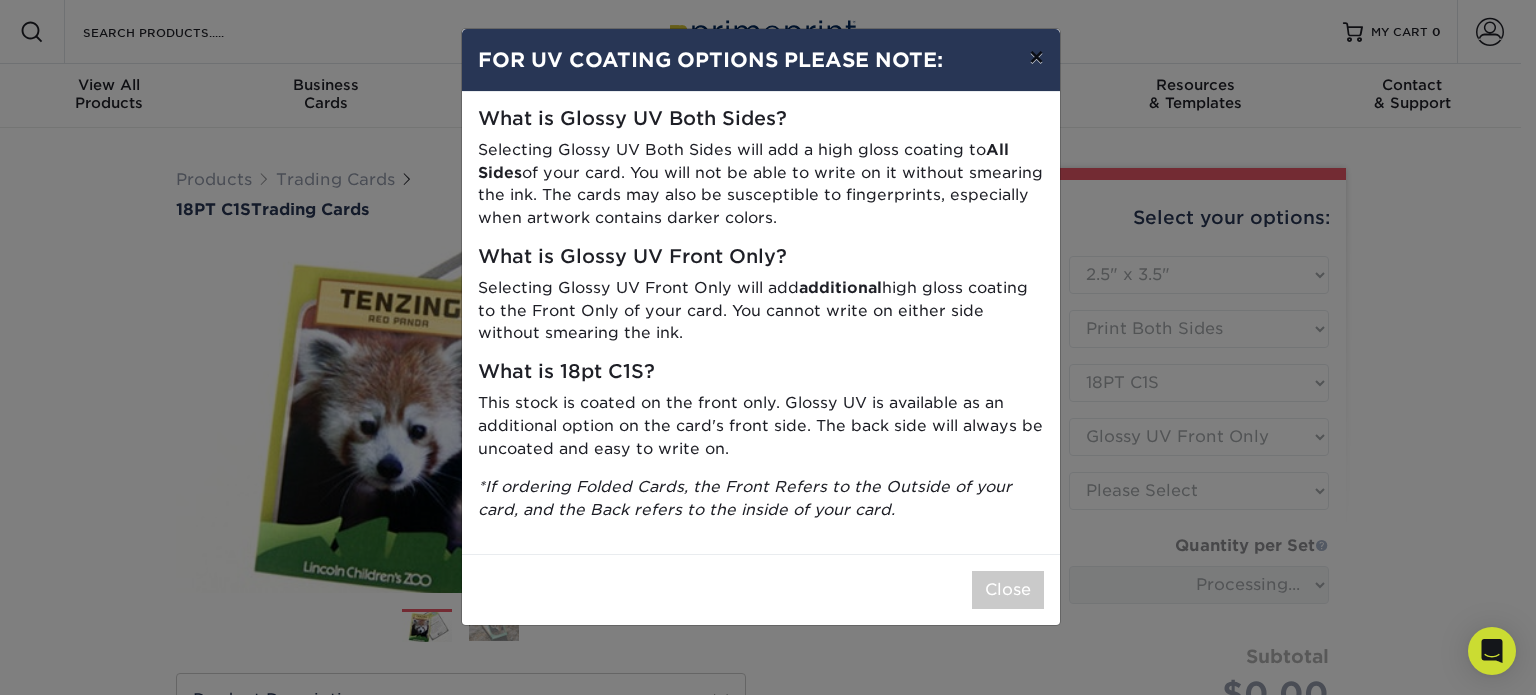 click on "×" at bounding box center (1036, 57) 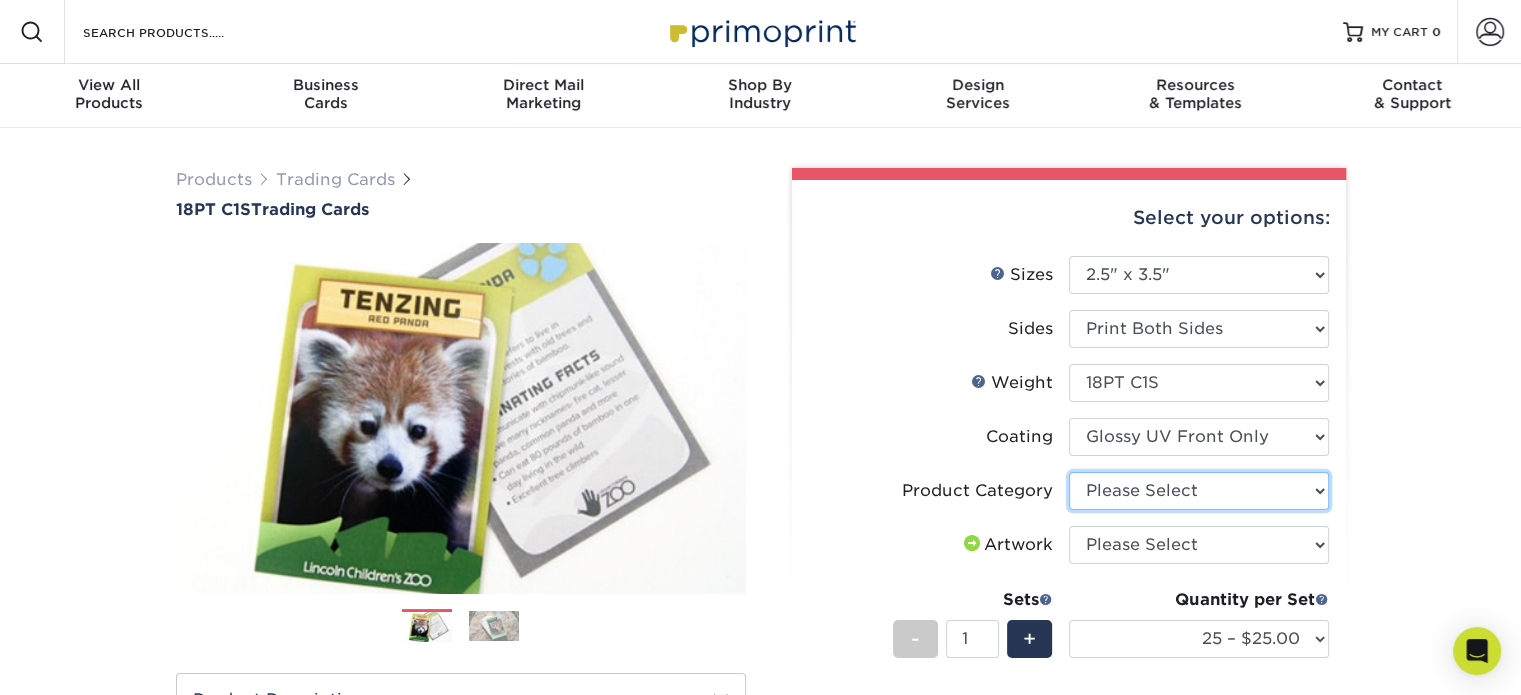 click on "Please Select Trading Cards" at bounding box center [1199, 491] 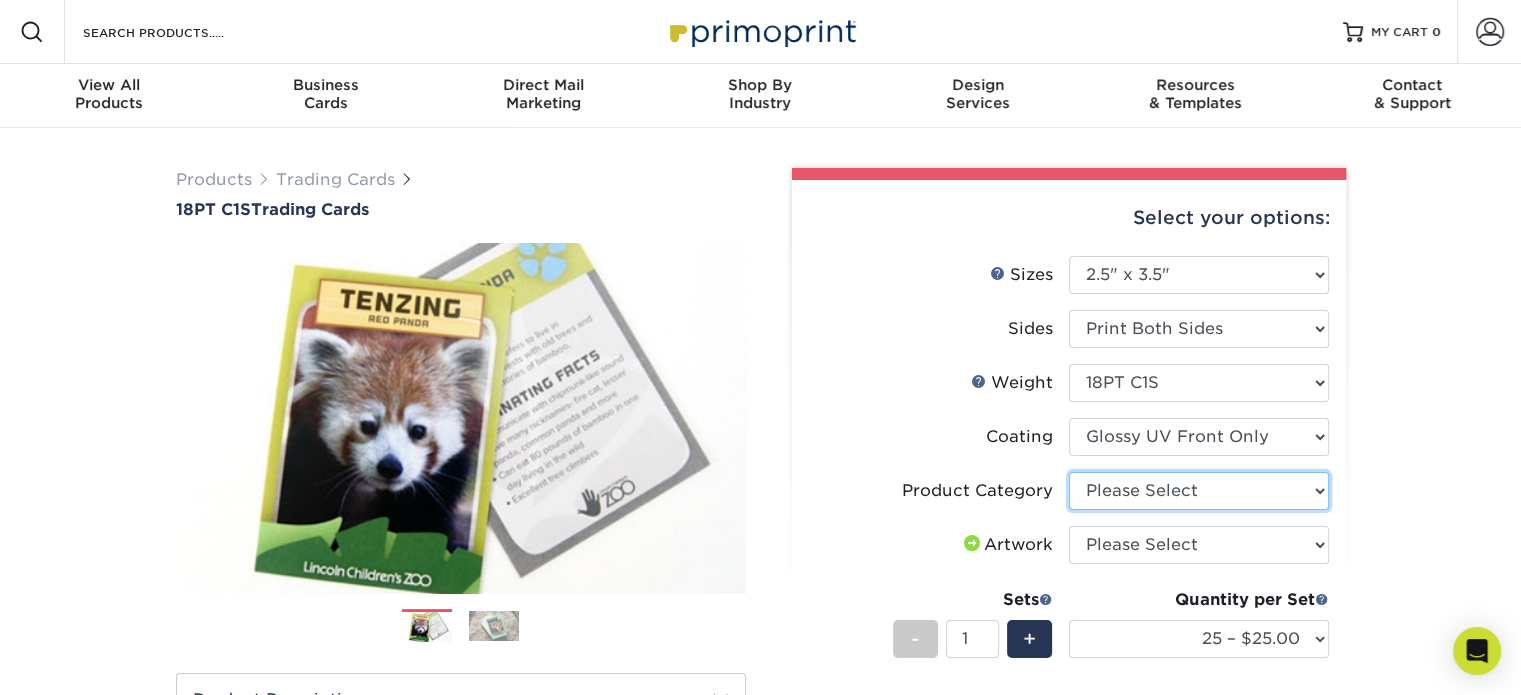 select on "c2f9bce9-36c2-409d-b101-c29d9d031e18" 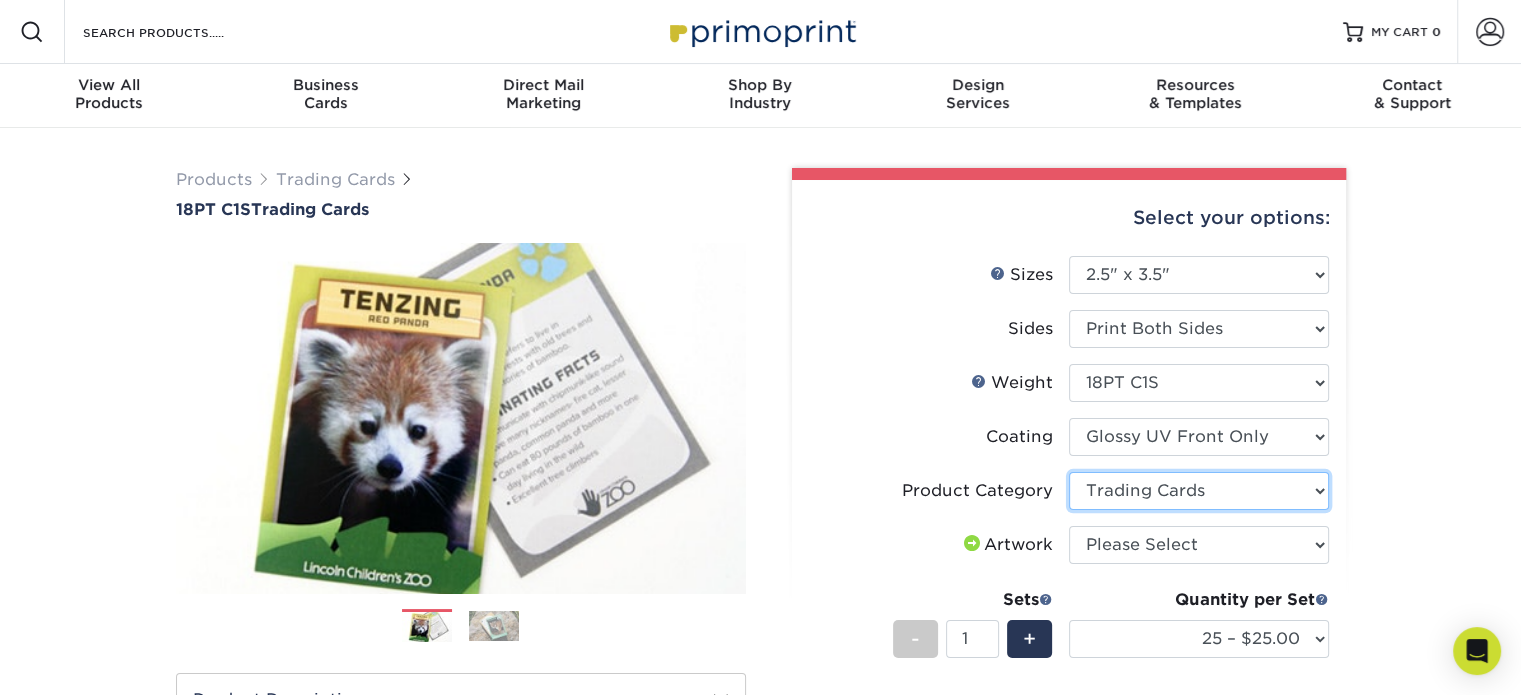 click on "Please Select Trading Cards" at bounding box center (1199, 491) 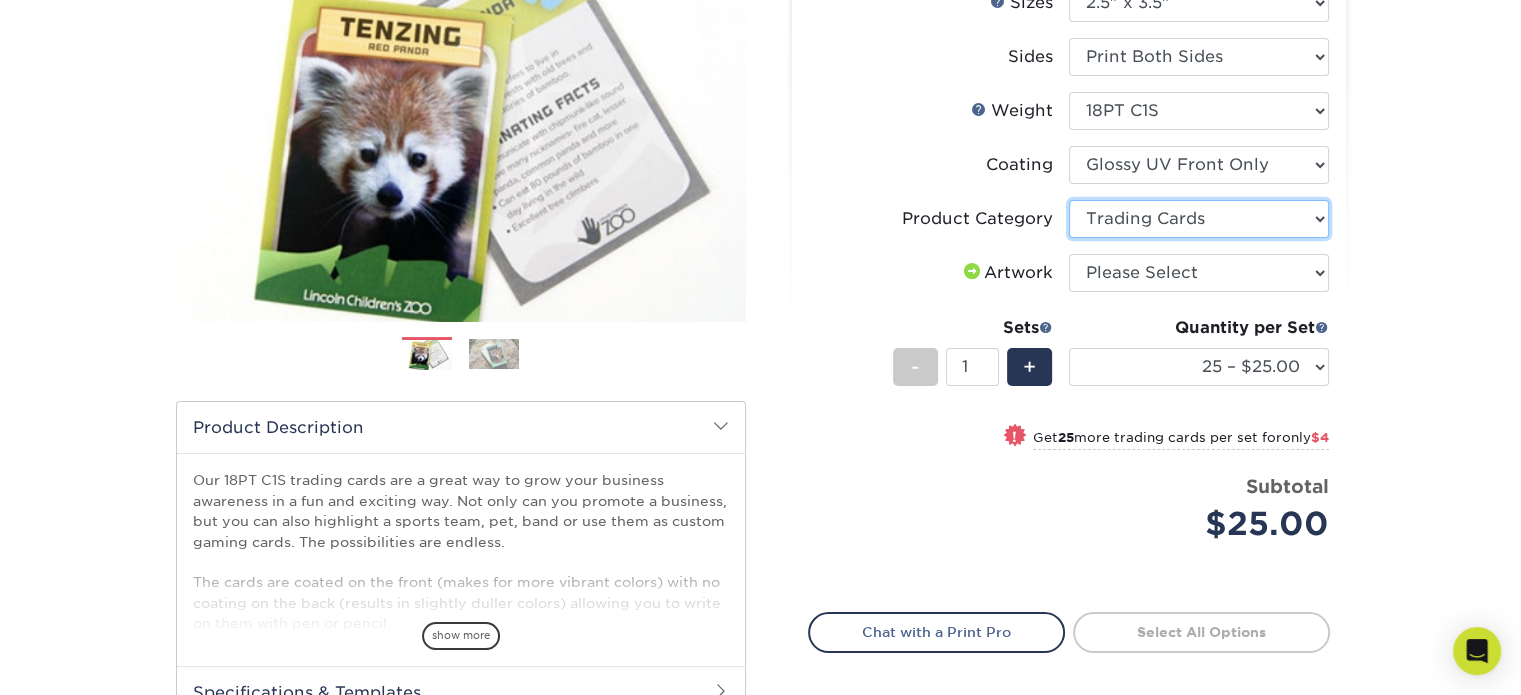 scroll, scrollTop: 272, scrollLeft: 0, axis: vertical 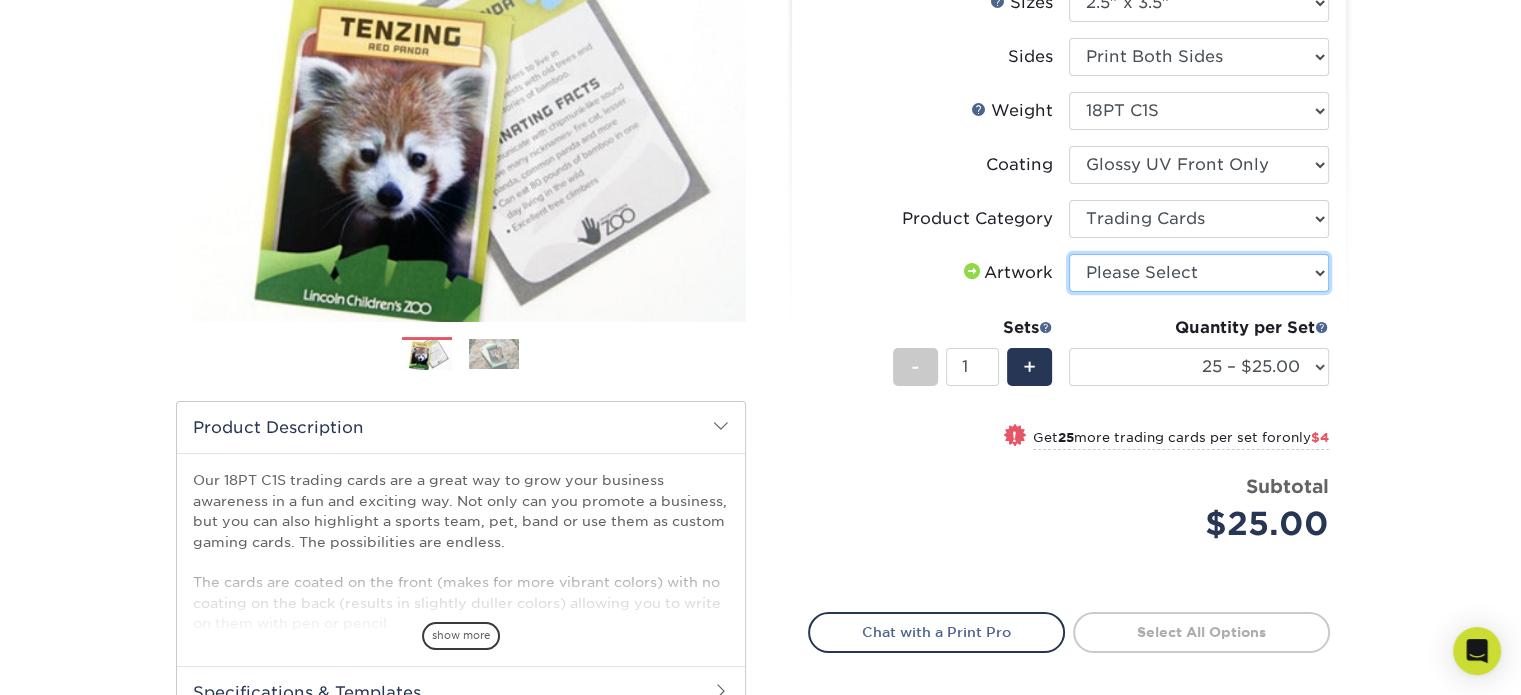 click on "Please Select I will upload files I need a design - $100" at bounding box center (1199, 273) 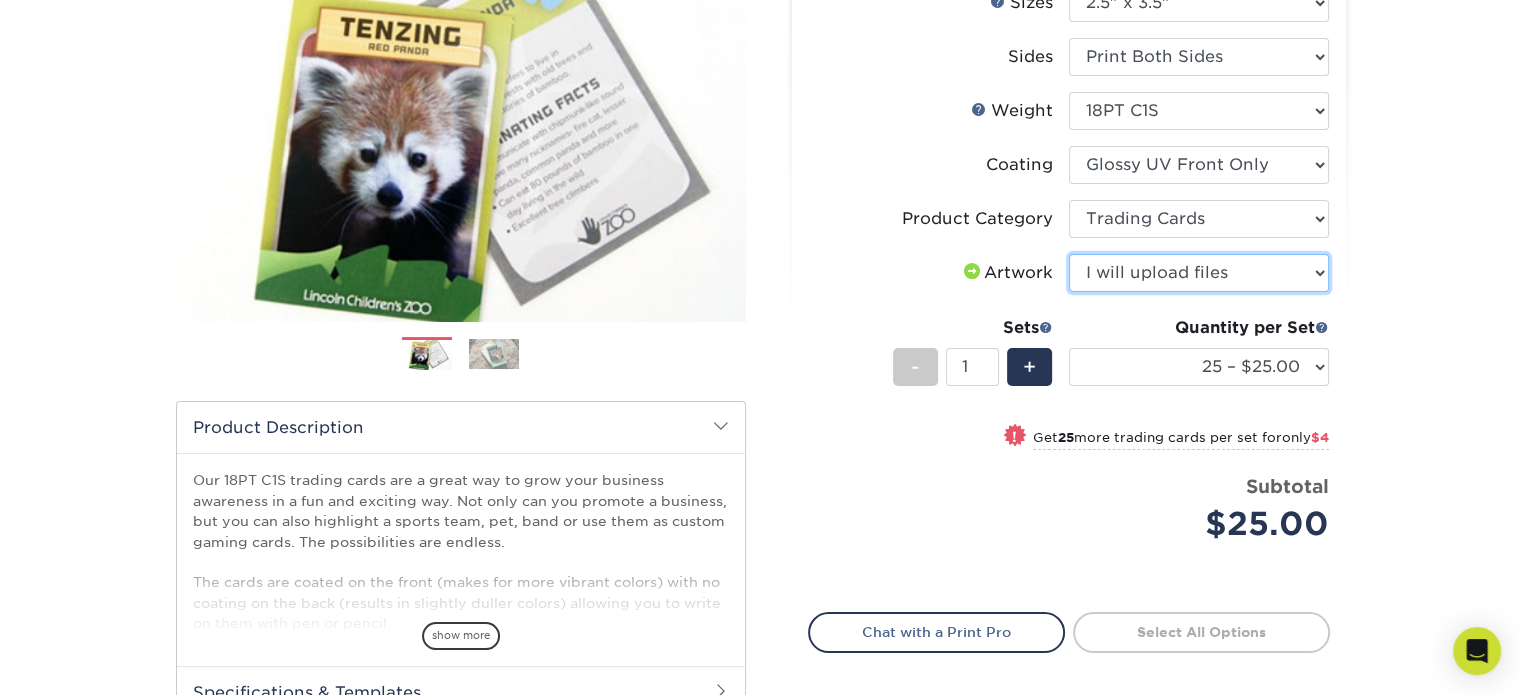 click on "Please Select I will upload files I need a design - $100" at bounding box center (1199, 273) 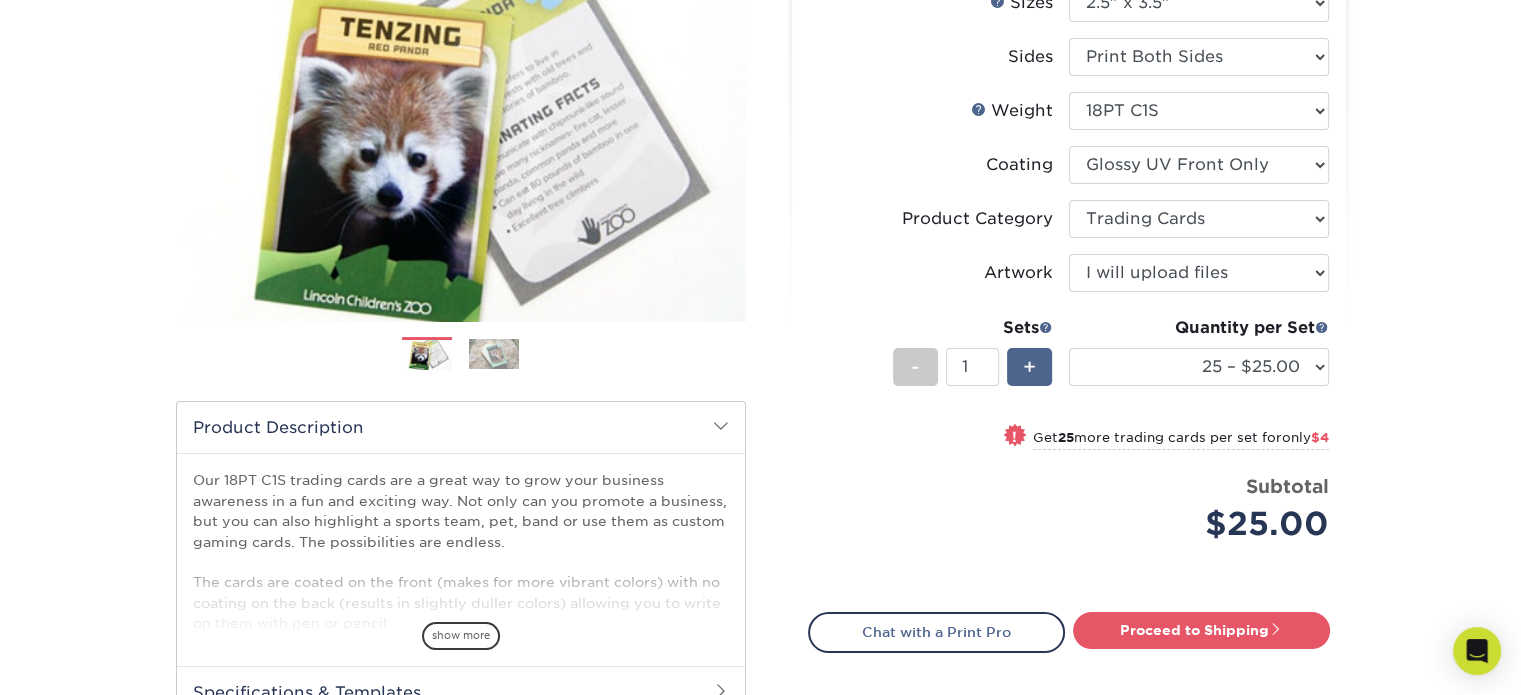 click on "+" at bounding box center (1029, 367) 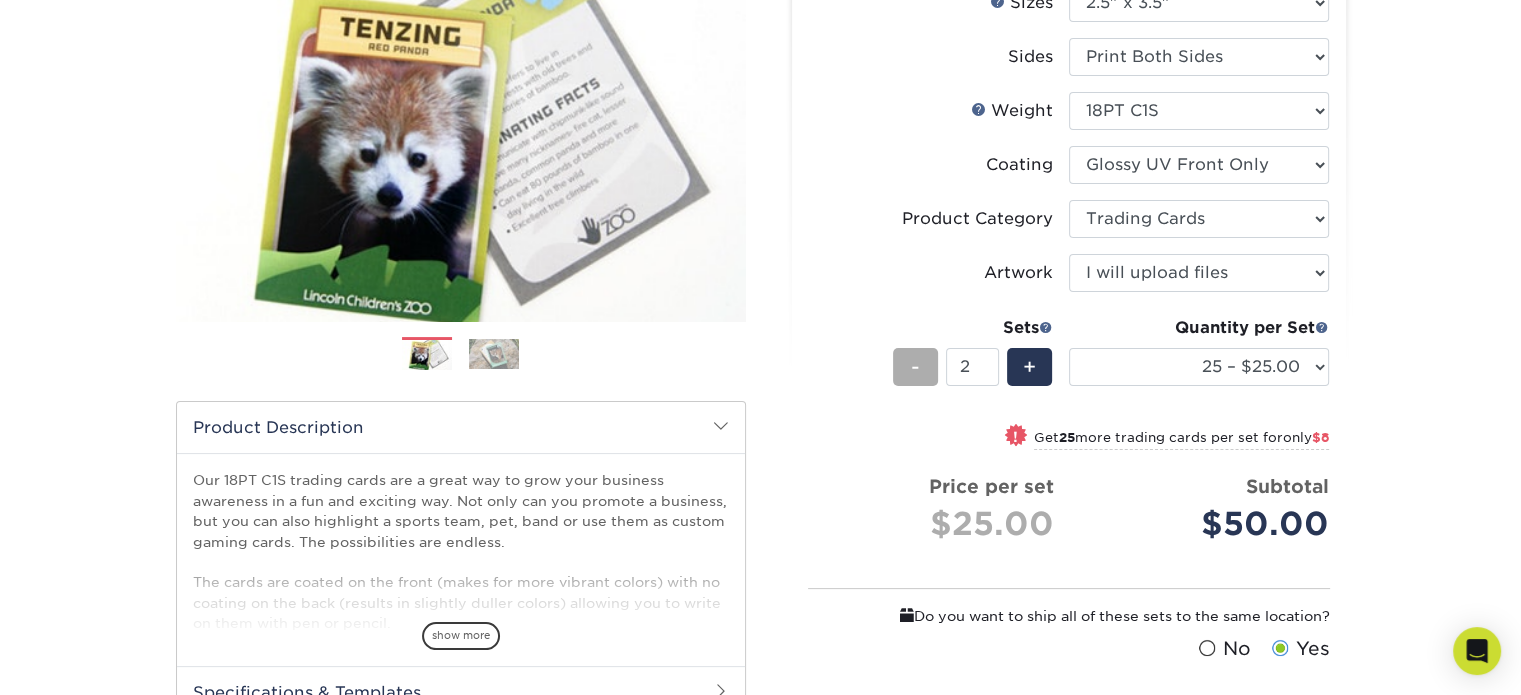 click on "-" at bounding box center (915, 367) 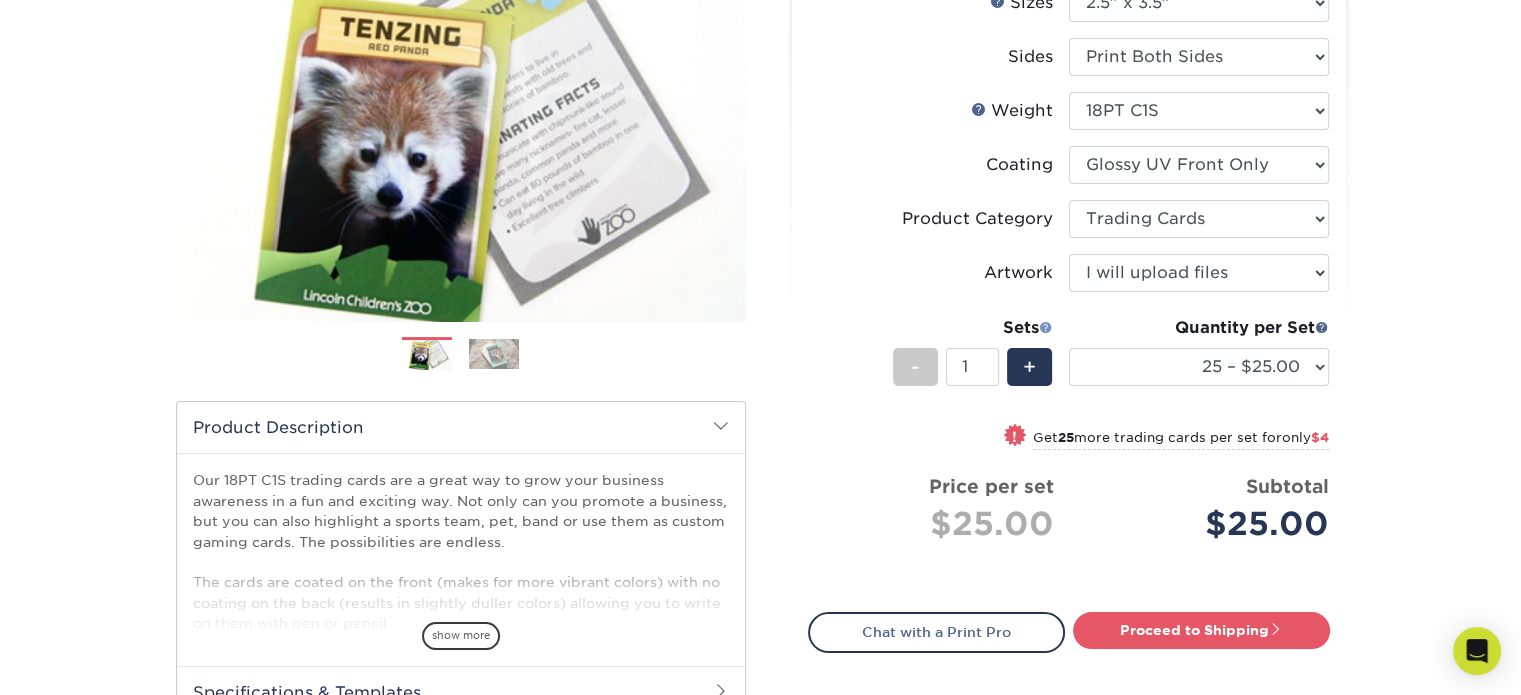 click at bounding box center [1046, 327] 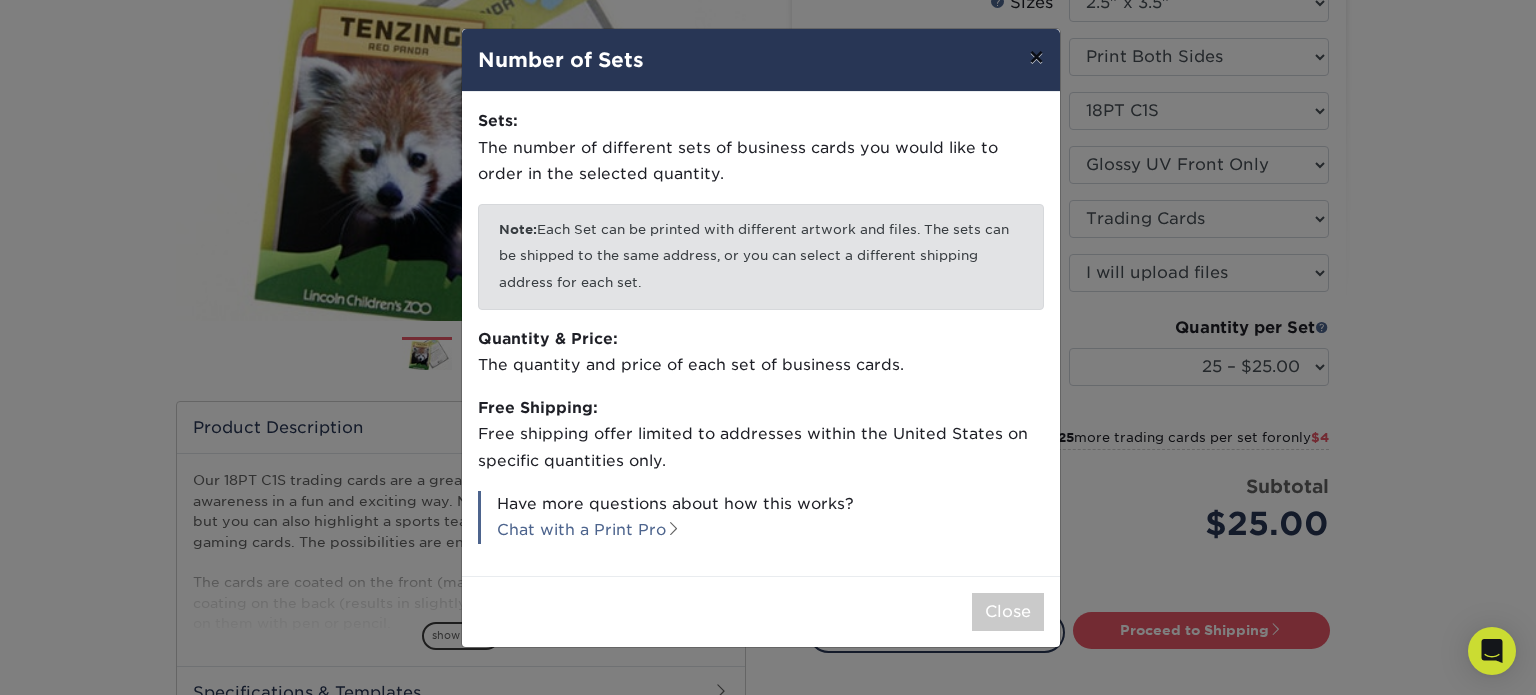 click on "×" at bounding box center [1036, 57] 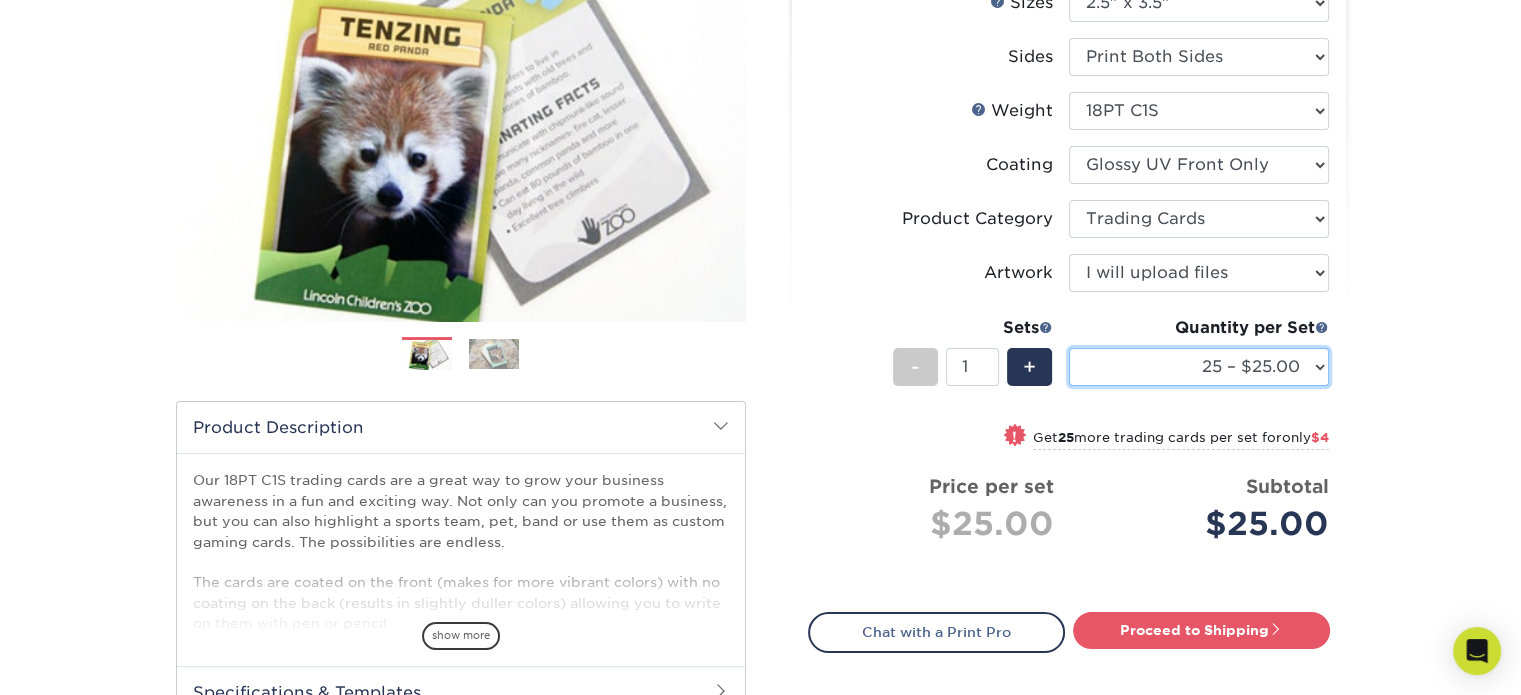 click on "25 – $25.00 50 – $29.00 75 – $37.00 100 – $41.00 250 – $48.00 500 – $58.00 1000 – $78.00 2500 – $155.00 5000 – $212.00 10000 – $413.00 15000 – $611.00 20000 – $813.00 25000 – $994.00" at bounding box center (1199, 367) 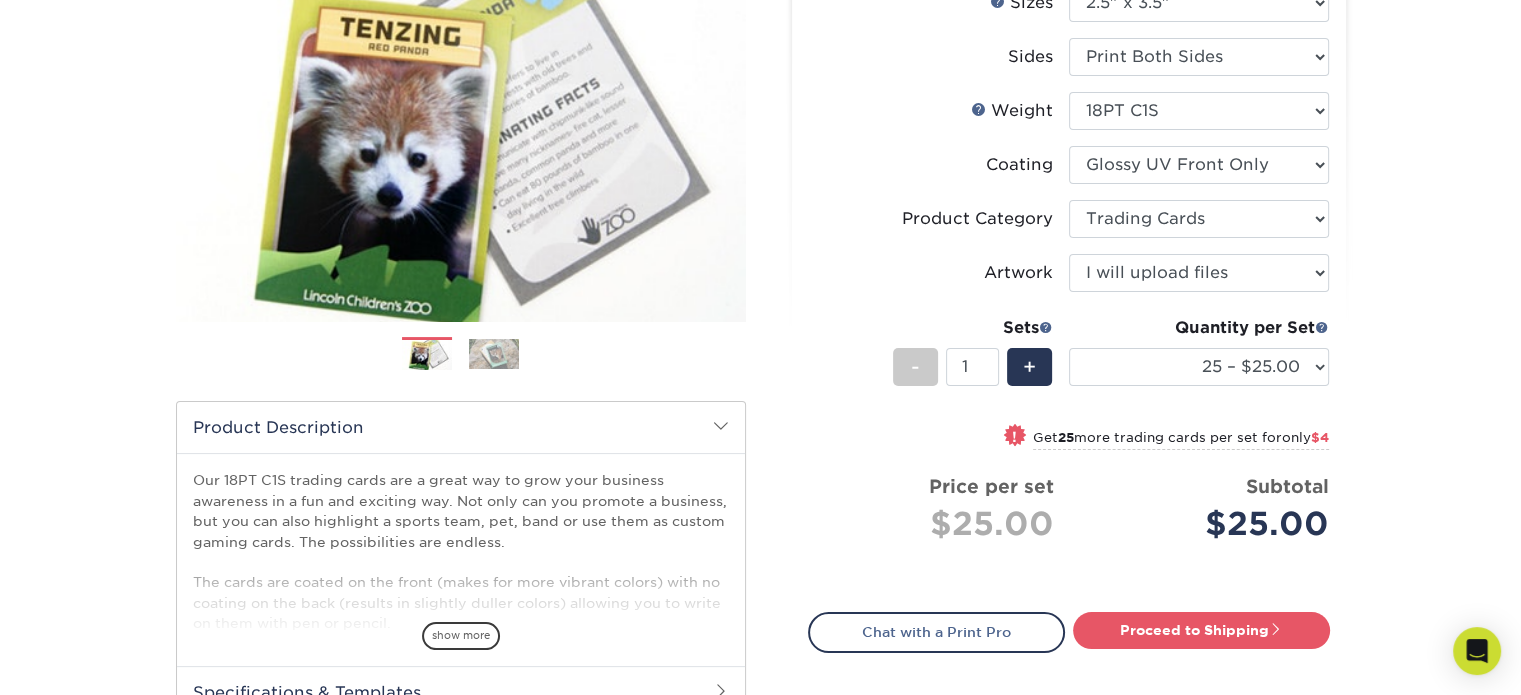 click on "Select your options:
Sizes Help Sizes
Please Select 2.5" x 3.5" Sides - 1" at bounding box center (1061, 371) 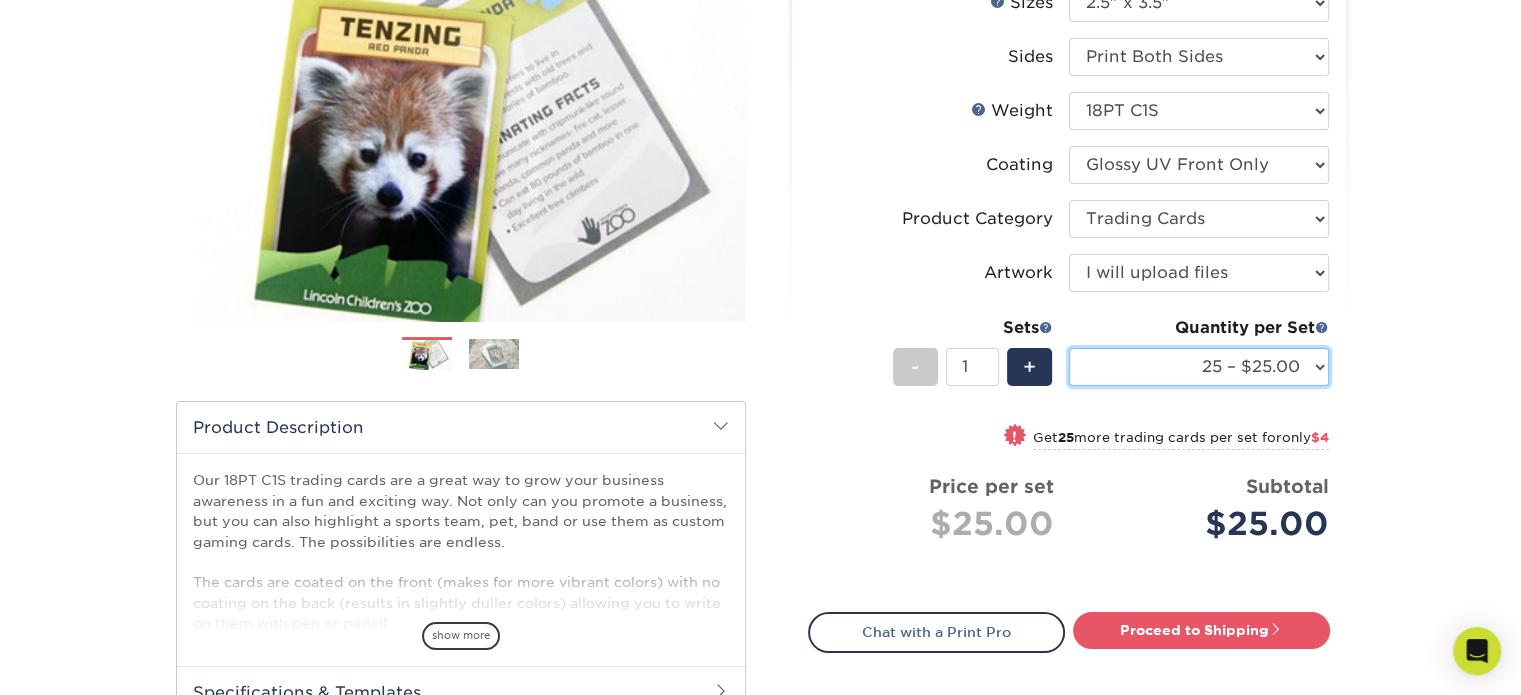 click on "25 – $25.00 50 – $29.00 75 – $37.00 100 – $41.00 250 – $48.00 500 – $58.00 1000 – $78.00 2500 – $155.00 5000 – $212.00 10000 – $413.00 15000 – $611.00 20000 – $813.00 25000 – $994.00" at bounding box center (1199, 367) 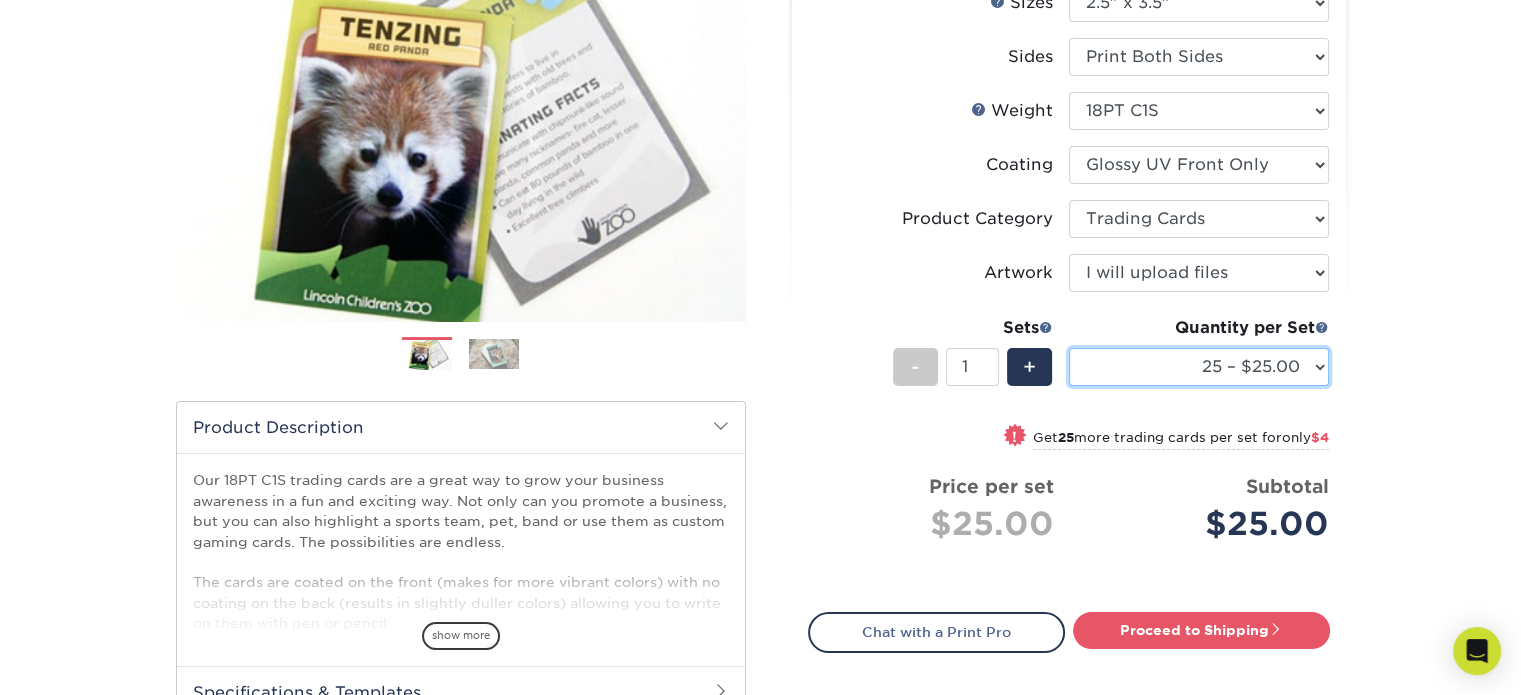 click on "25 – $25.00 50 – $29.00 75 – $37.00 100 – $41.00 250 – $48.00 500 – $58.00 1000 – $78.00 2500 – $155.00 5000 – $212.00 10000 – $413.00 15000 – $611.00 20000 – $813.00 25000 – $994.00" at bounding box center [1199, 367] 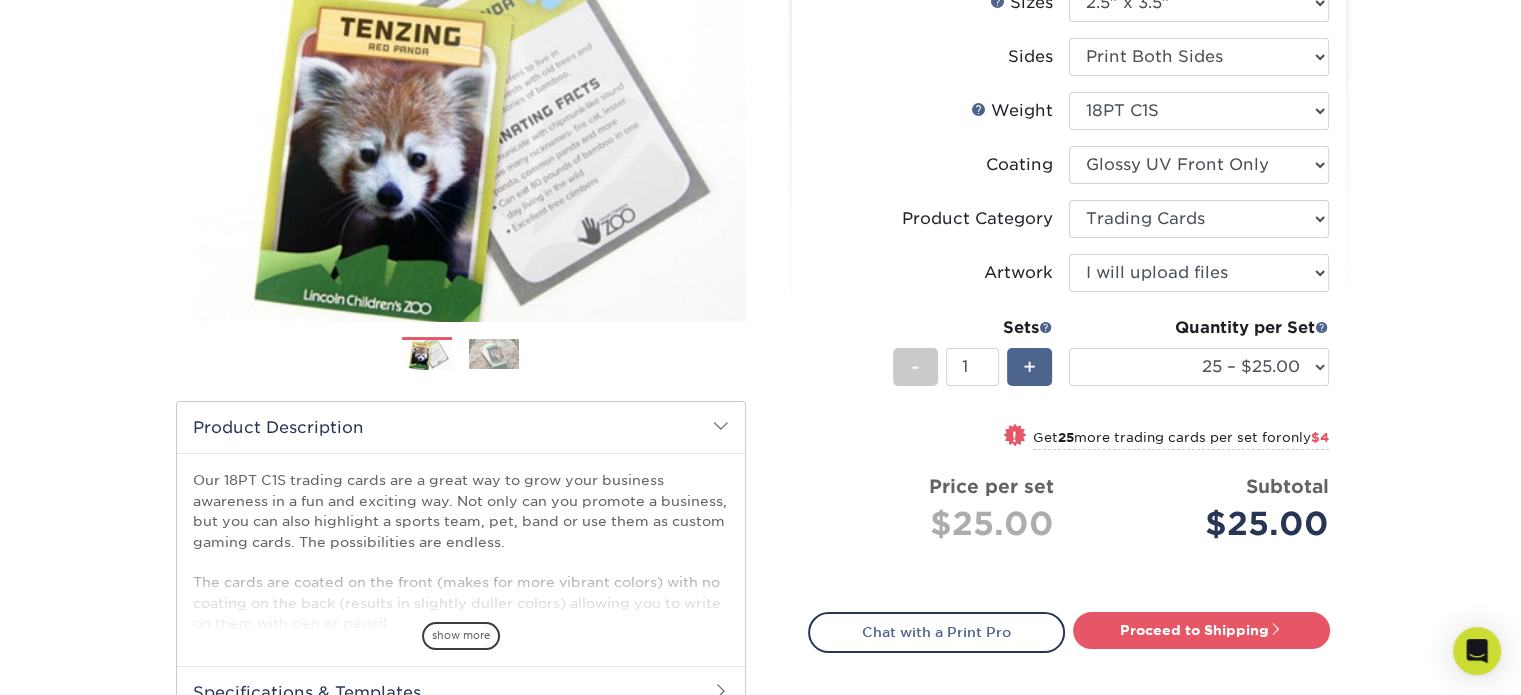 click on "+" at bounding box center (1029, 367) 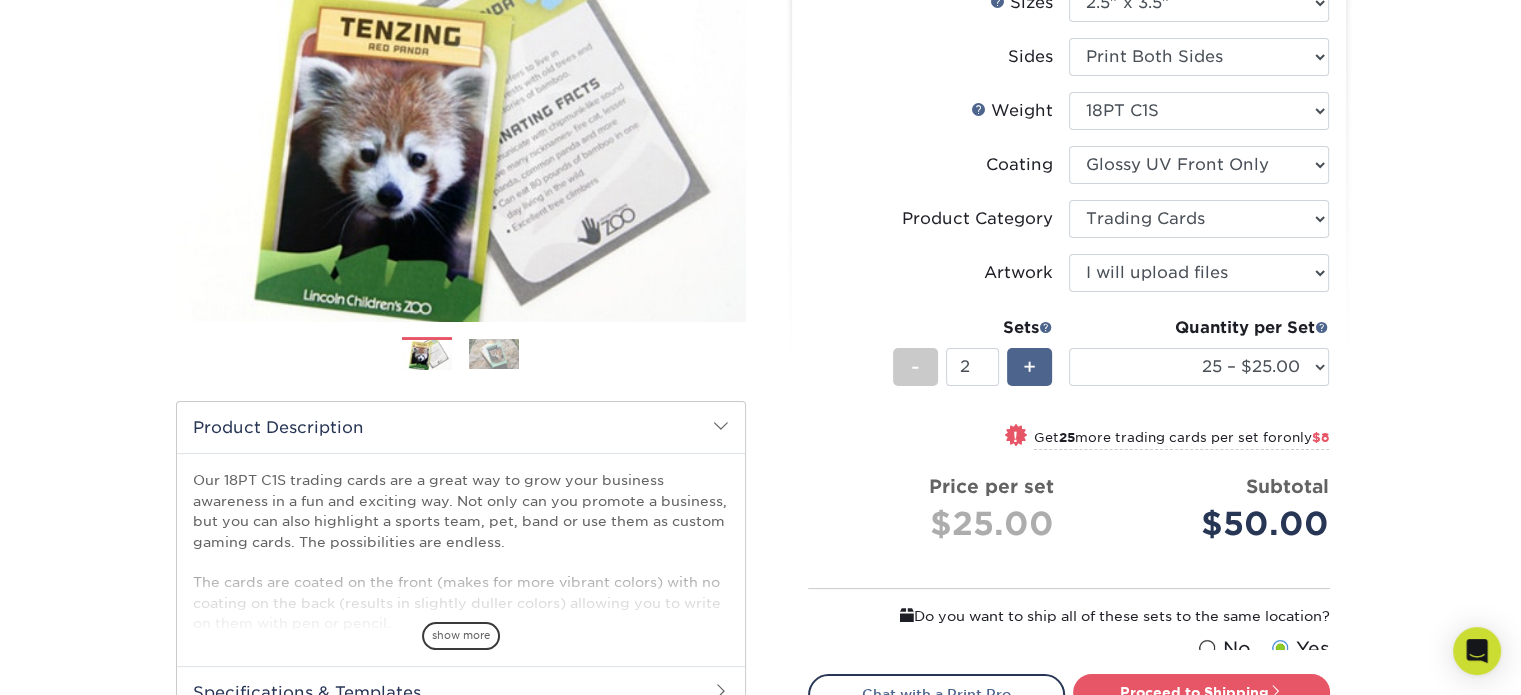 click on "+" at bounding box center (1029, 367) 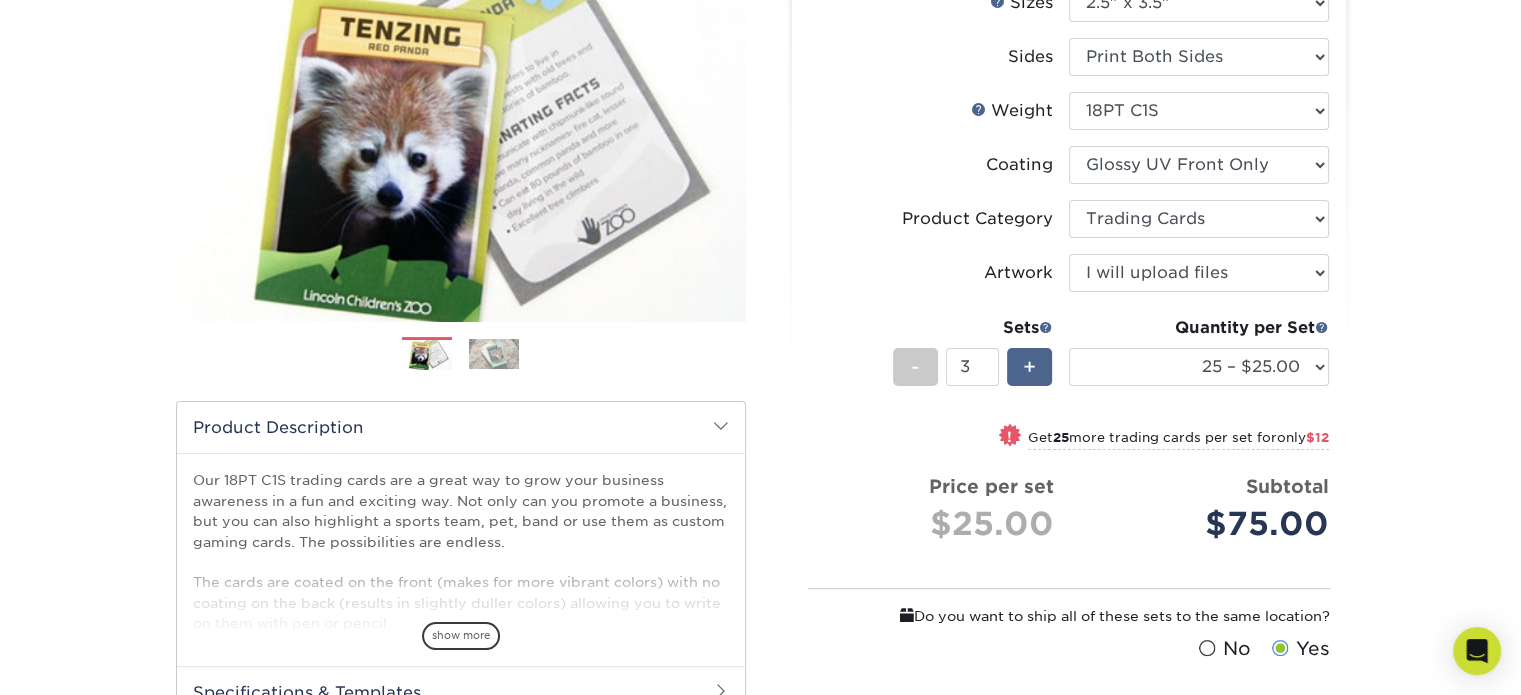 click on "+" at bounding box center (1029, 367) 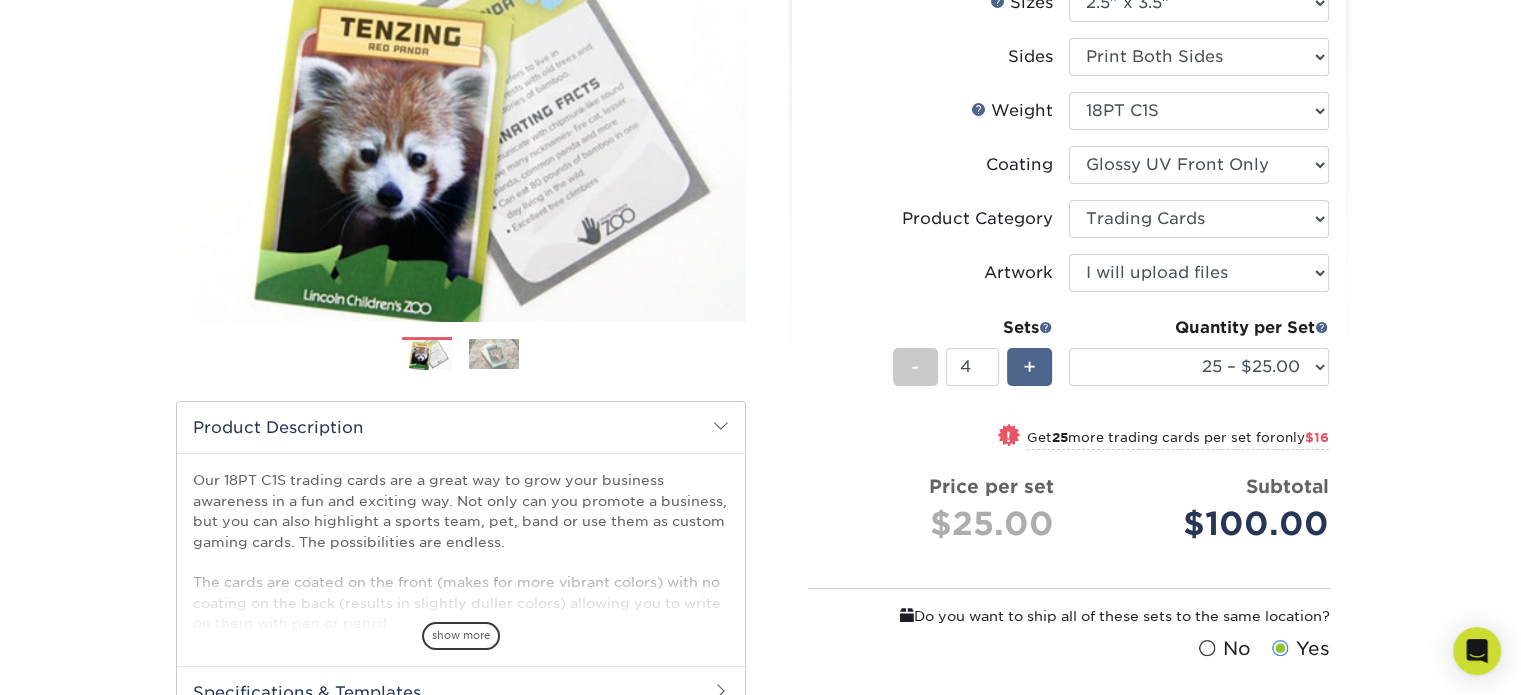 click on "+" at bounding box center [1029, 367] 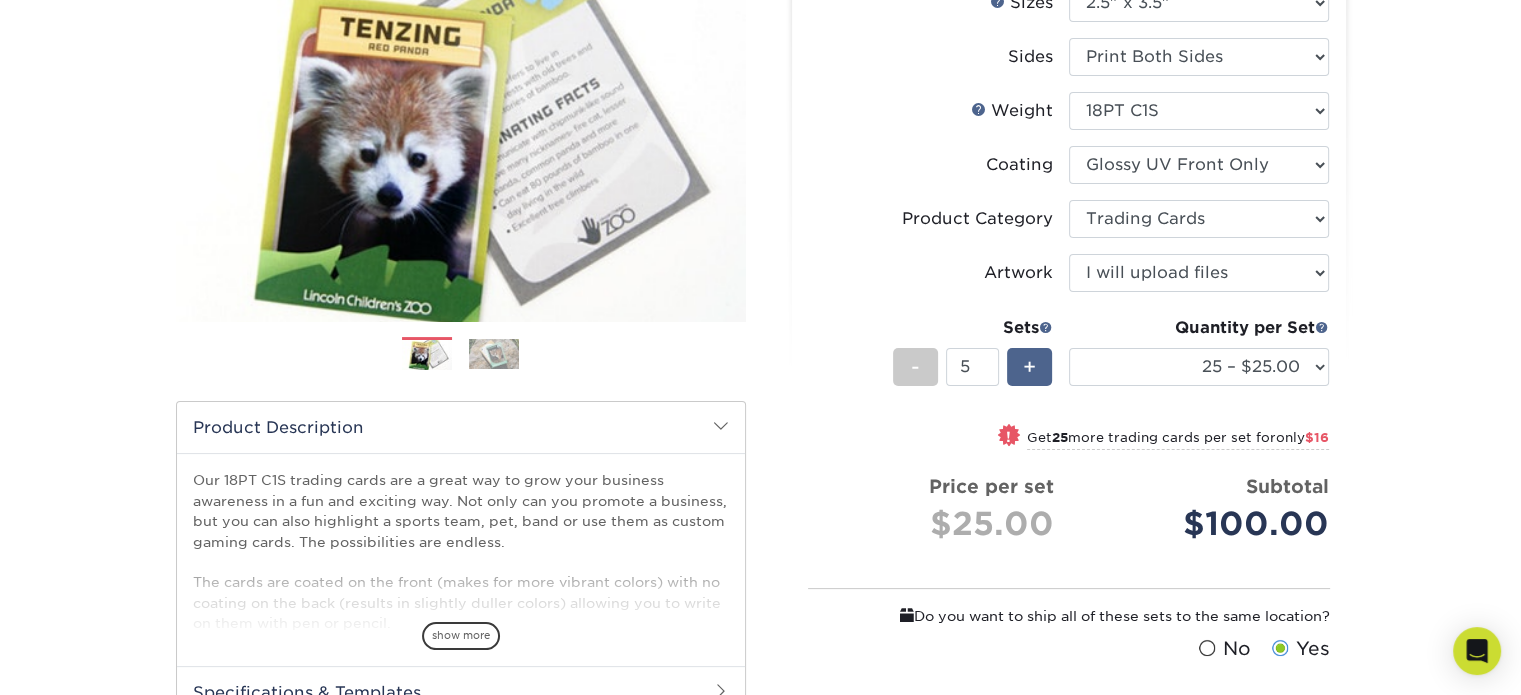 click on "+" at bounding box center (1029, 367) 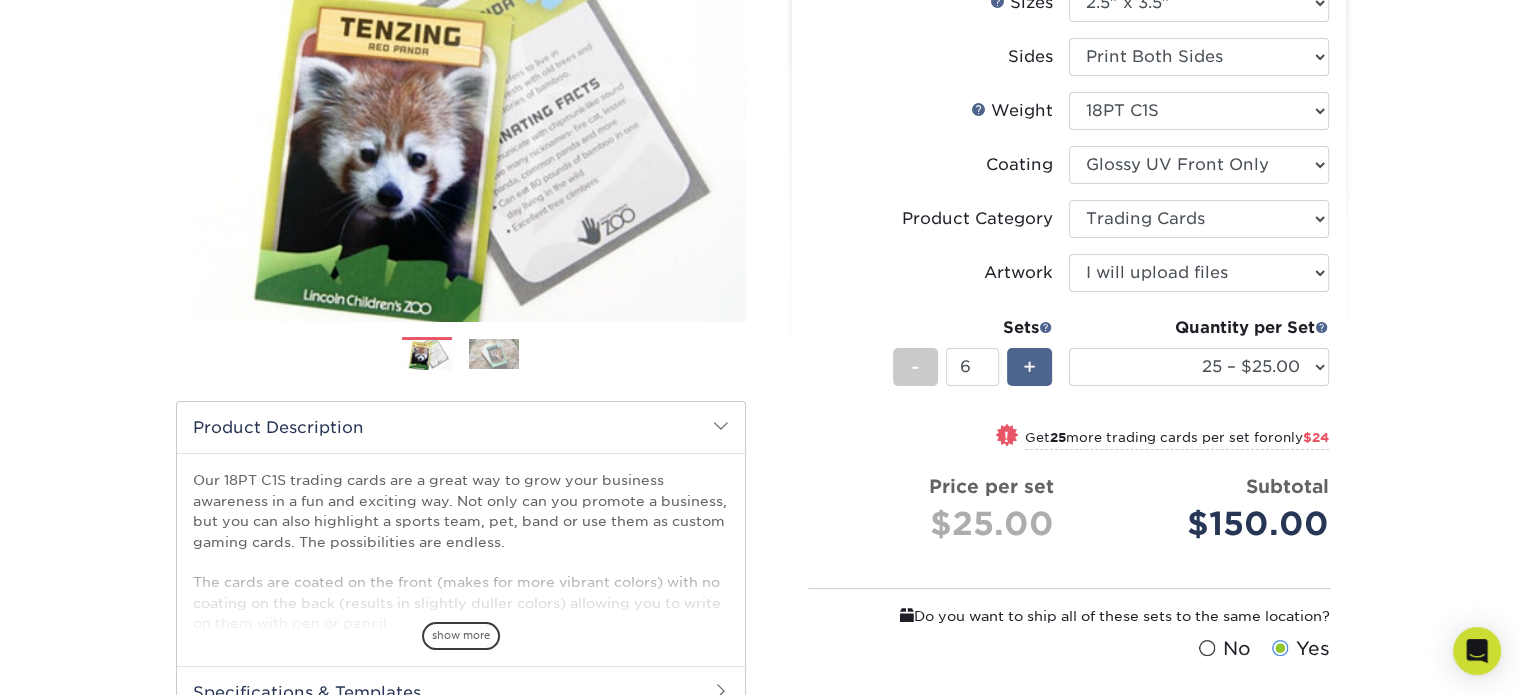 click on "+" at bounding box center [1029, 367] 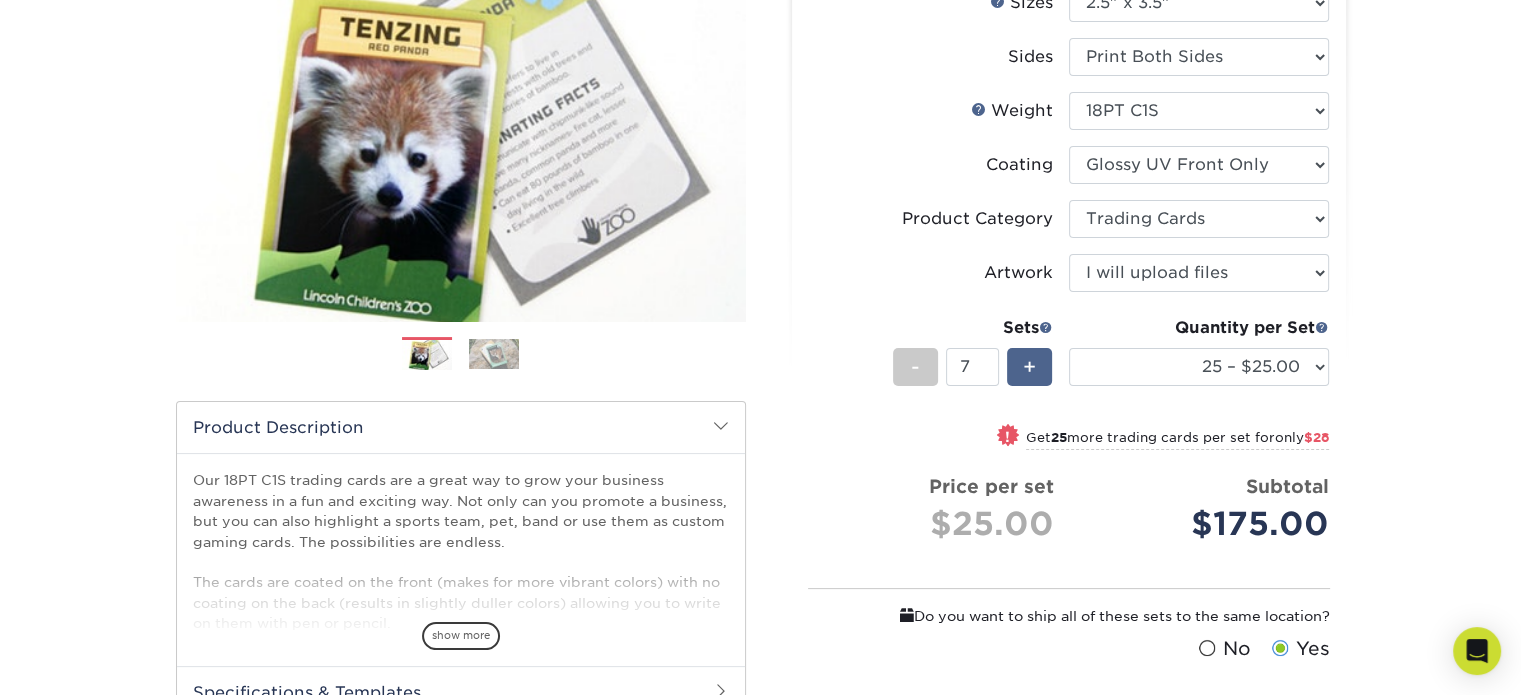 click on "+" at bounding box center (1029, 367) 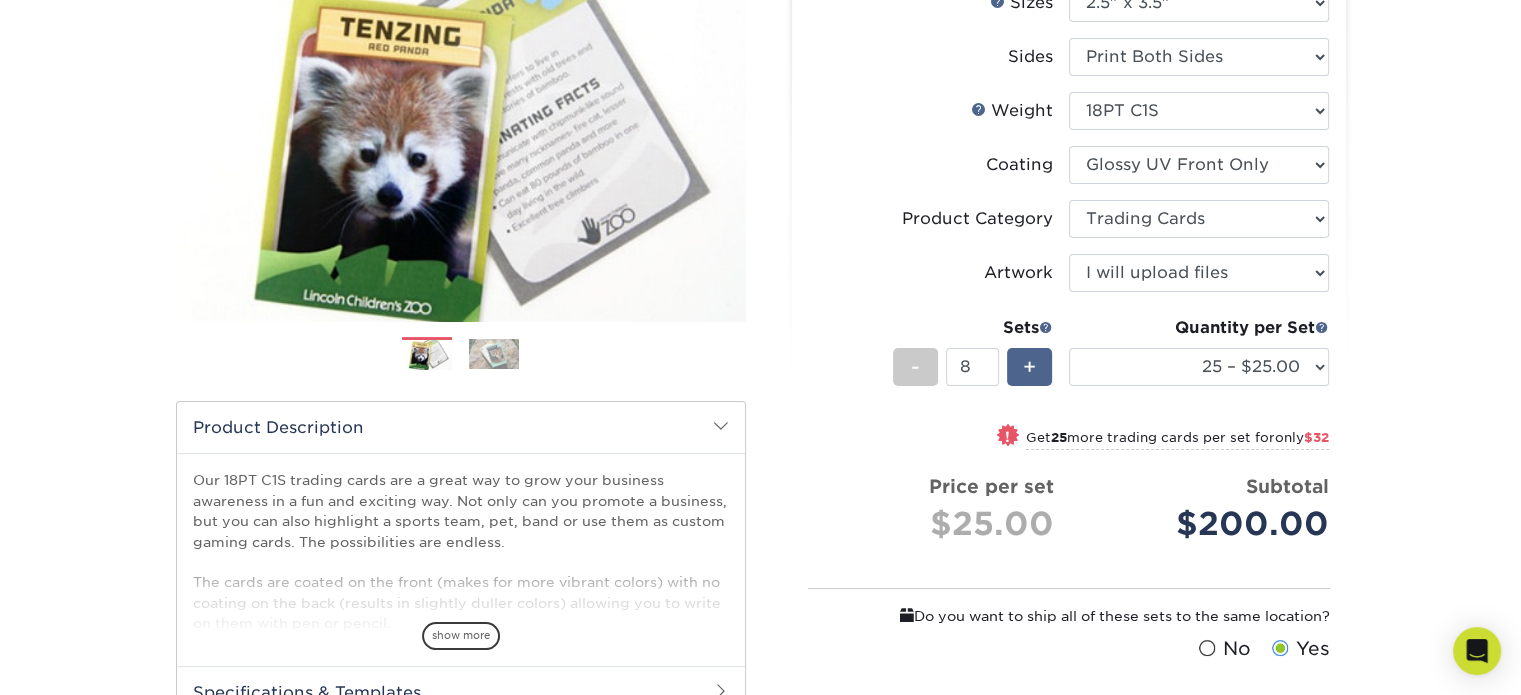 click on "+" at bounding box center (1029, 367) 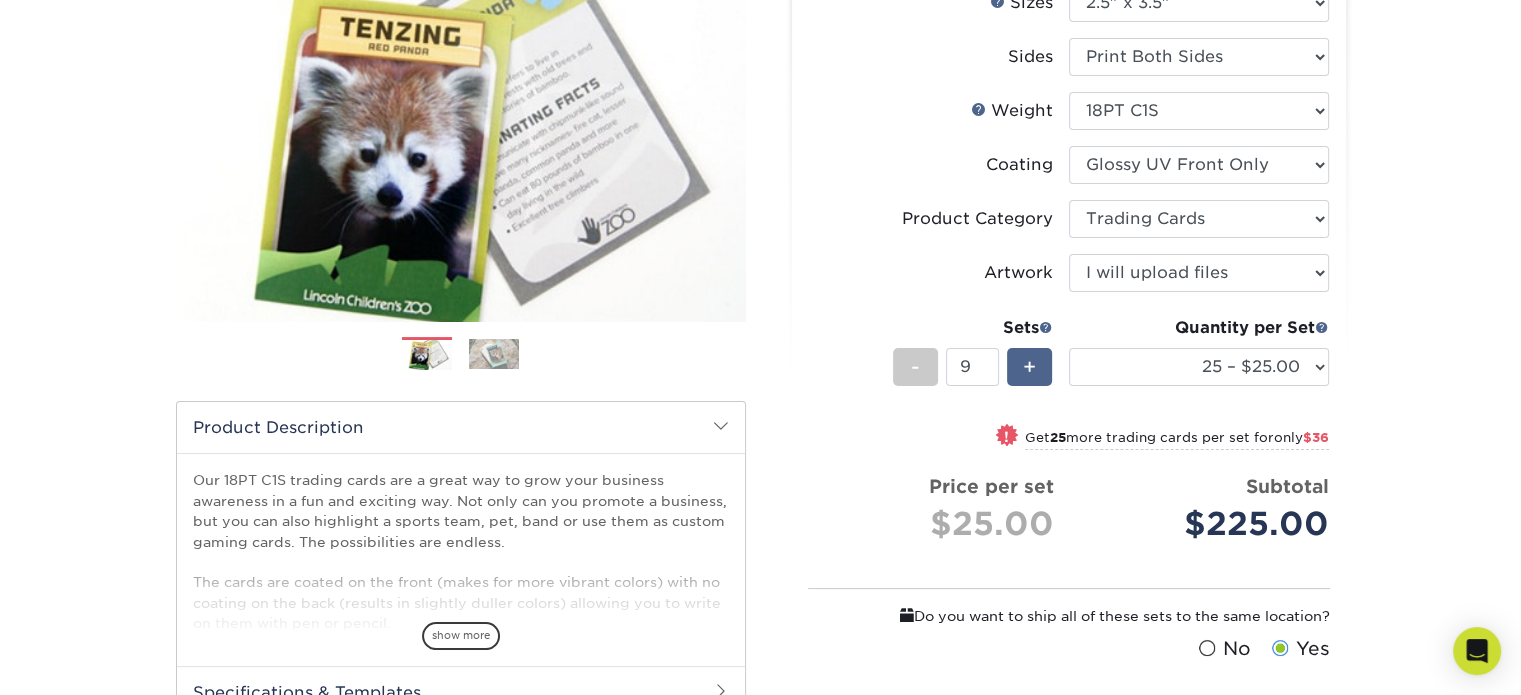 click on "+" at bounding box center [1029, 367] 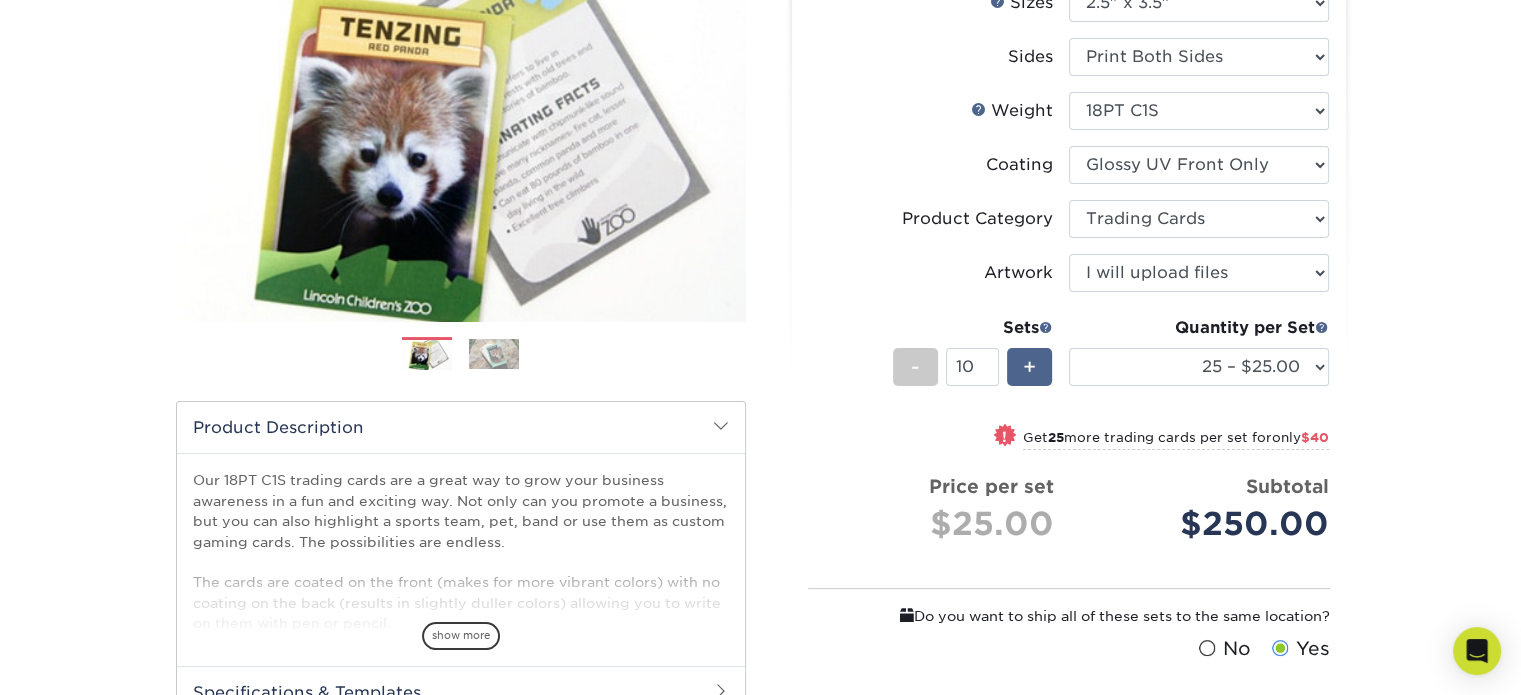 click on "+" at bounding box center (1029, 367) 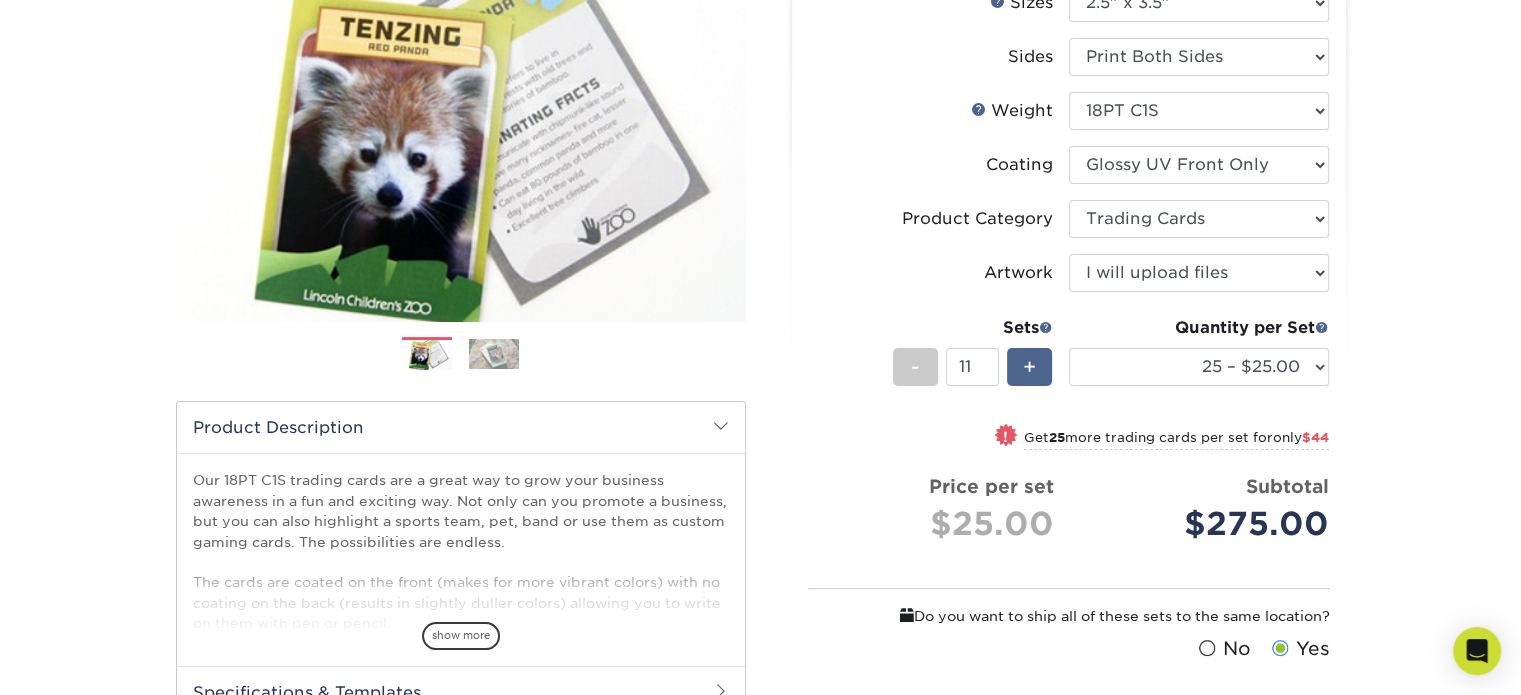 click on "+" at bounding box center [1029, 367] 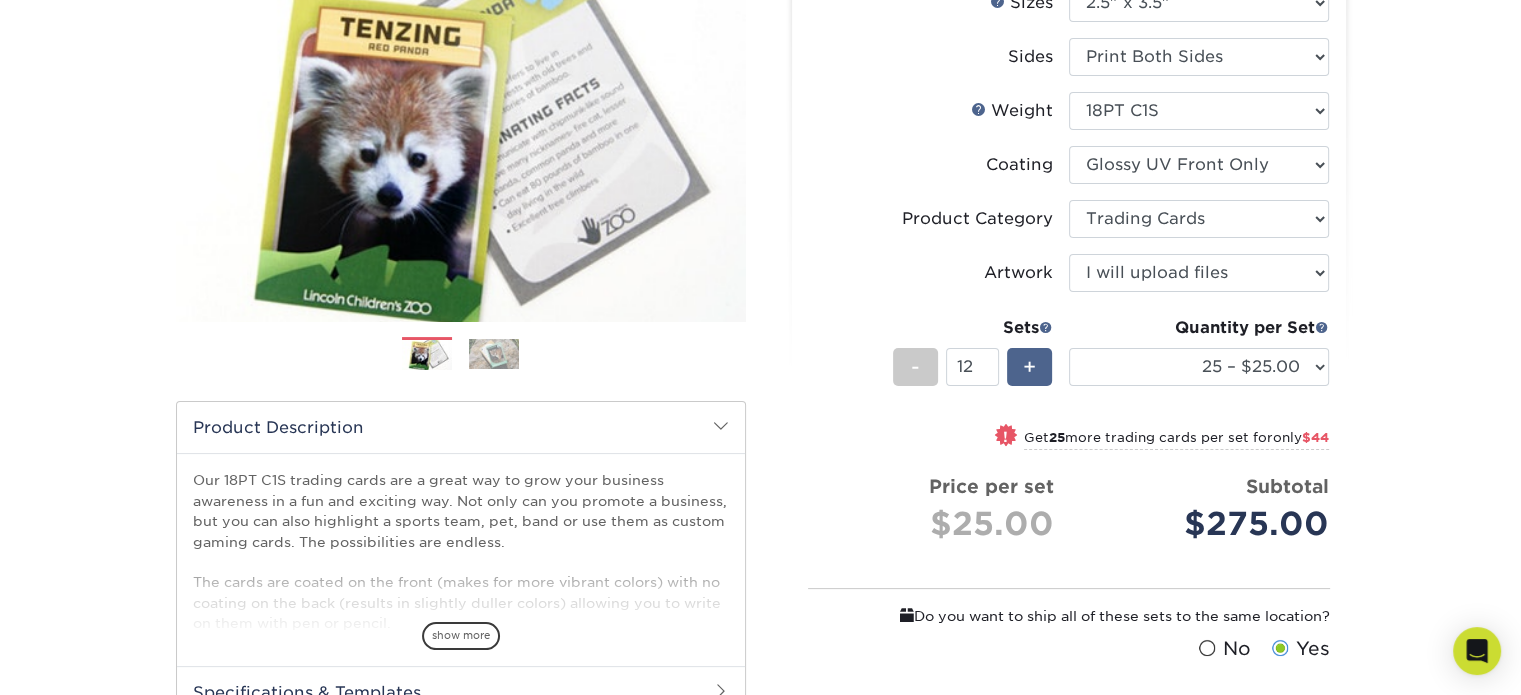 click on "+" at bounding box center (1029, 367) 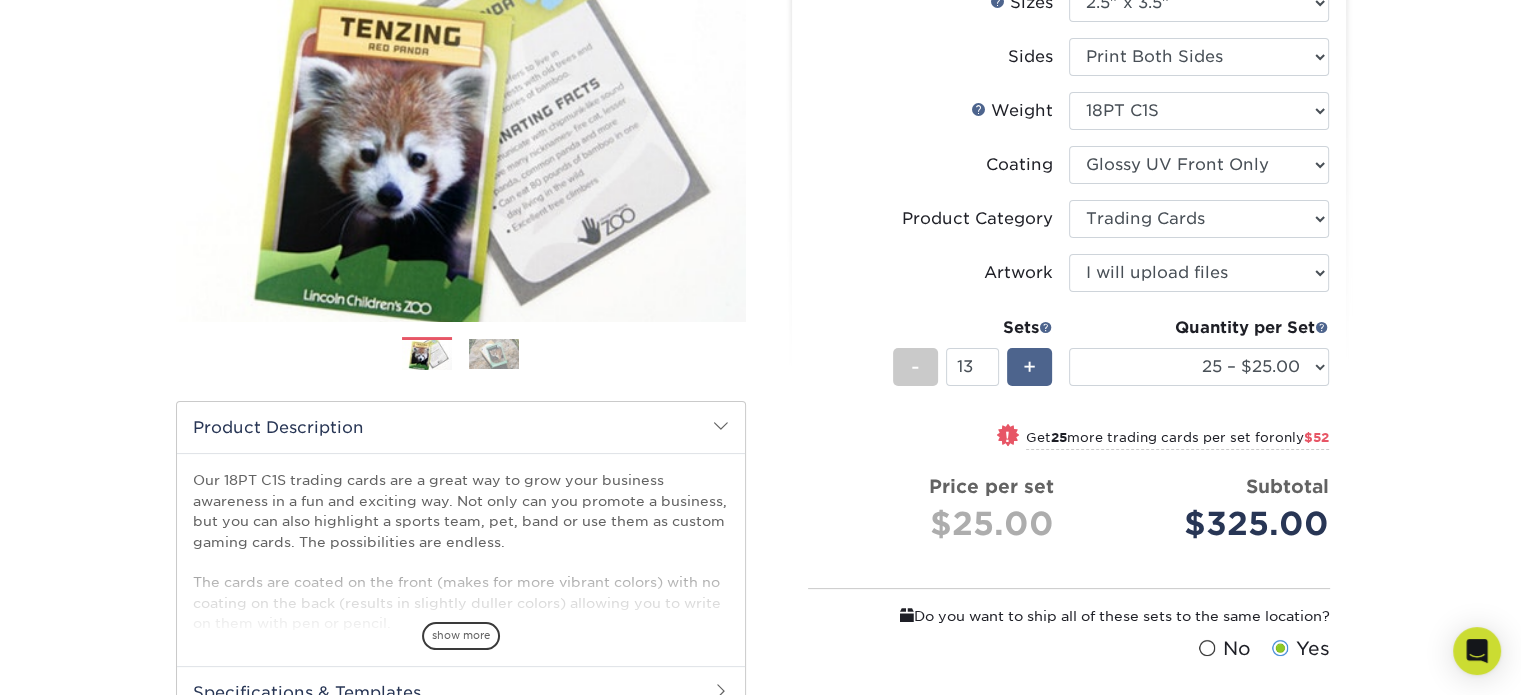 click on "+" at bounding box center [1029, 367] 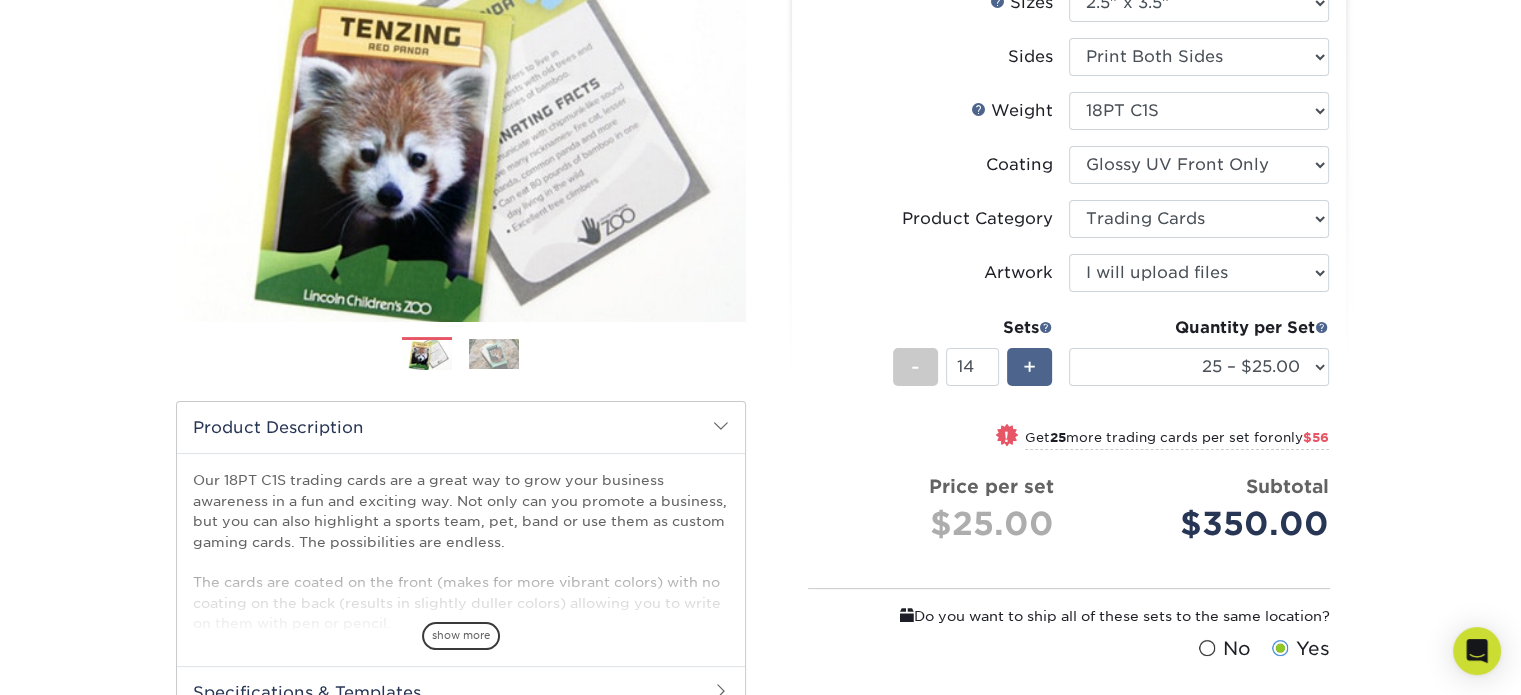 click on "+" at bounding box center (1029, 367) 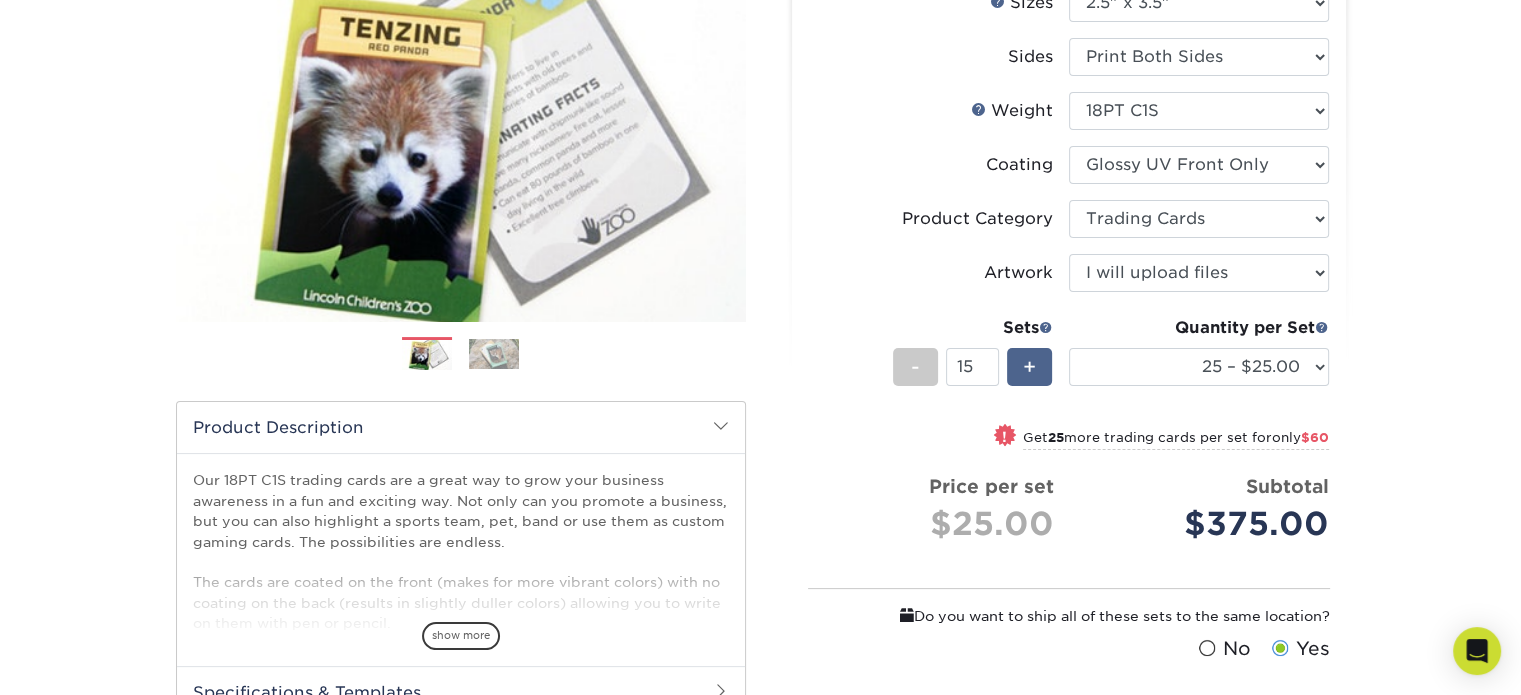 click on "+" at bounding box center [1029, 367] 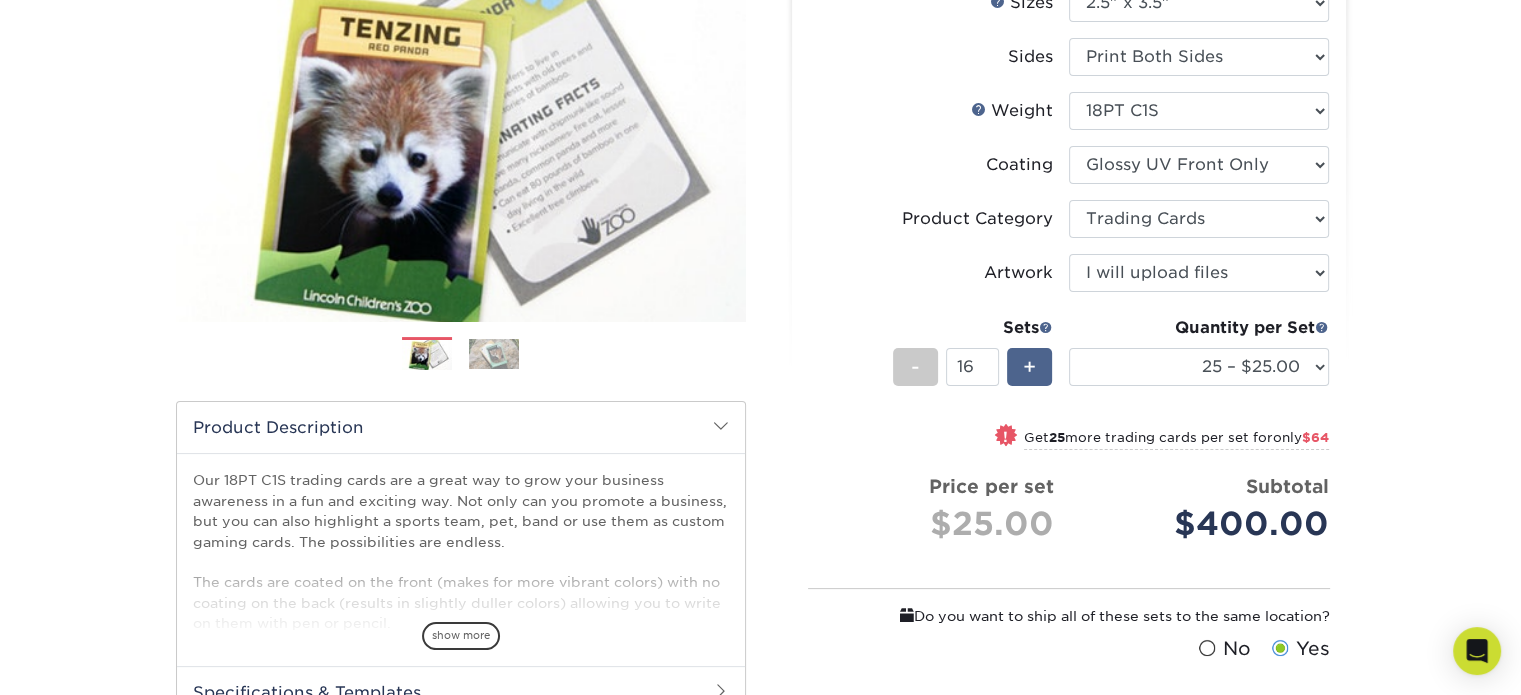click on "+" at bounding box center [1029, 367] 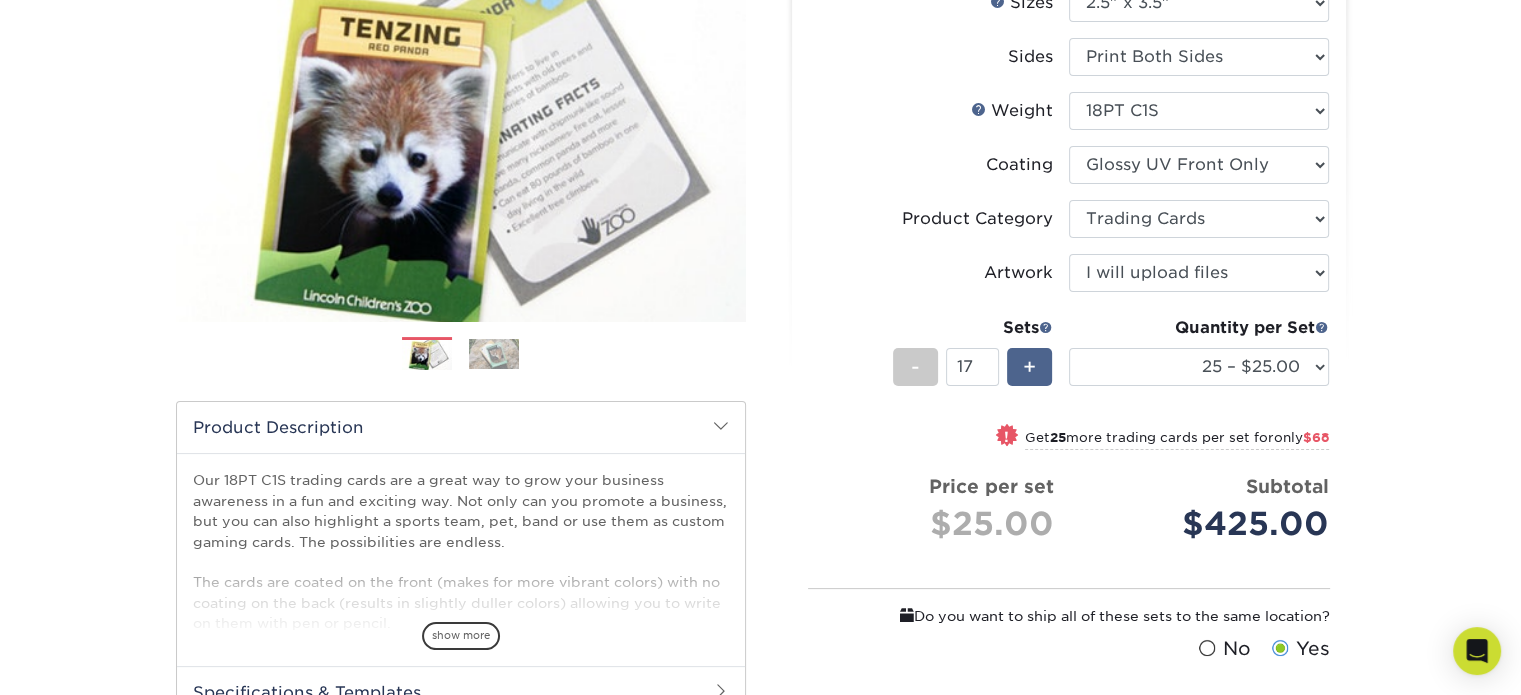 click on "+" at bounding box center [1029, 367] 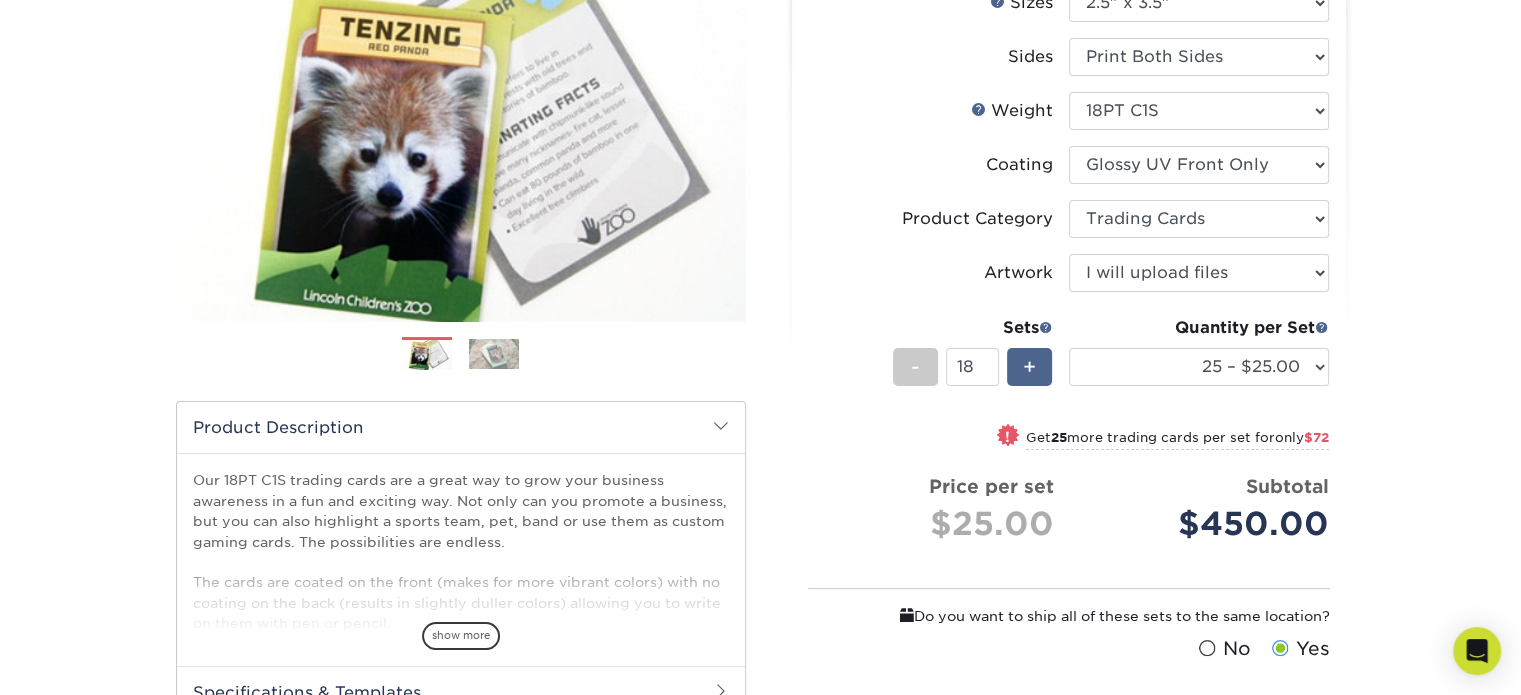 click on "+" at bounding box center [1029, 367] 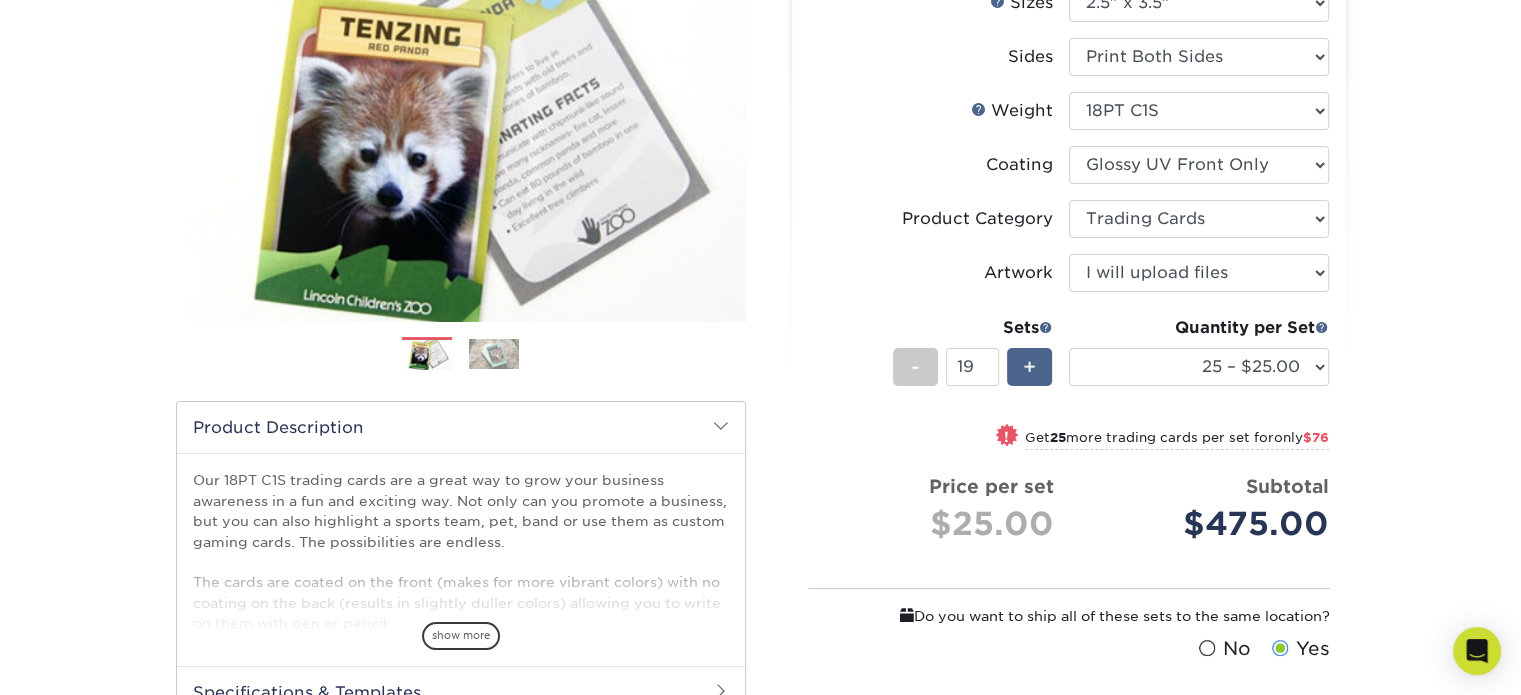 click on "+" at bounding box center (1029, 367) 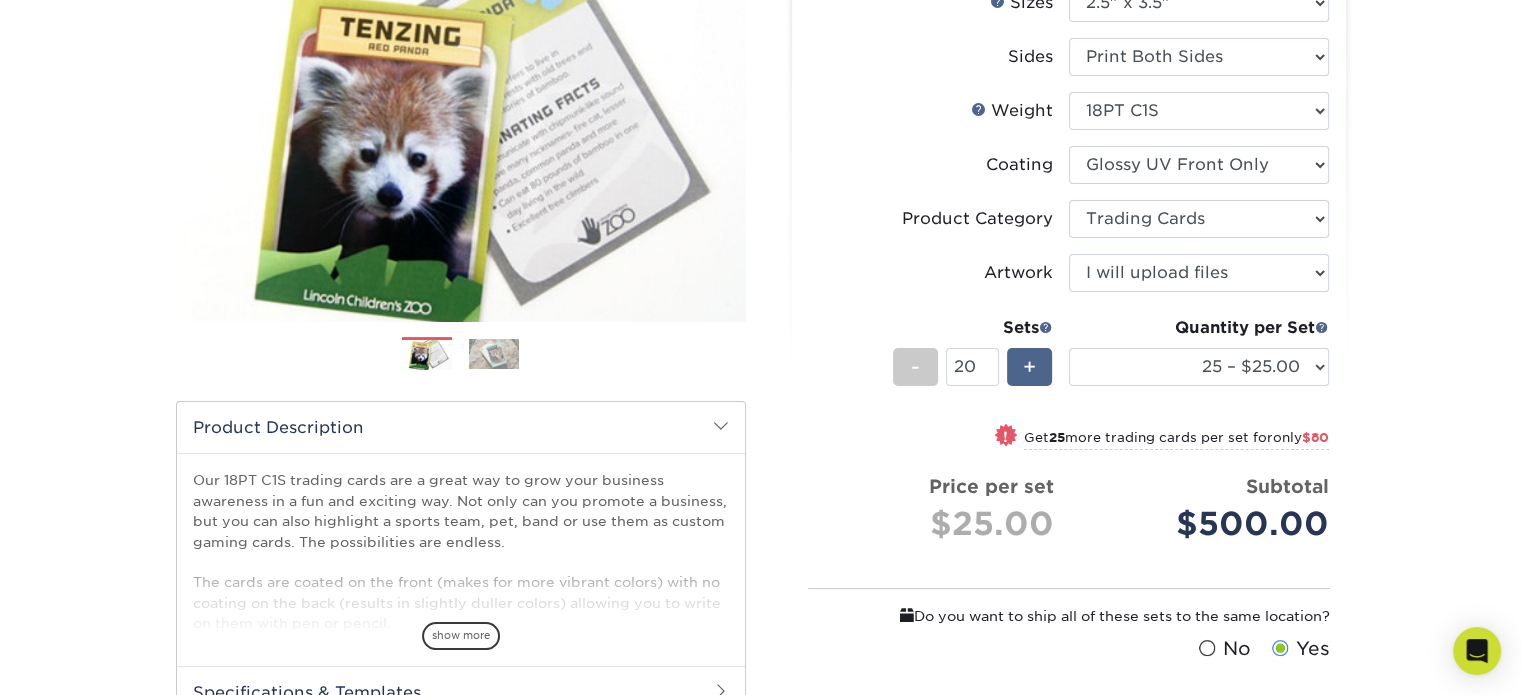 click on "+" at bounding box center [1029, 367] 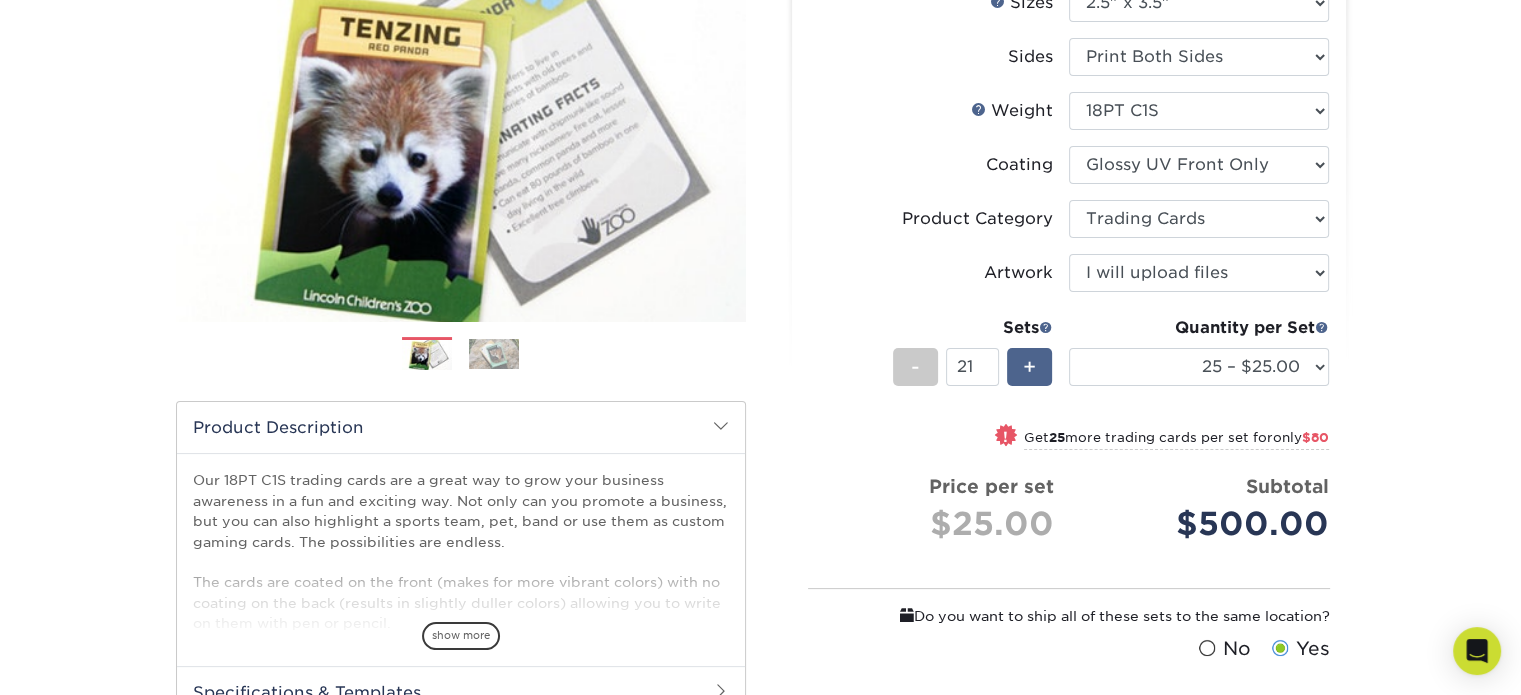 click on "+" at bounding box center [1029, 367] 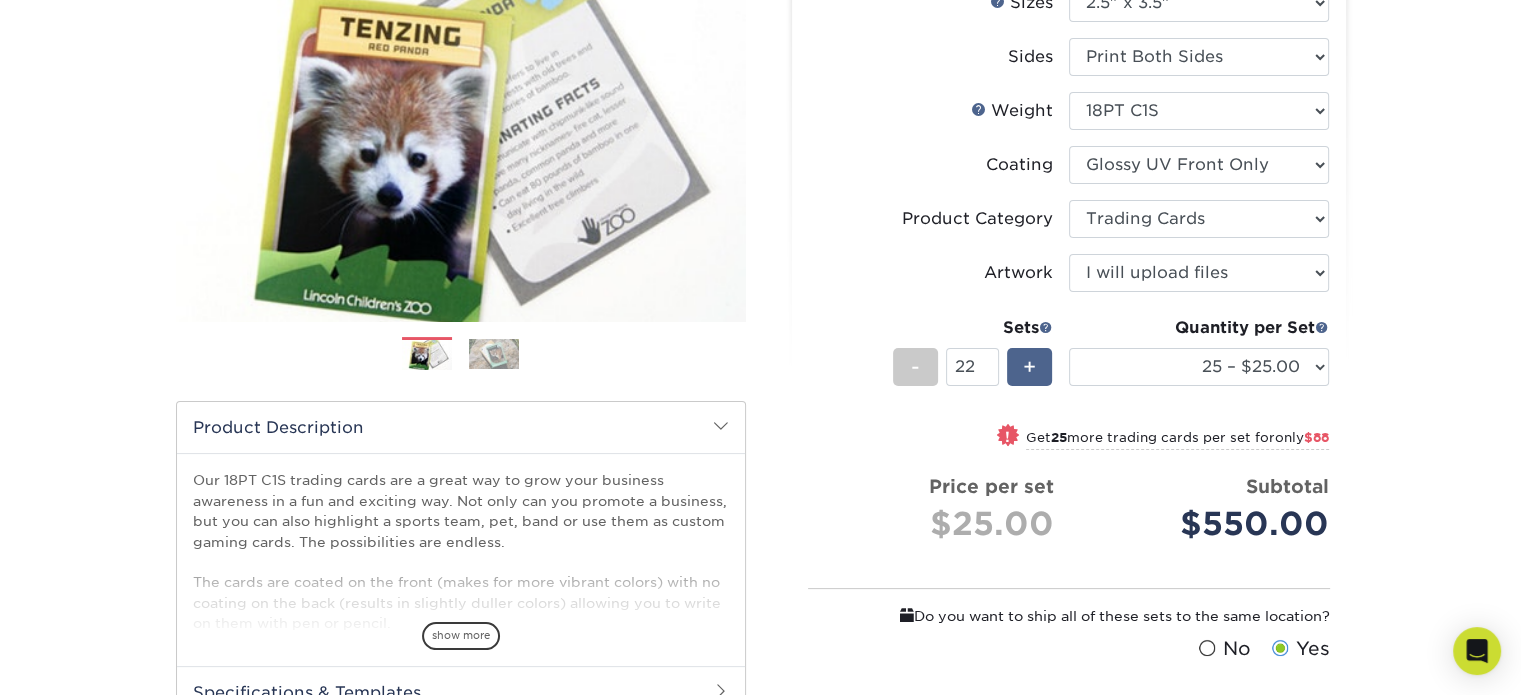 click on "+" at bounding box center (1029, 367) 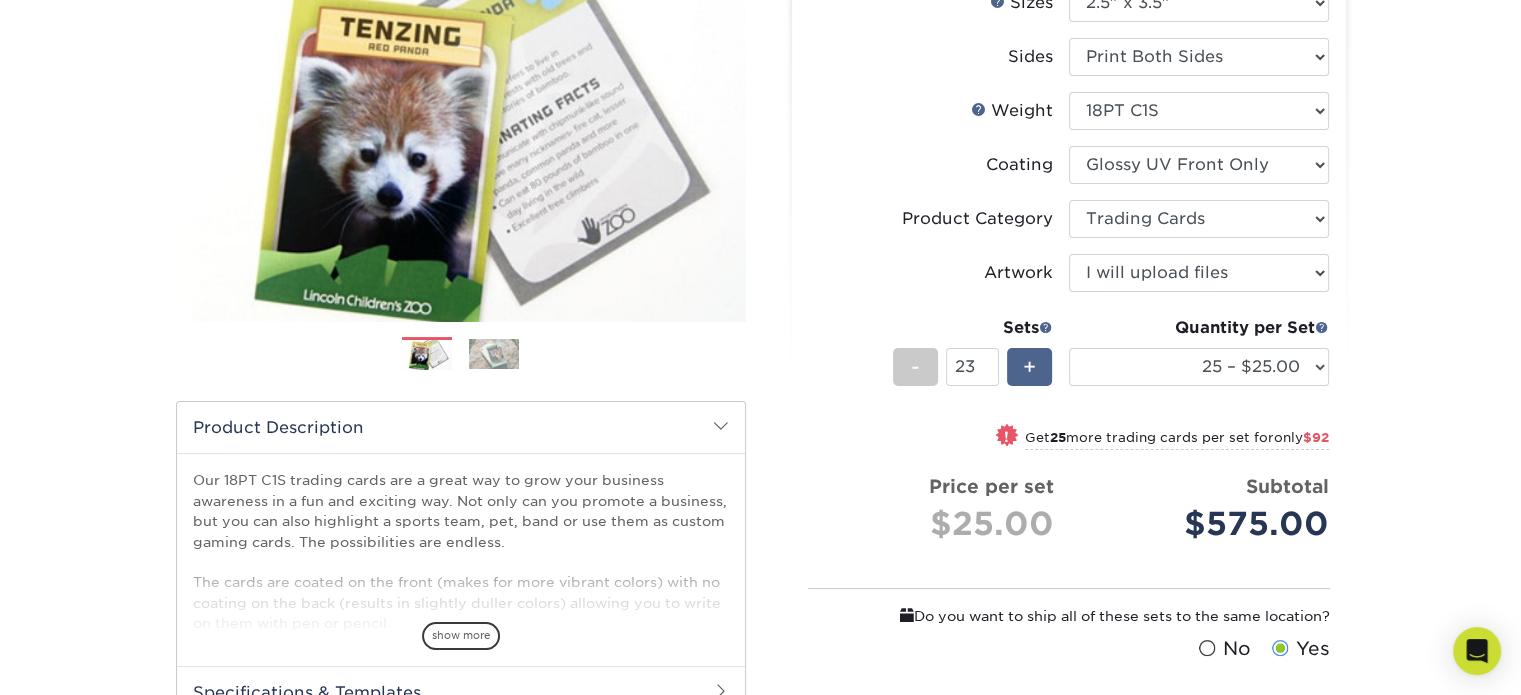 click on "+" at bounding box center (1029, 367) 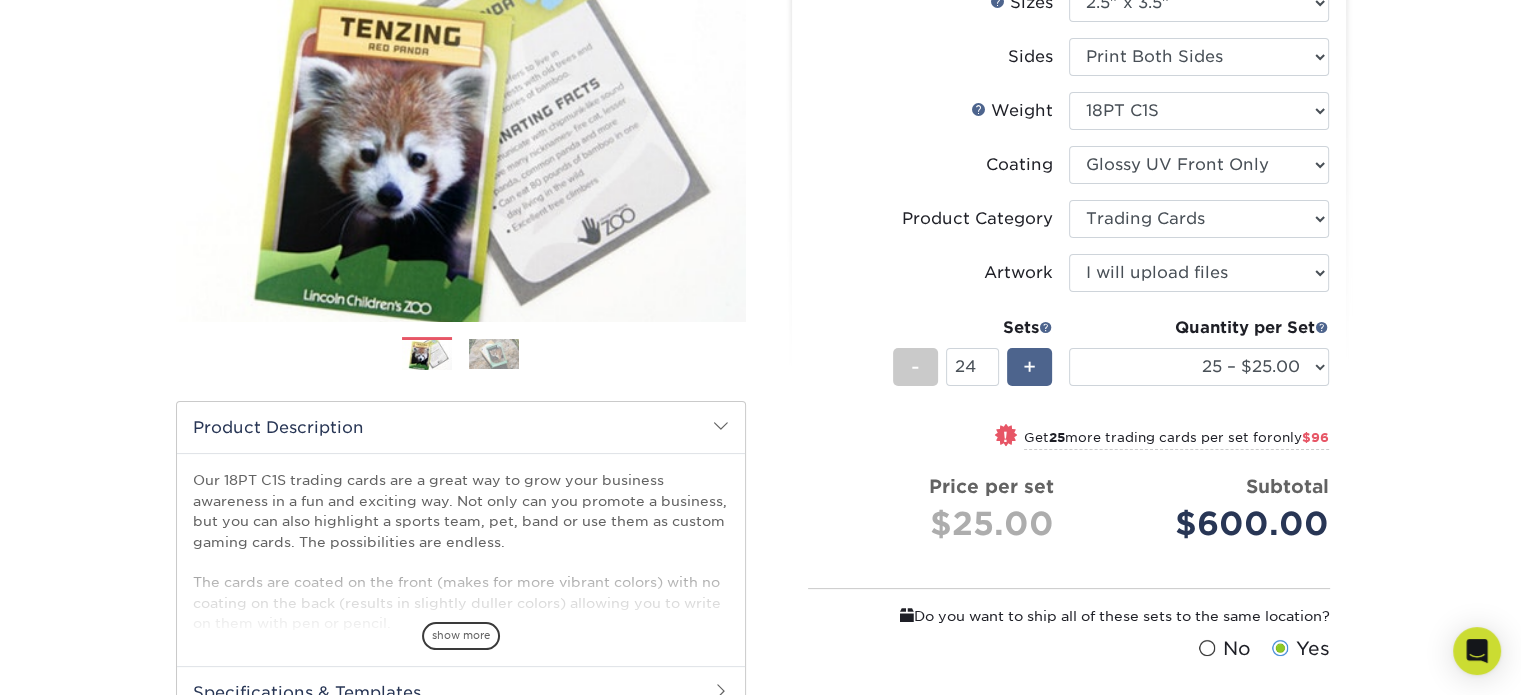click on "+" at bounding box center (1029, 367) 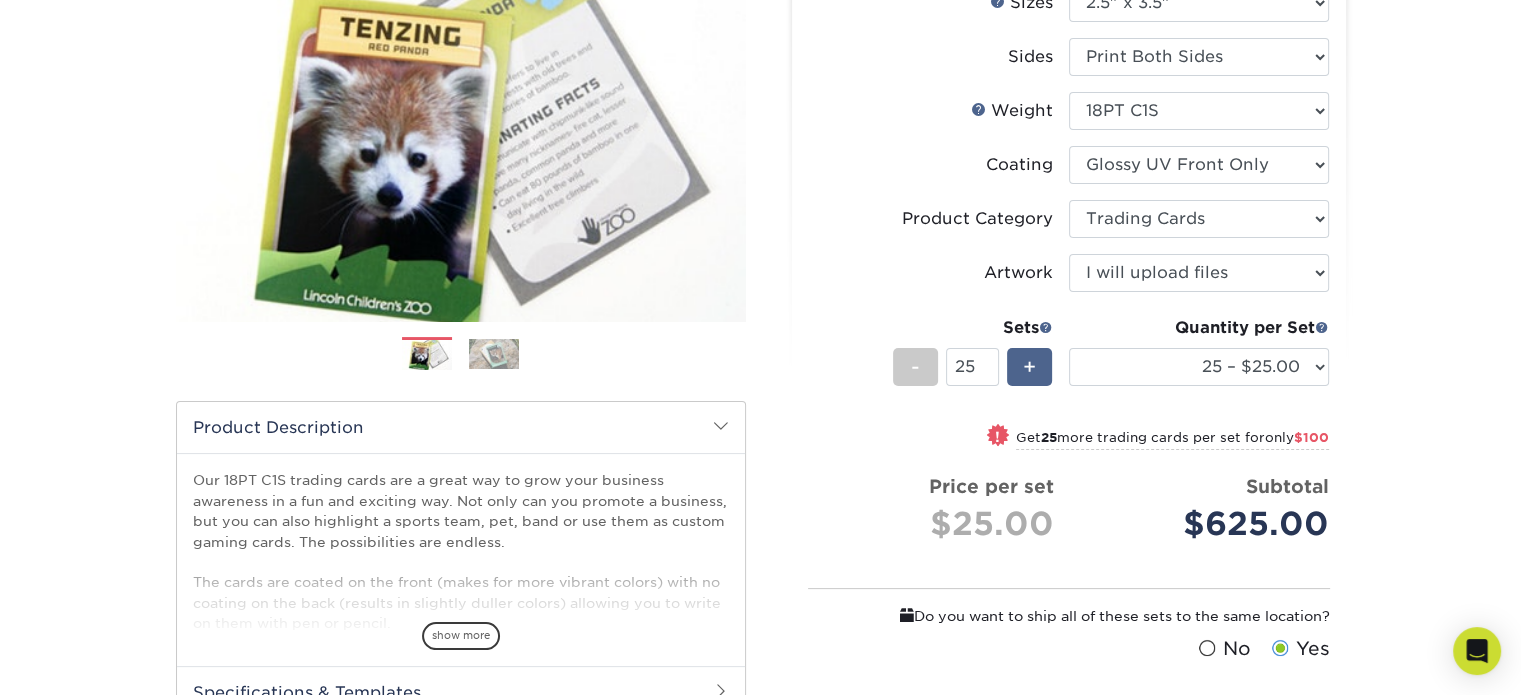 click on "+" at bounding box center (1029, 367) 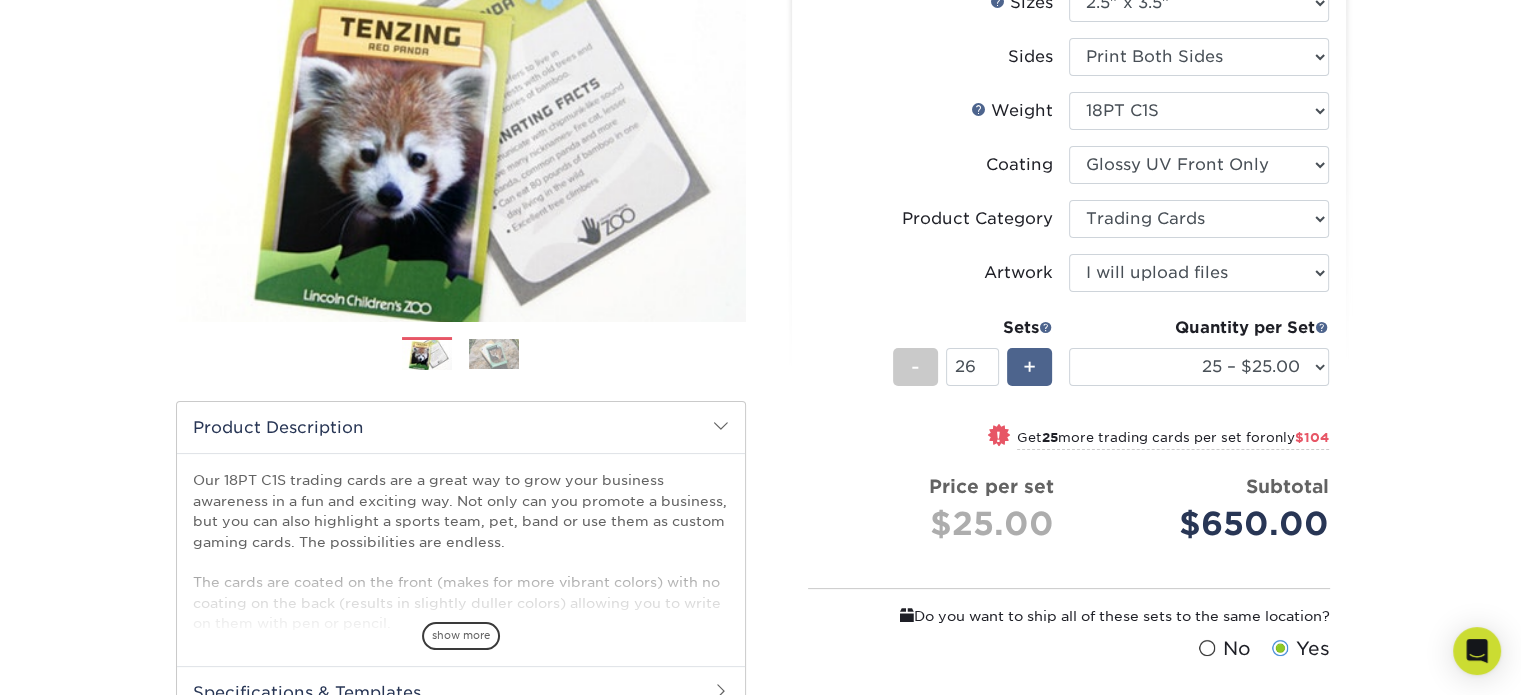 click on "+" at bounding box center (1029, 367) 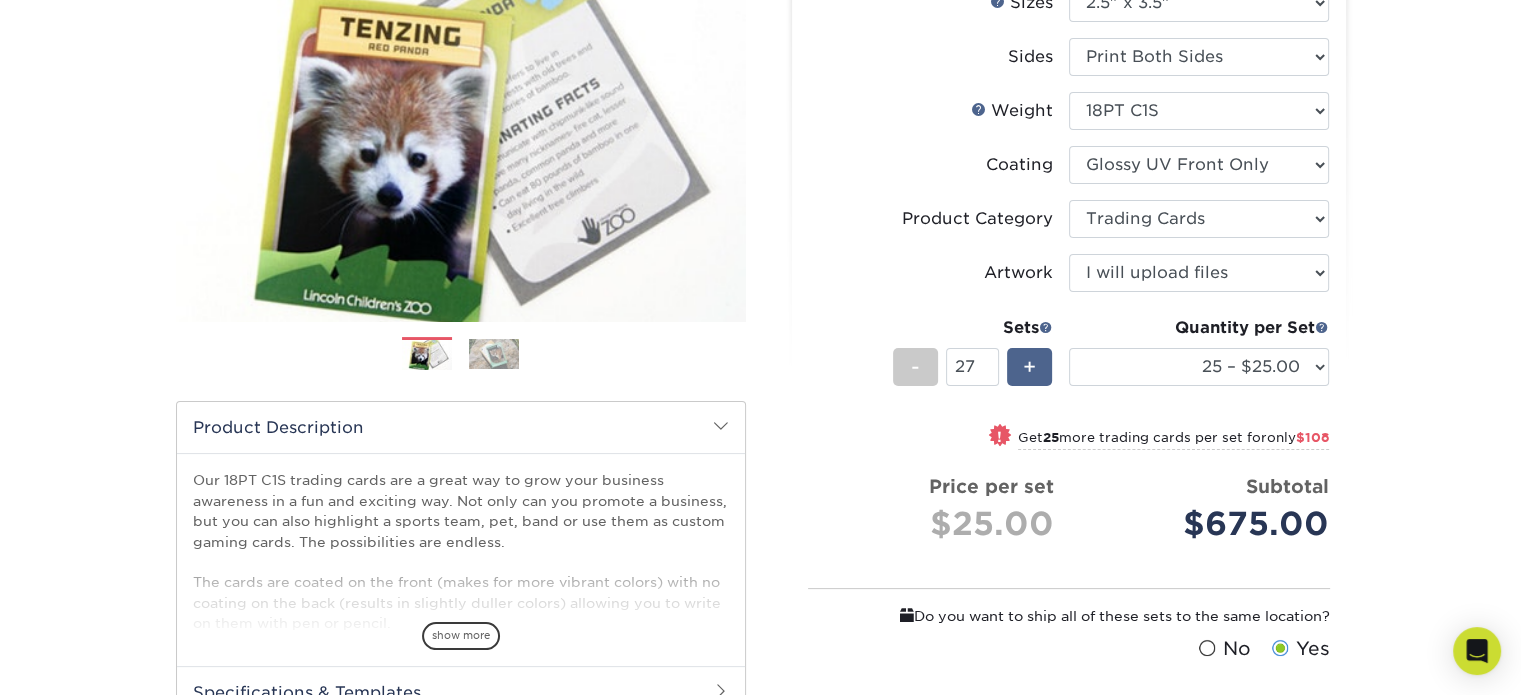 click on "+" at bounding box center [1029, 367] 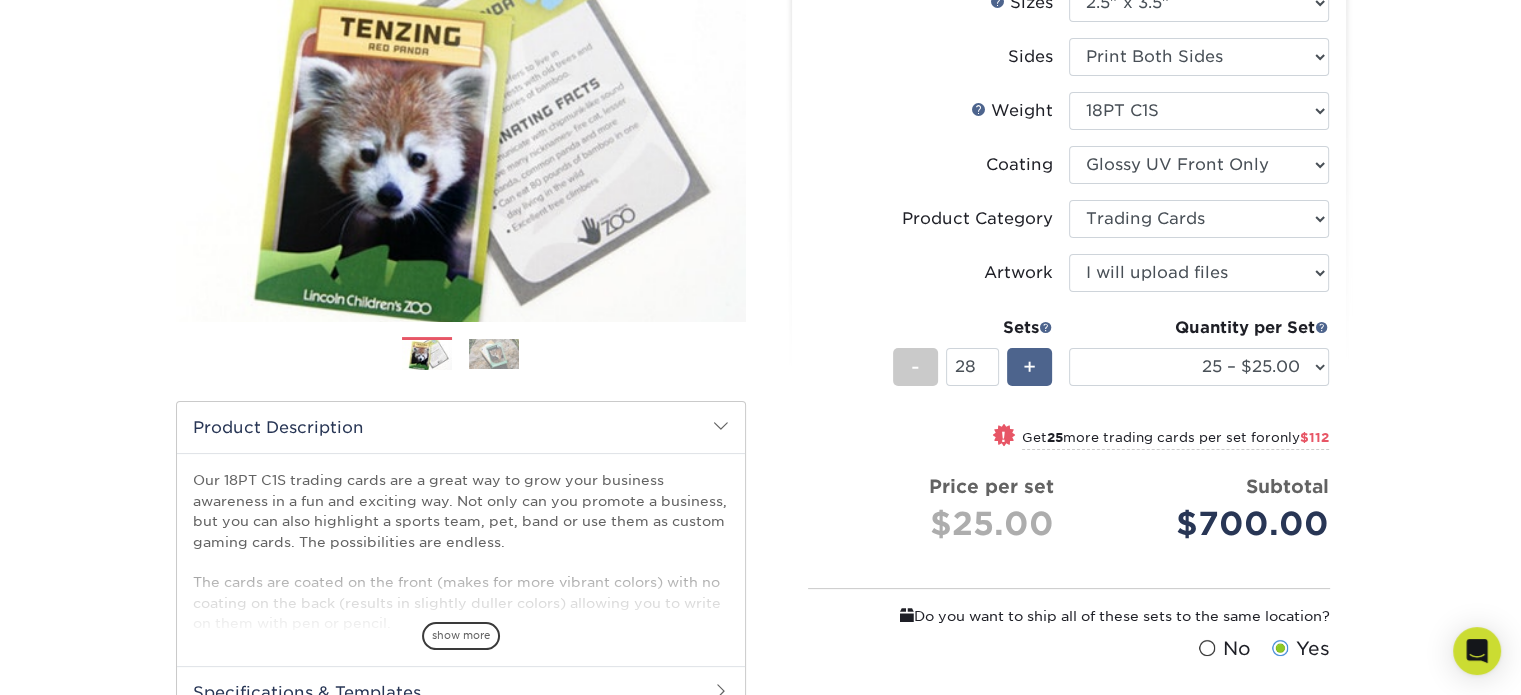 click on "+" at bounding box center [1029, 367] 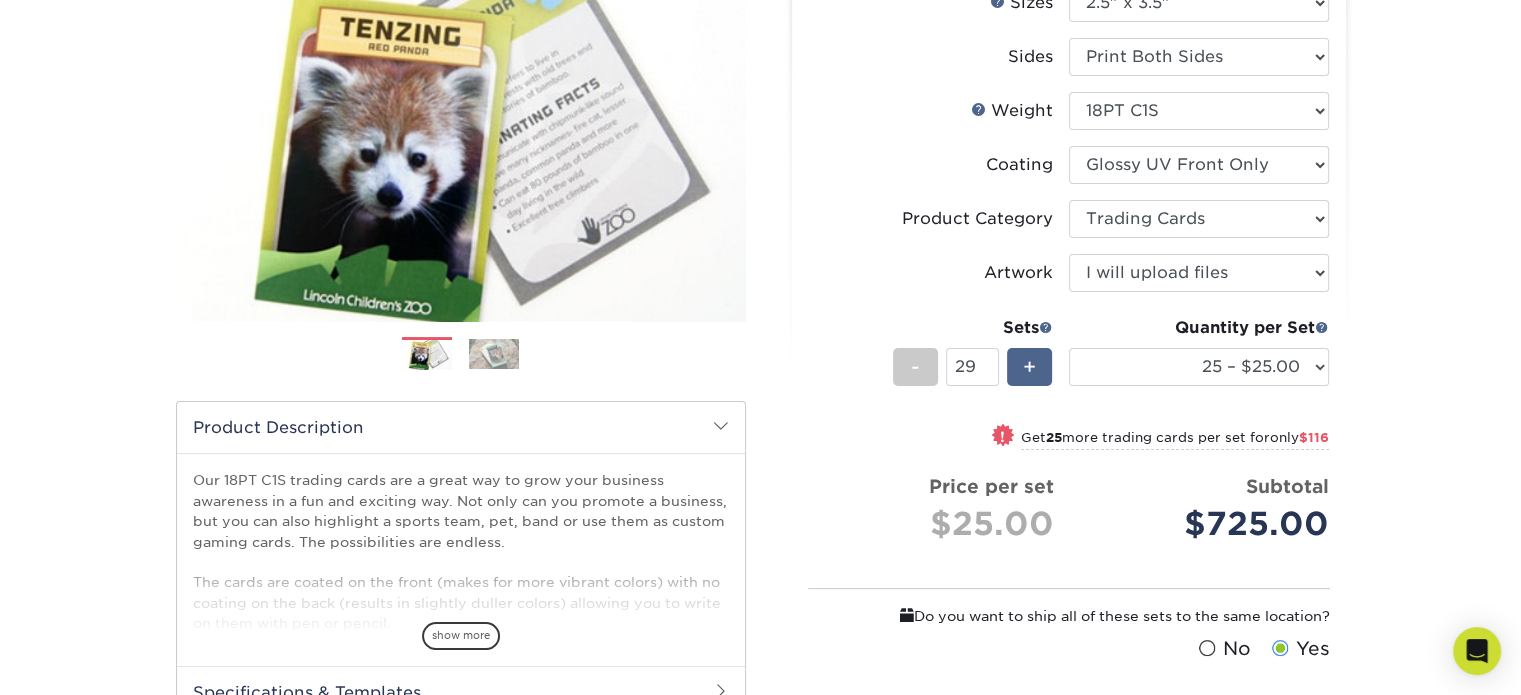 click on "+" at bounding box center (1029, 367) 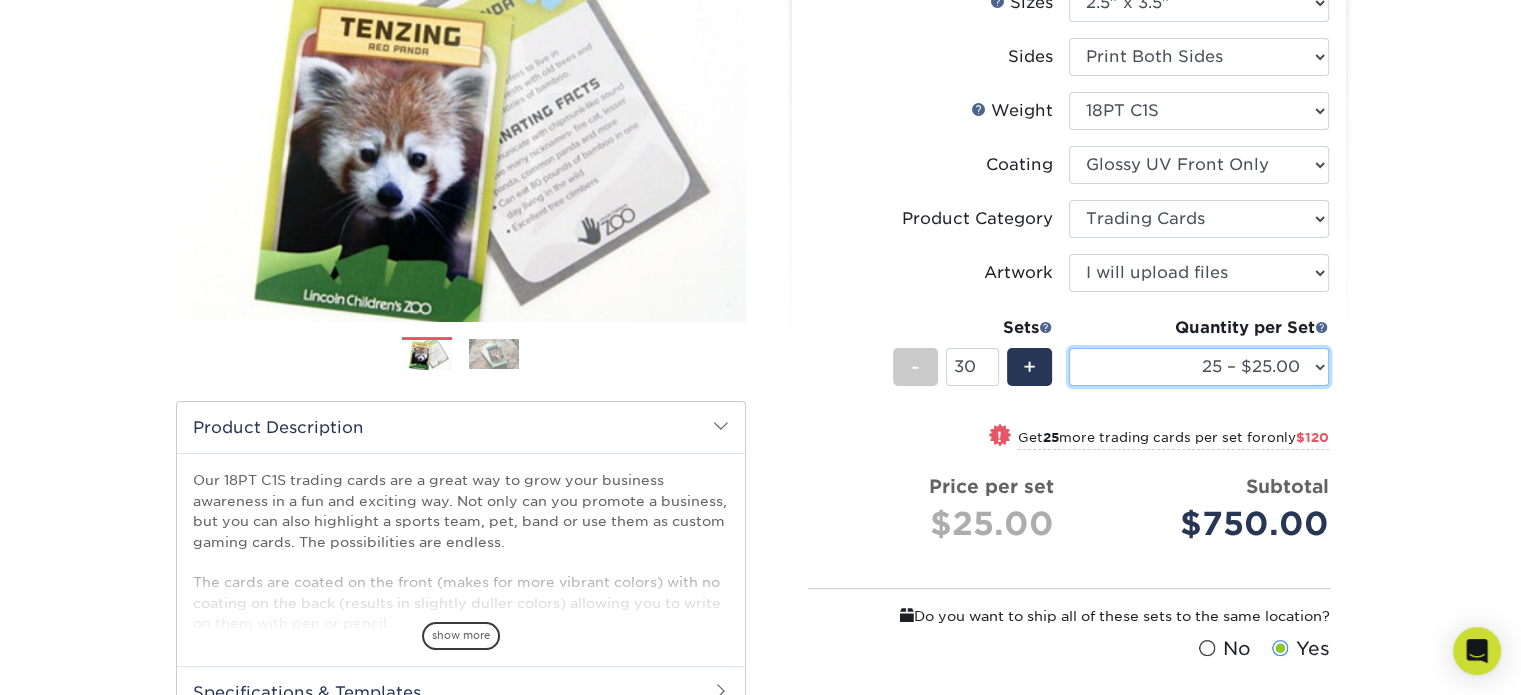 click on "25 – $25.00 50 – $29.00 75 – $37.00 100 – $41.00 250 – $48.00 500 – $58.00 1000 – $78.00 2500 – $155.00 5000 – $212.00 10000 – $413.00 15000 – $611.00 20000 – $813.00 25000 – $994.00" at bounding box center (1199, 367) 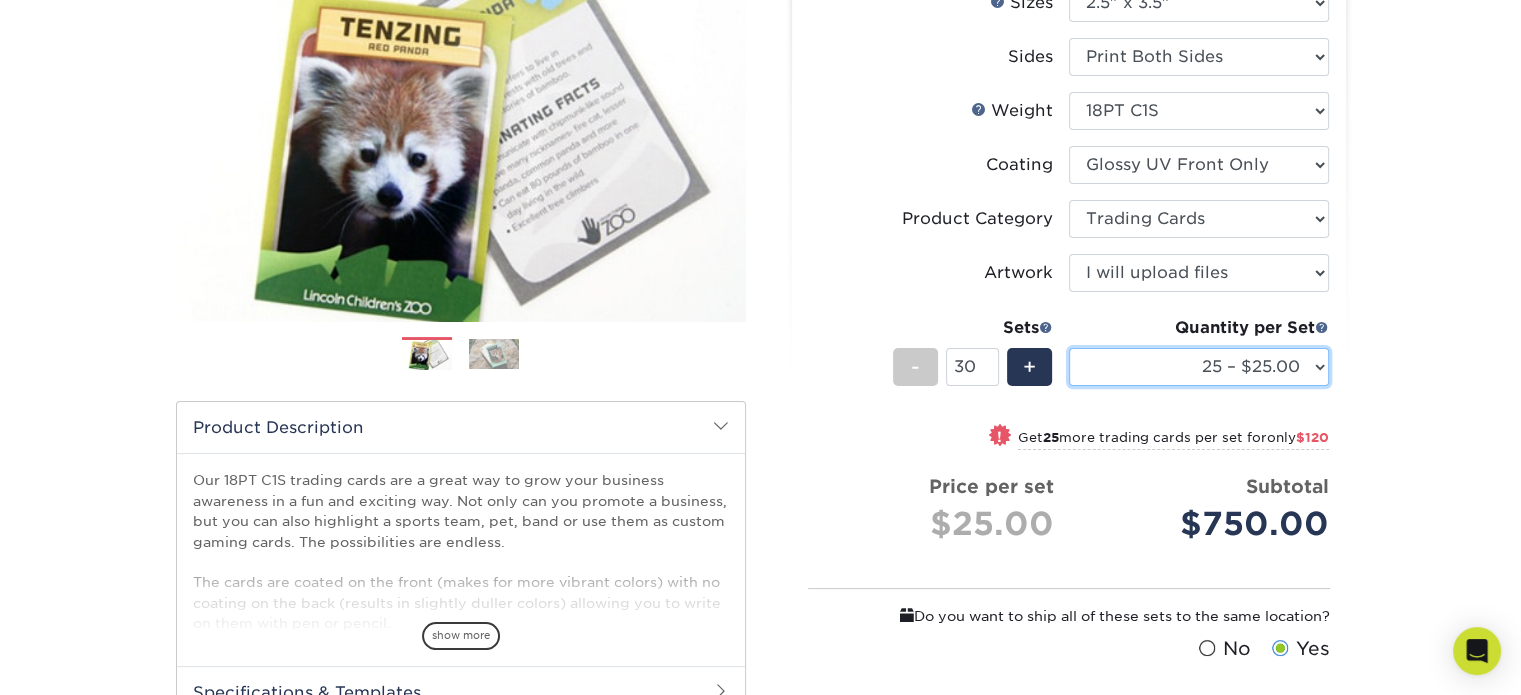 select on "50 – $29.00" 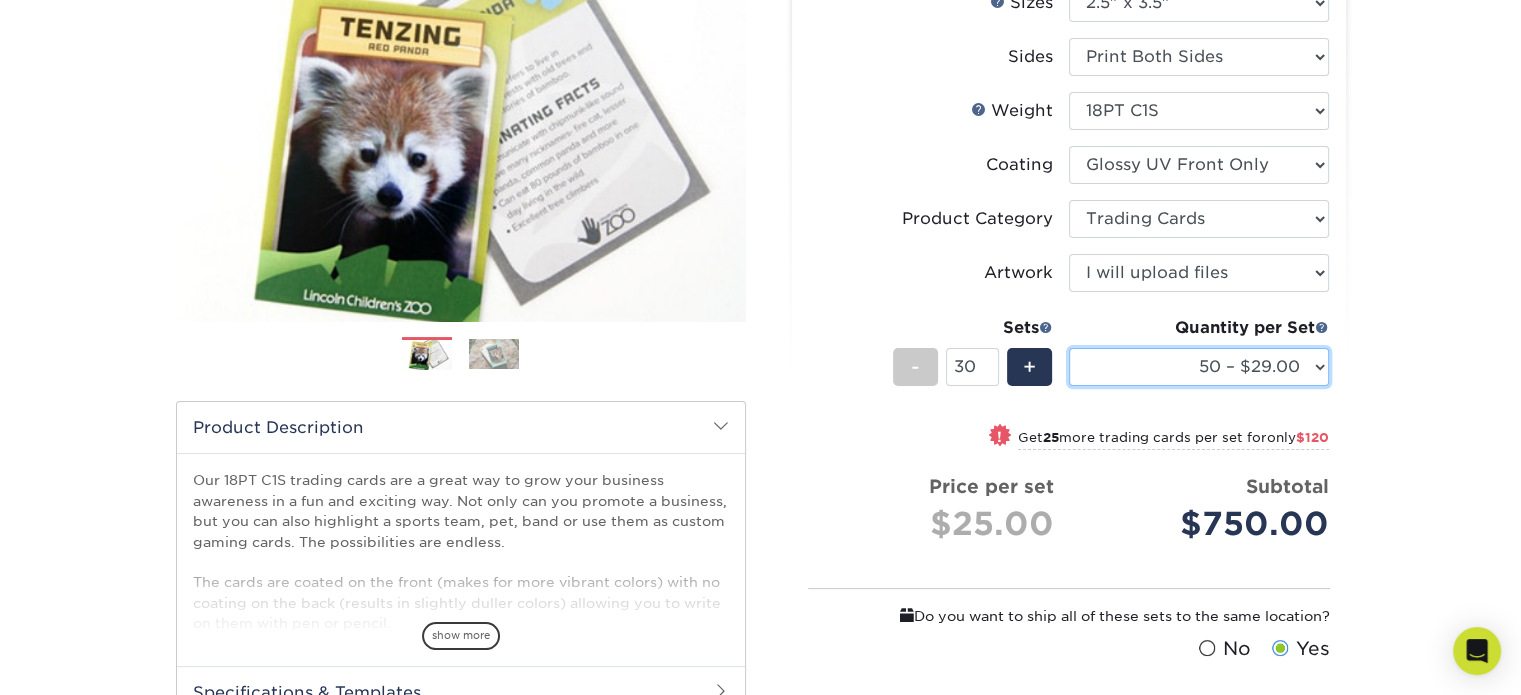 click on "25 – $25.00 50 – $29.00 75 – $37.00 100 – $41.00 250 – $48.00 500 – $58.00 1000 – $78.00 2500 – $155.00 5000 – $212.00 10000 – $413.00 15000 – $611.00 20000 – $813.00 25000 – $994.00" at bounding box center (1199, 367) 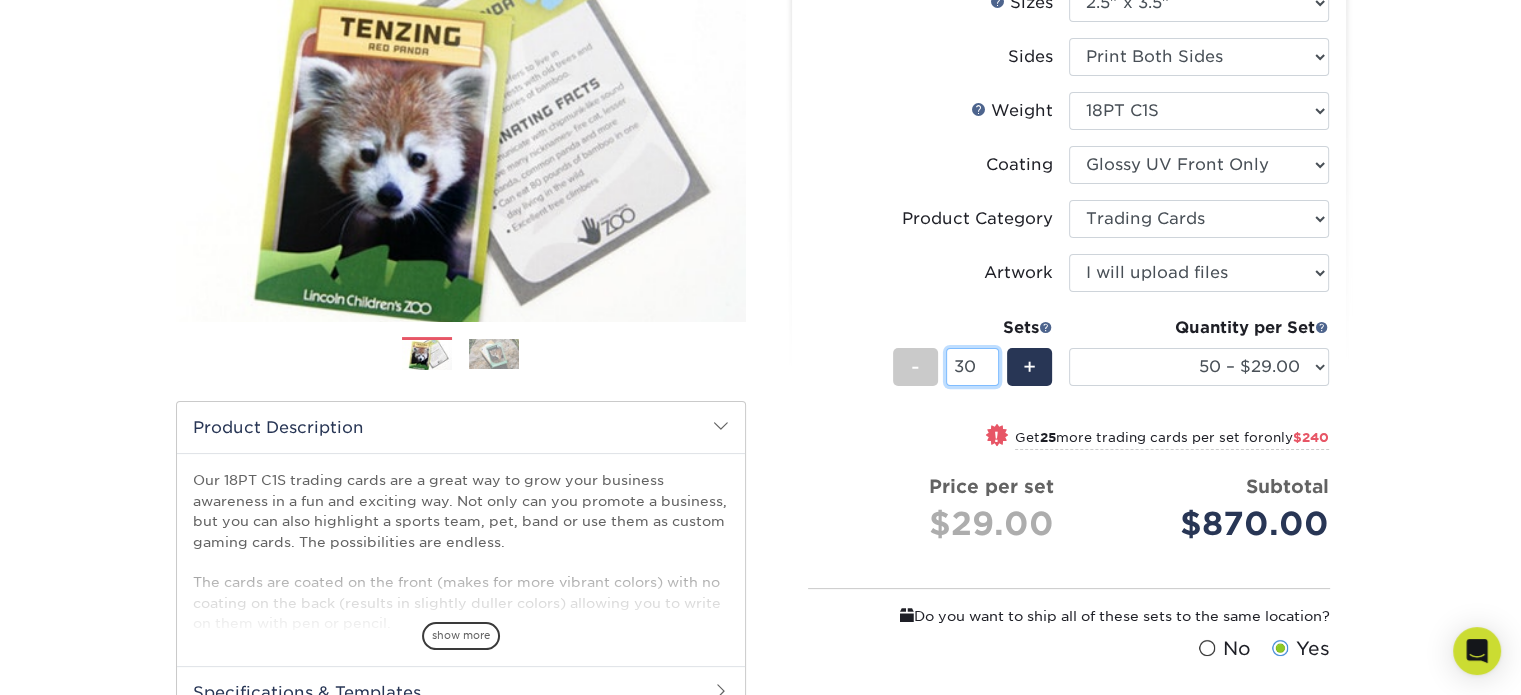 drag, startPoint x: 969, startPoint y: 367, endPoint x: 944, endPoint y: 359, distance: 26.24881 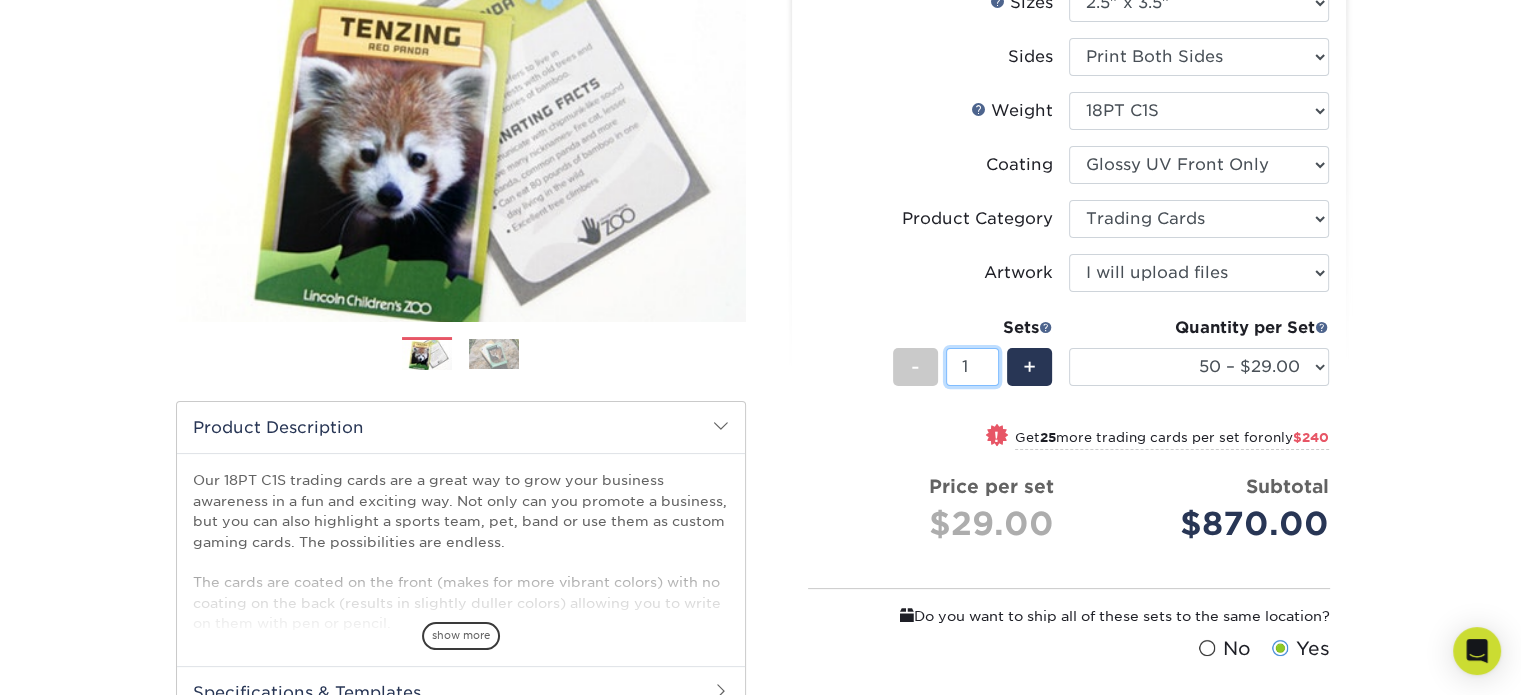type on "1" 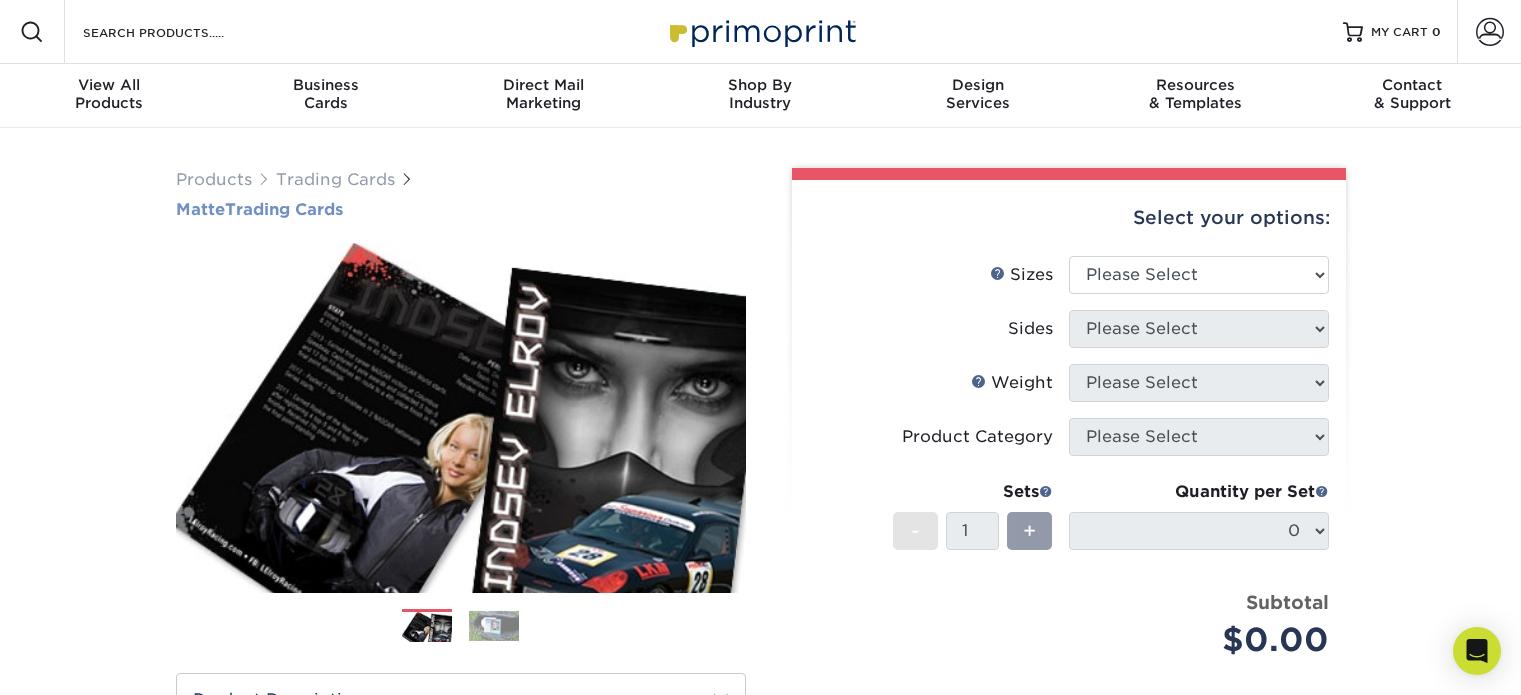 scroll, scrollTop: 0, scrollLeft: 0, axis: both 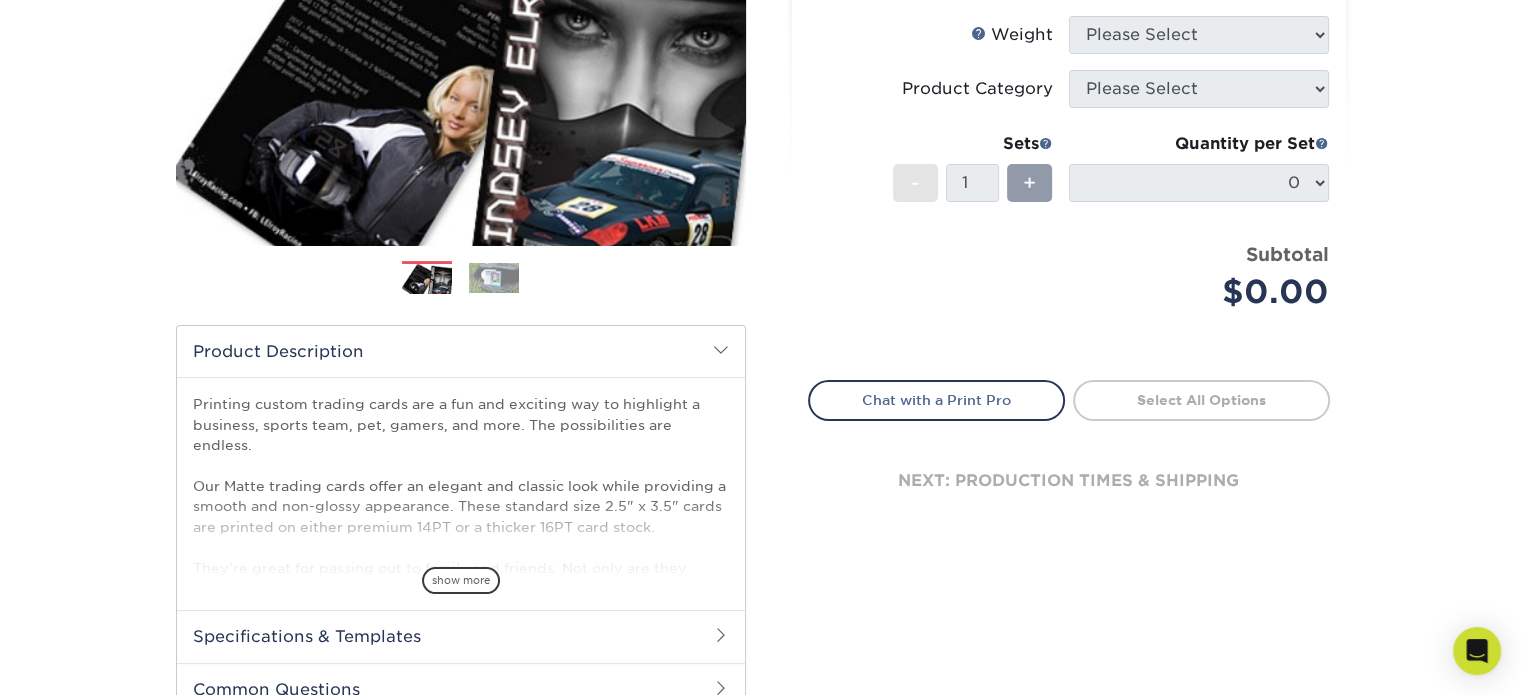 click at bounding box center (494, 278) 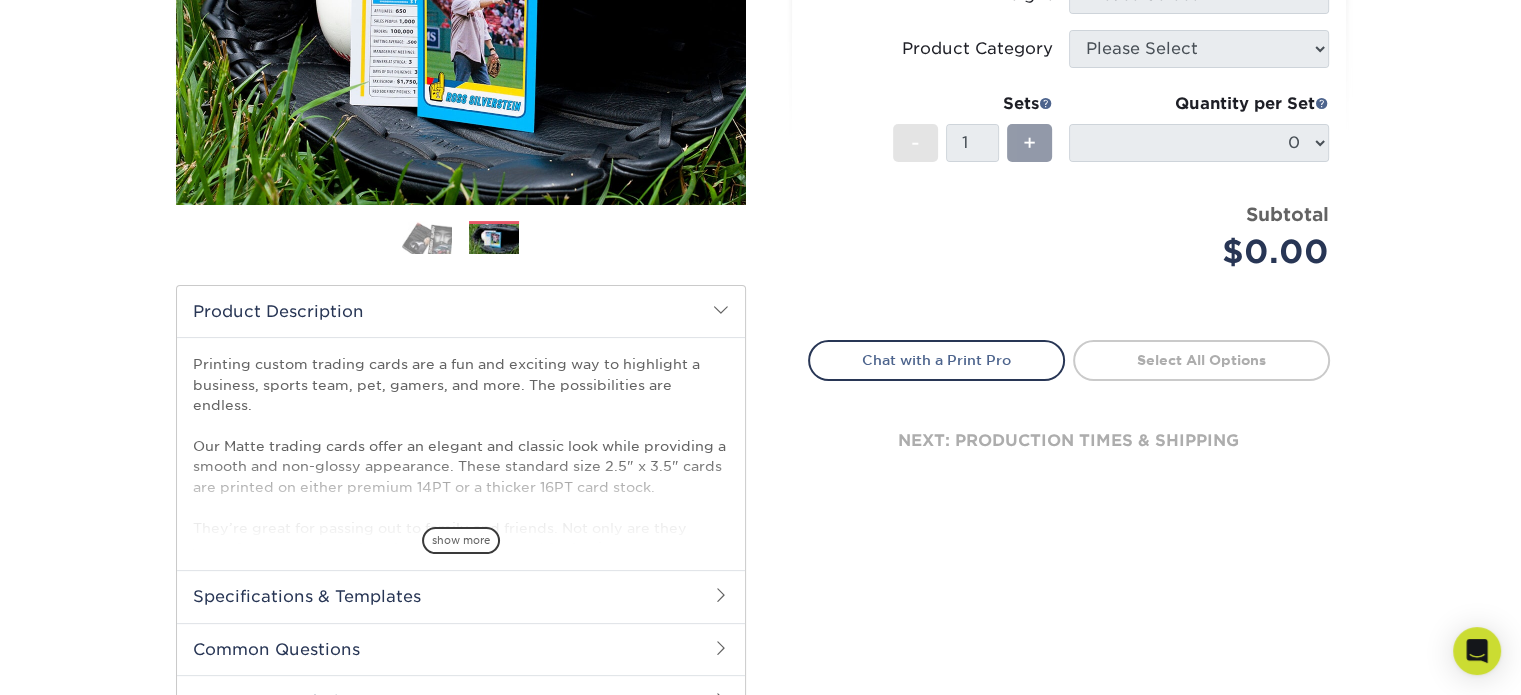 scroll, scrollTop: 428, scrollLeft: 0, axis: vertical 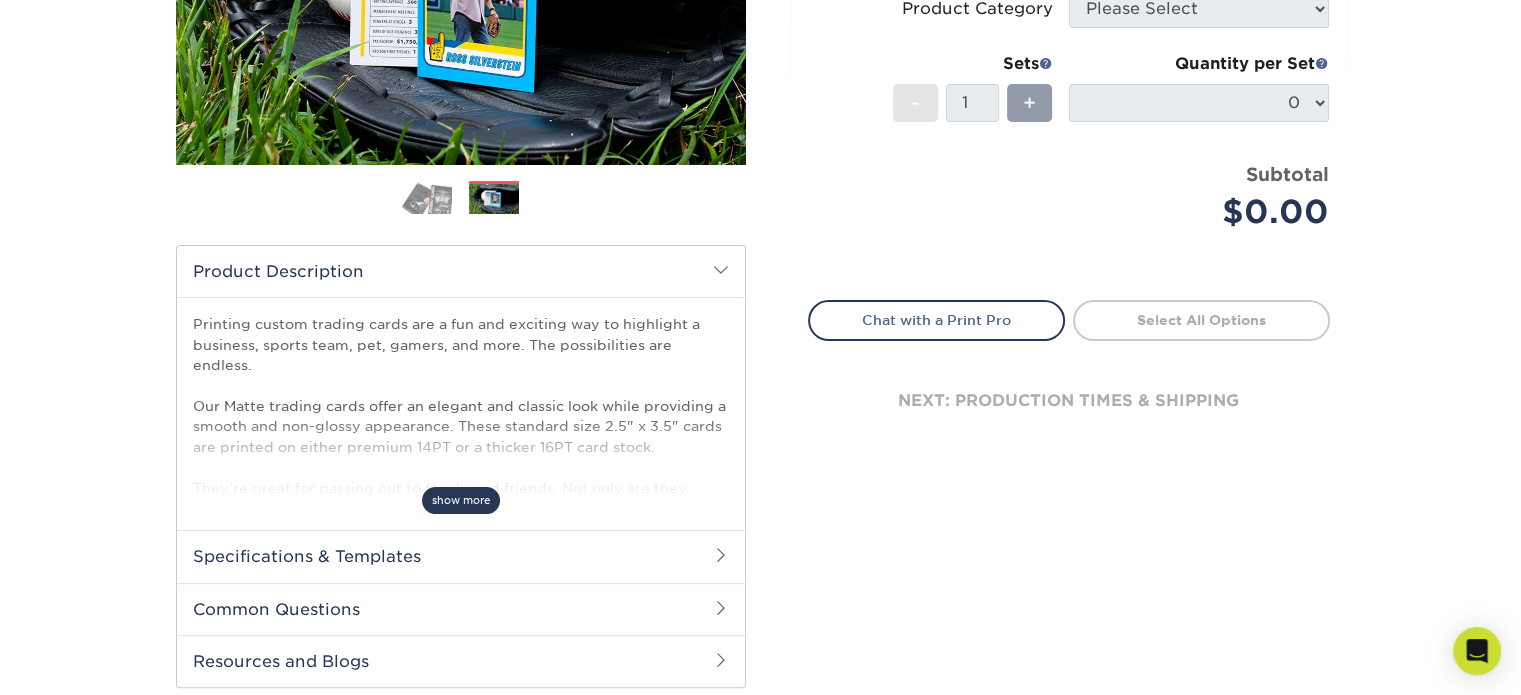 click on "show more" at bounding box center (461, 500) 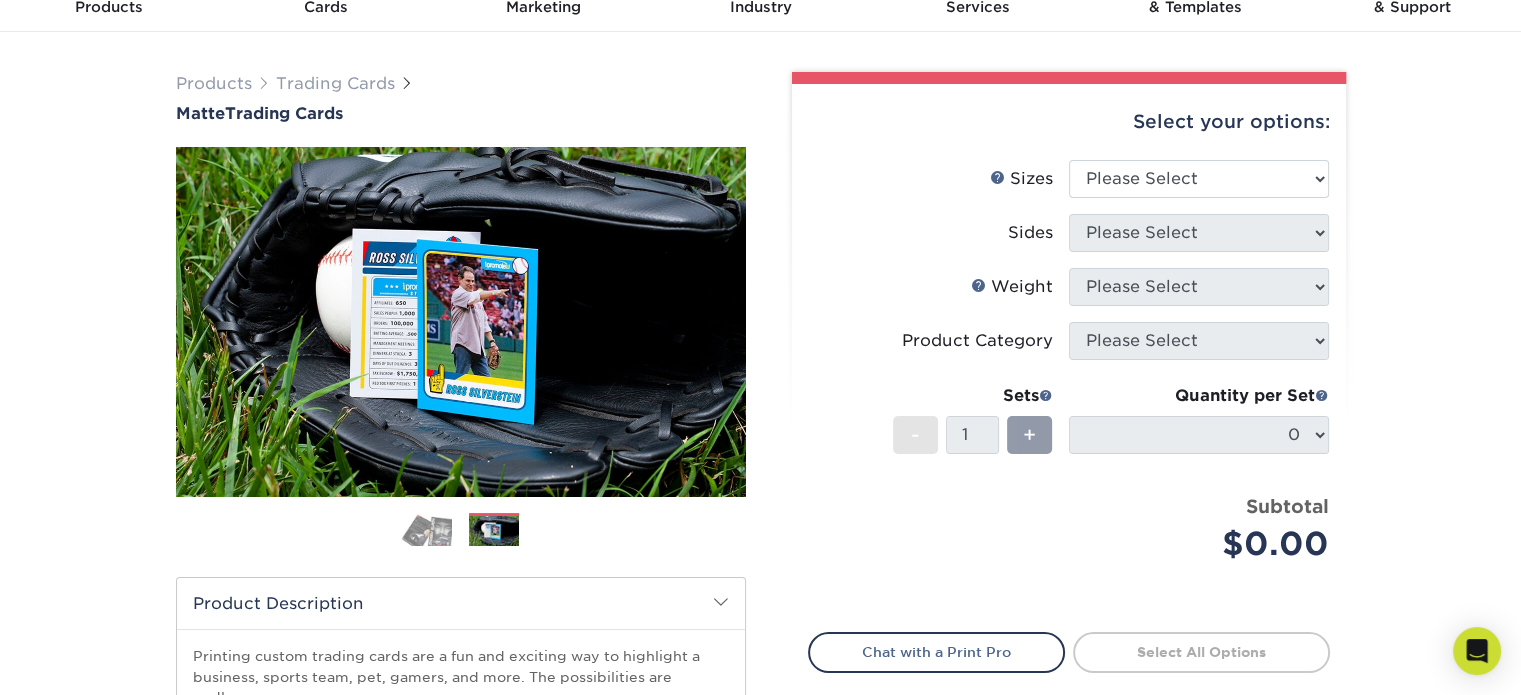 scroll, scrollTop: 72, scrollLeft: 0, axis: vertical 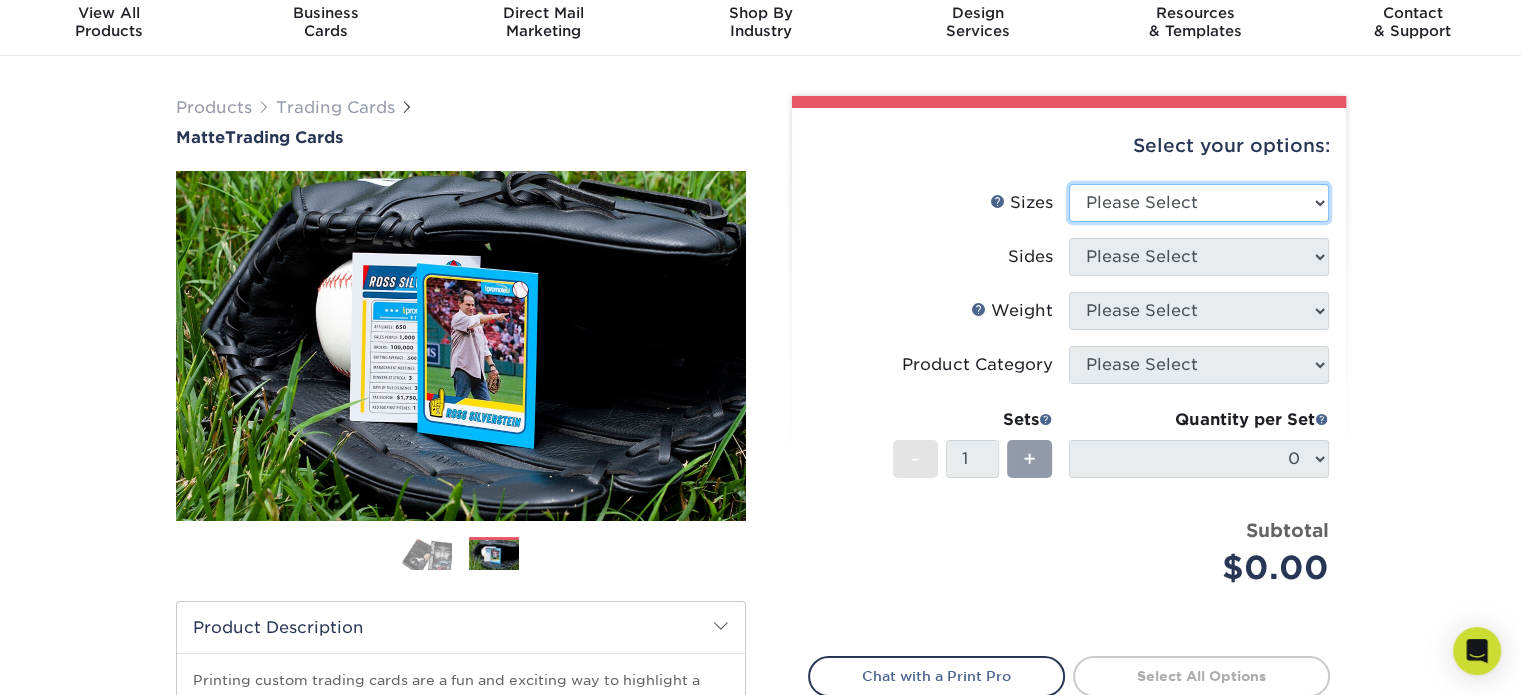 click on "Please Select
2.5" x 3.5"" at bounding box center (1199, 203) 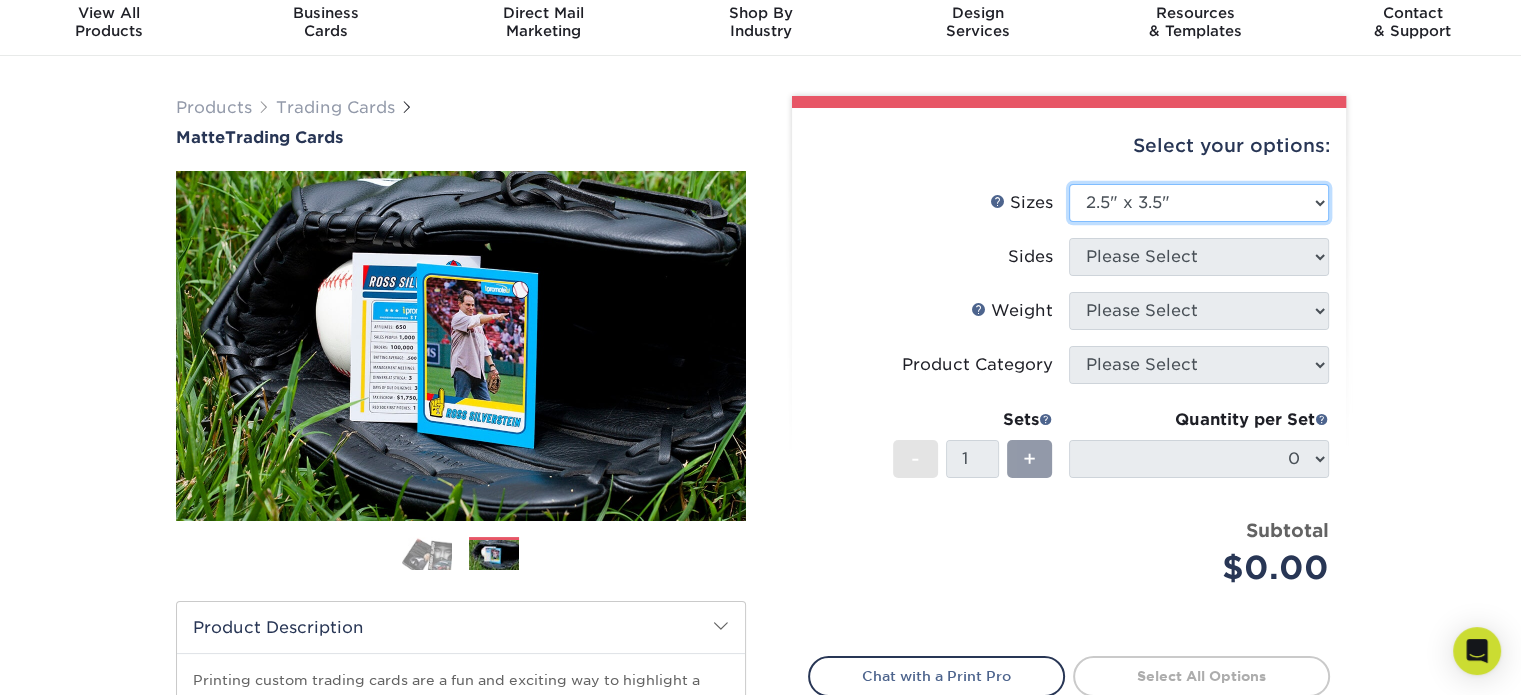 click on "Please Select
2.5" x 3.5"" at bounding box center (1199, 203) 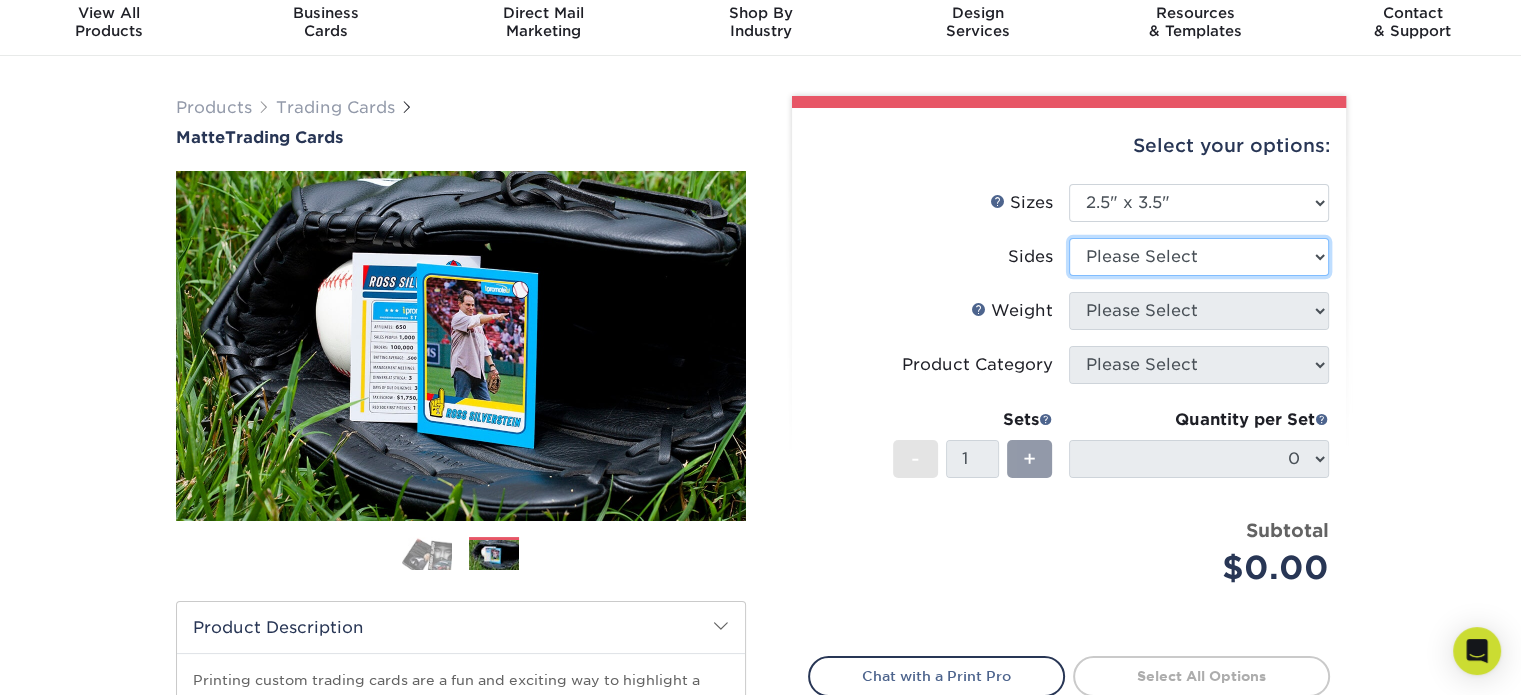 click on "Please Select Print Both Sides Print Front Only" at bounding box center (1199, 257) 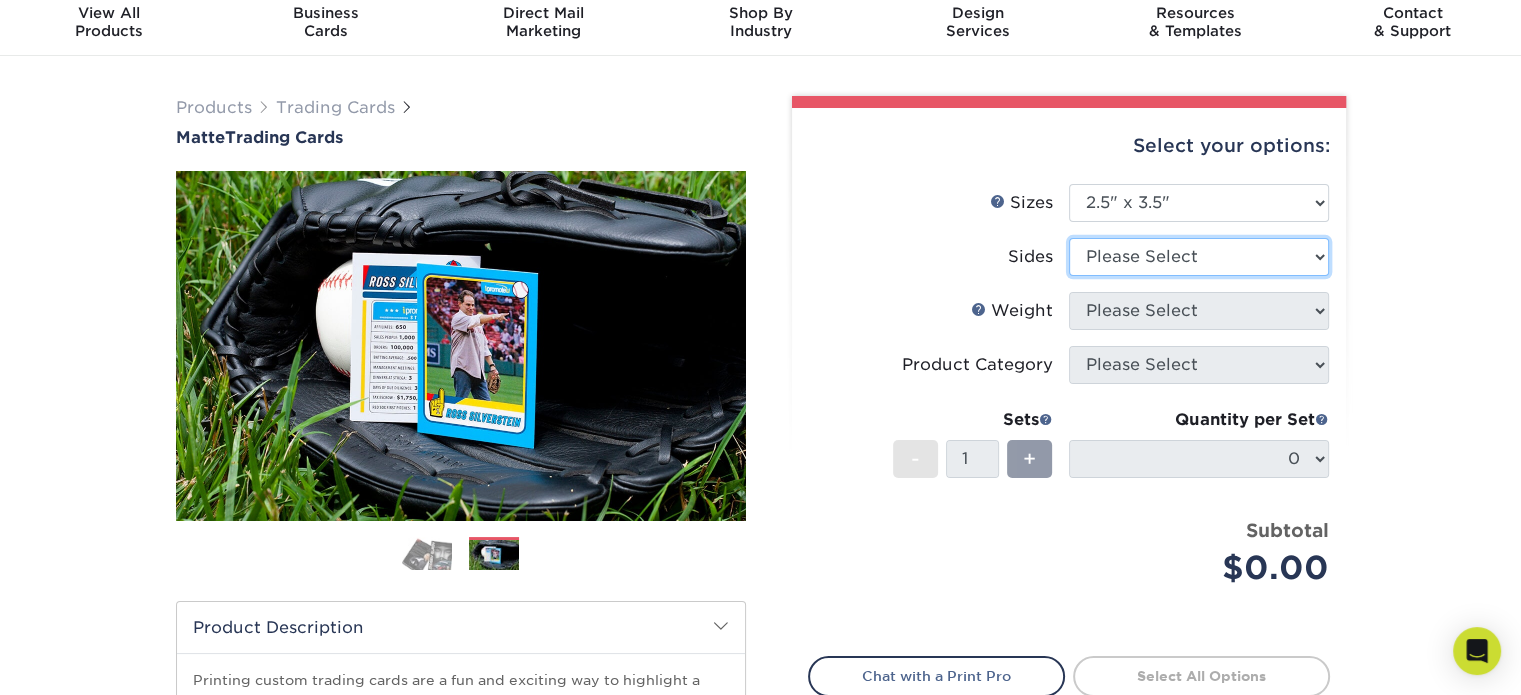 select on "13abbda7-1d64-4f25-8bb2-c179b224825d" 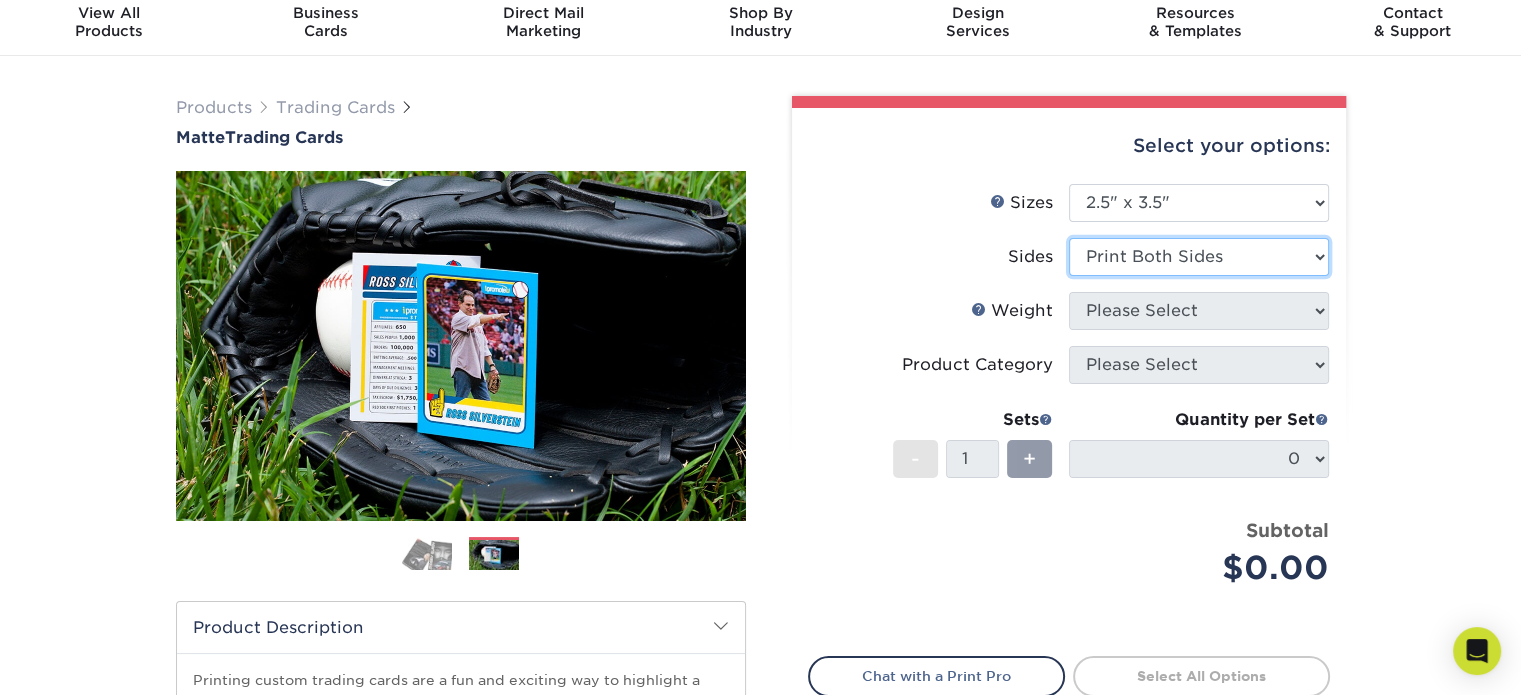 click on "Please Select Print Both Sides Print Front Only" at bounding box center [1199, 257] 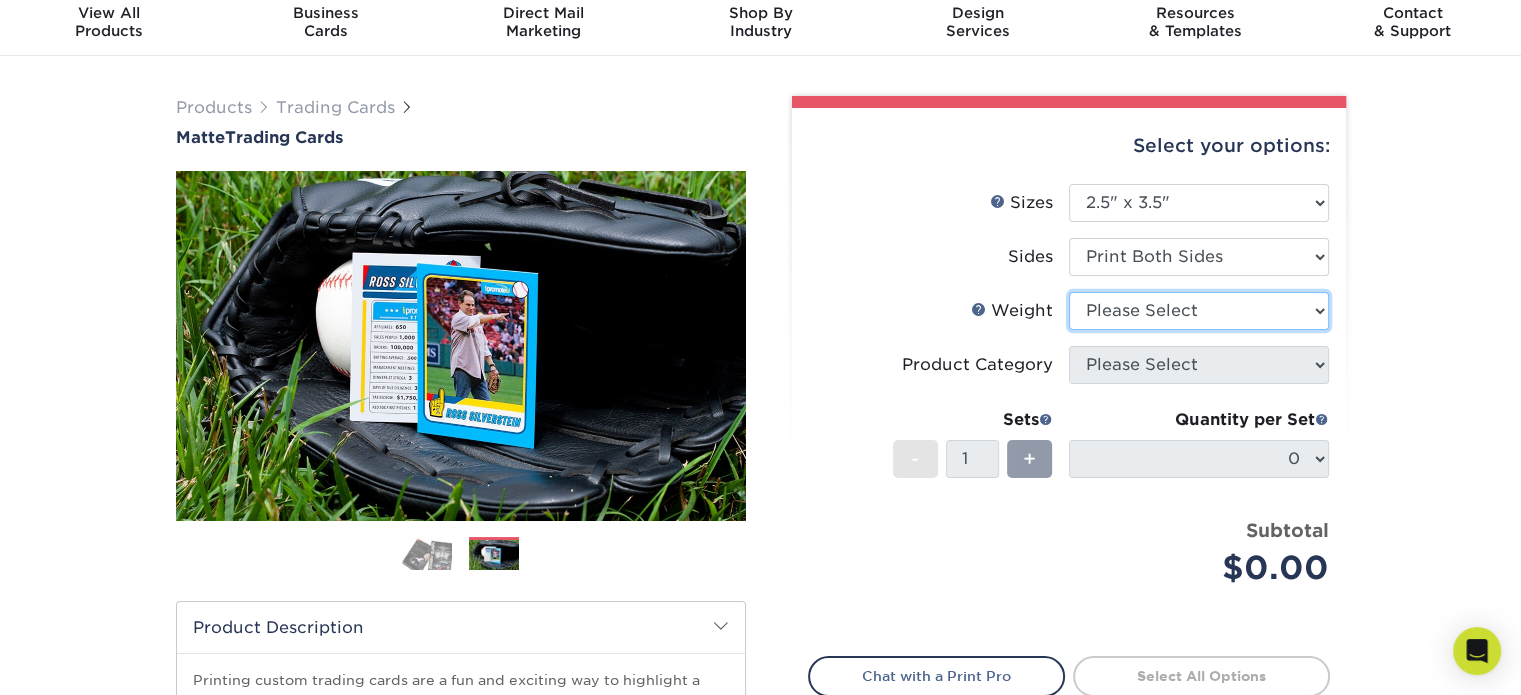 click on "Please Select 16PT 14PT" at bounding box center (1199, 311) 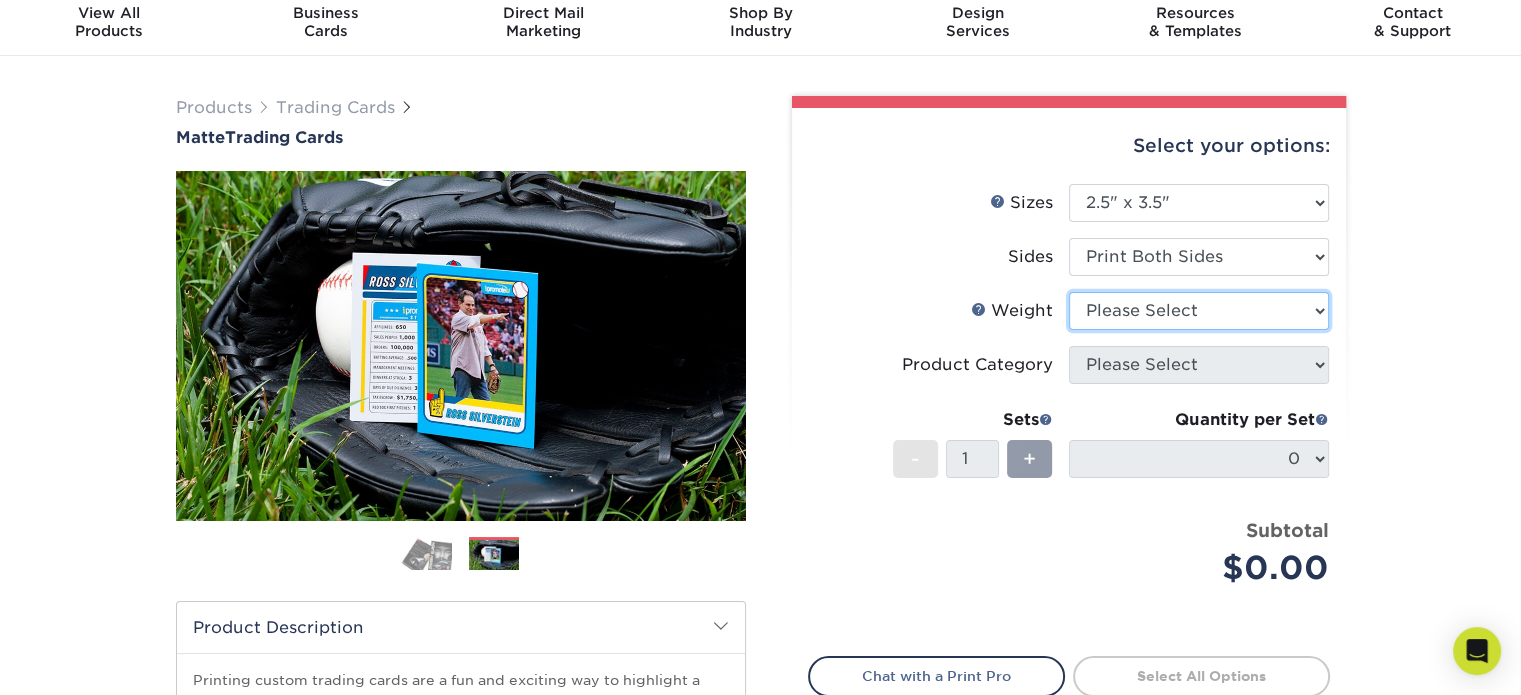 select on "14PT" 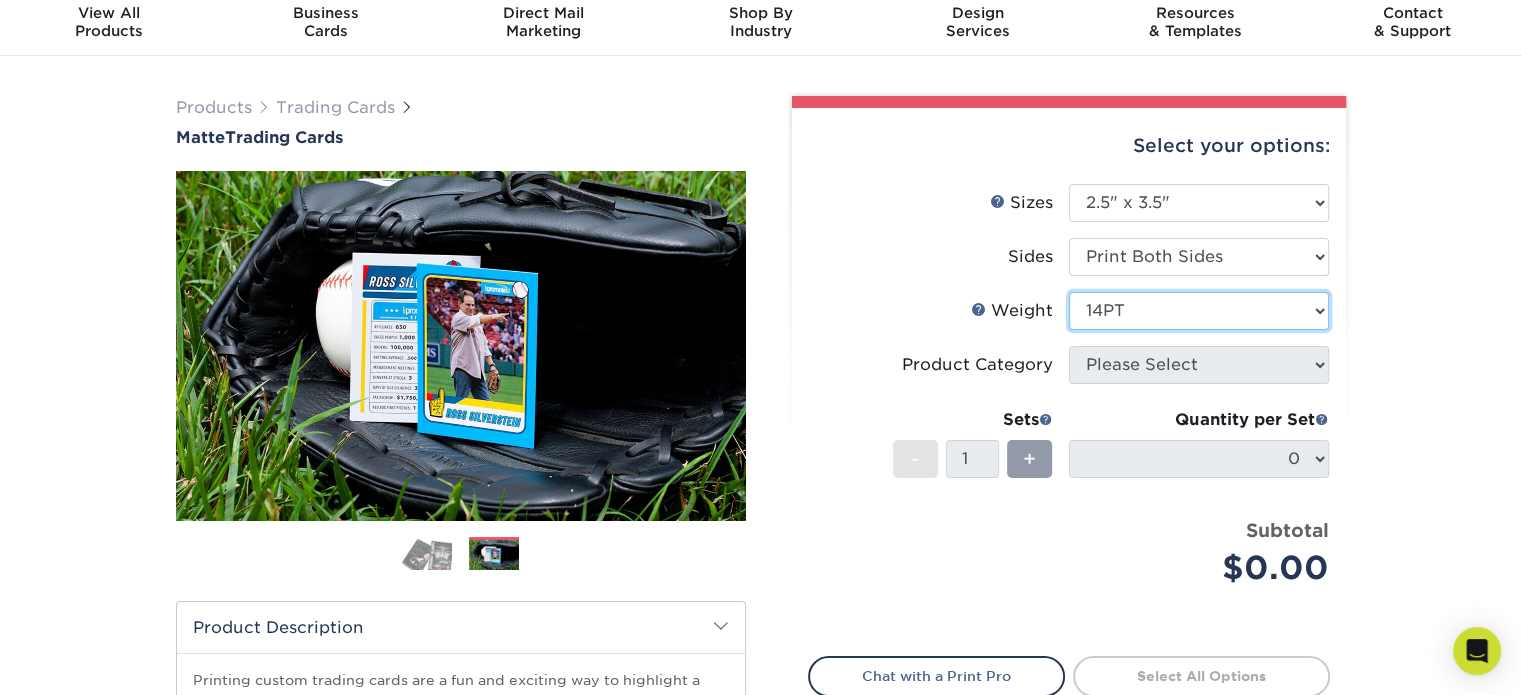 click on "Please Select 16PT 14PT" at bounding box center (1199, 311) 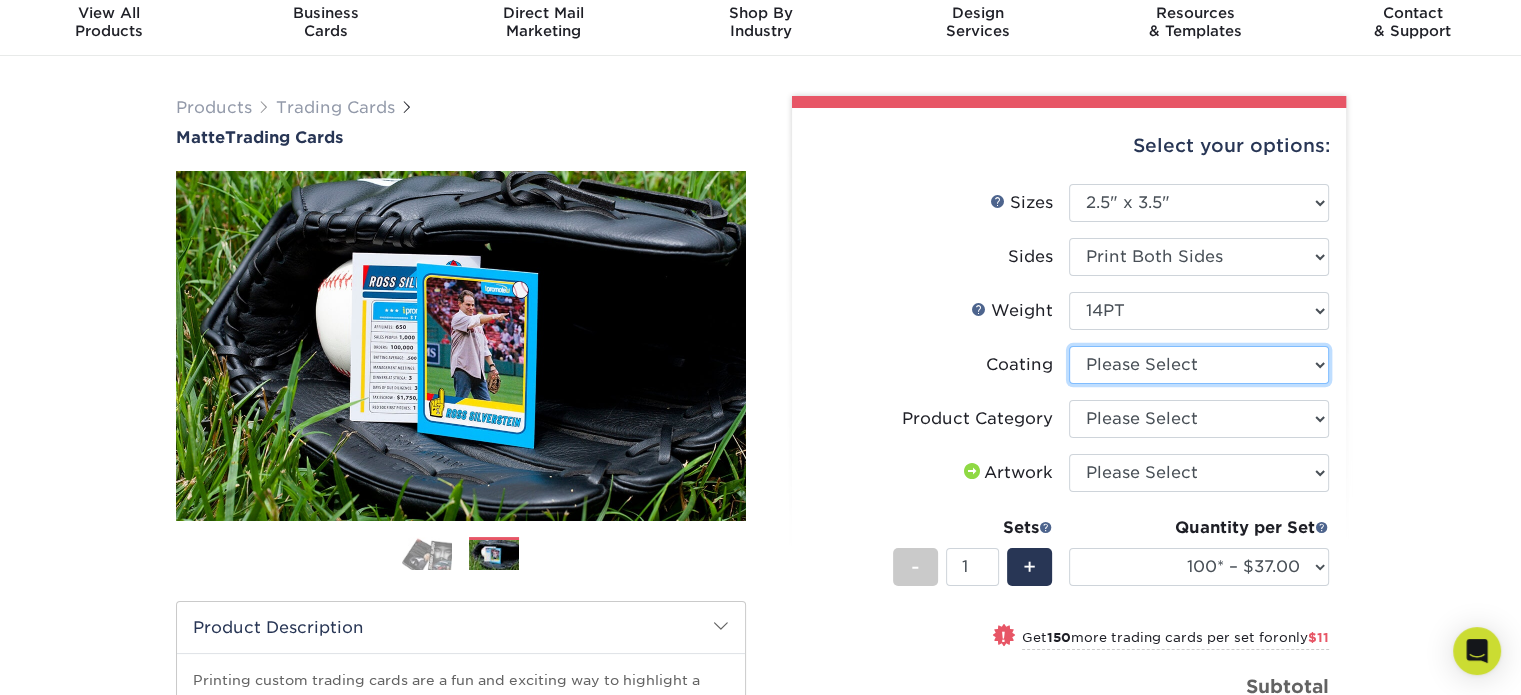 click at bounding box center [1199, 365] 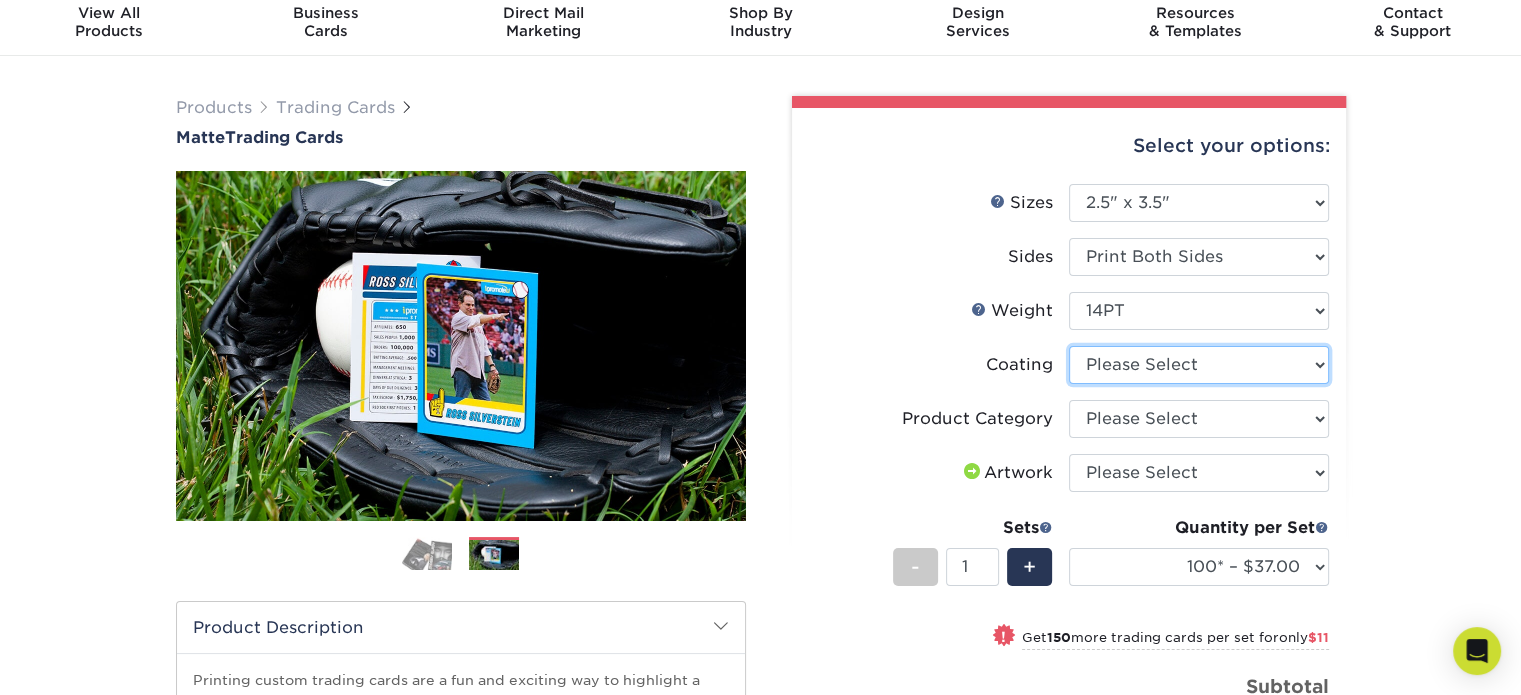 select on "121bb7b5-3b4d-429f-bd8d-bbf80e953313" 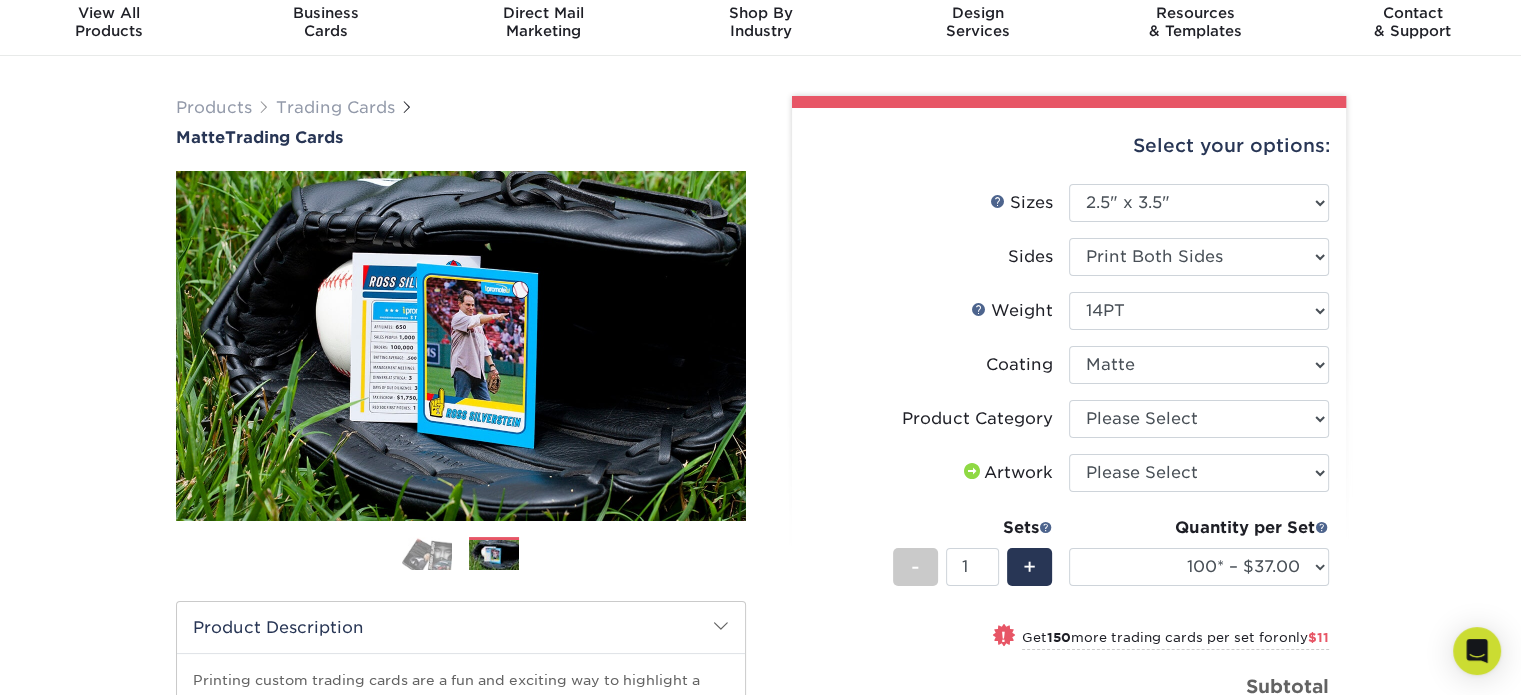 click at bounding box center (1199, 365) 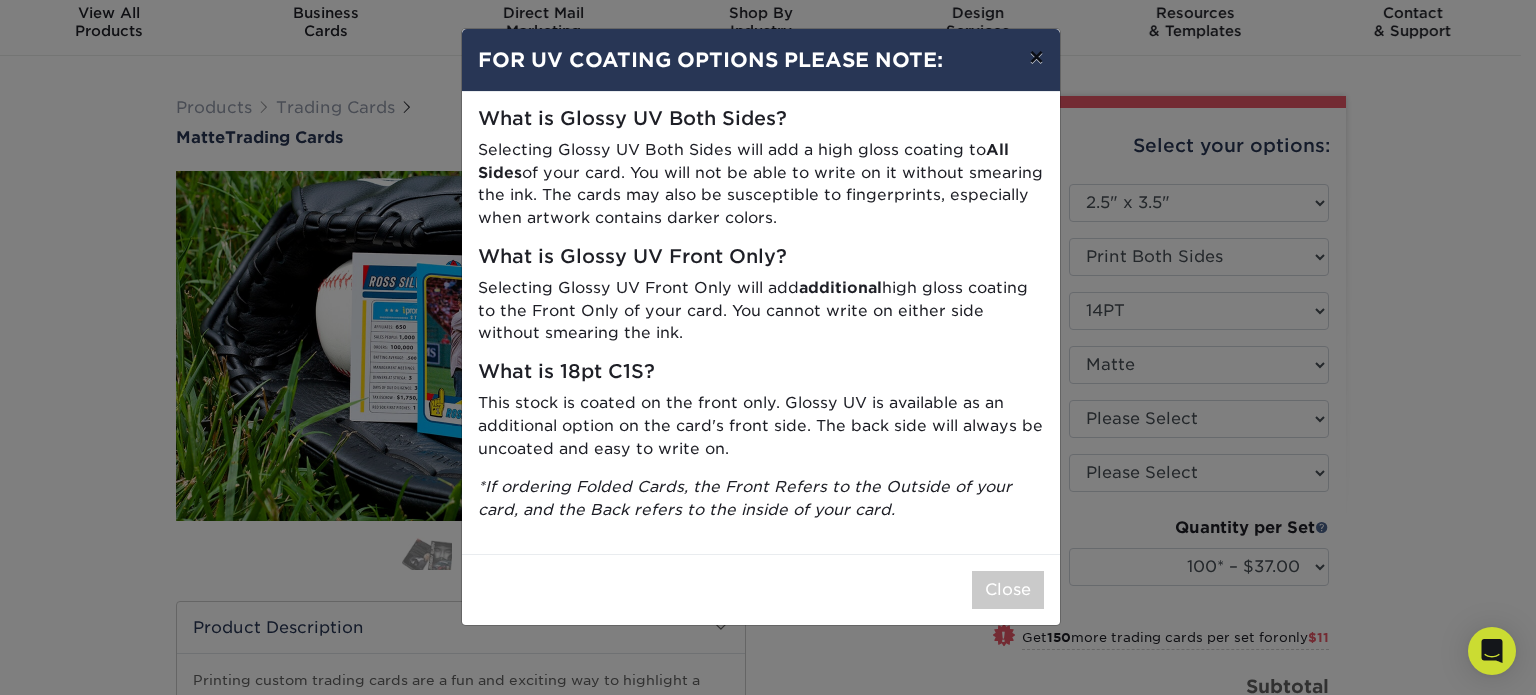 click on "×" at bounding box center (1036, 57) 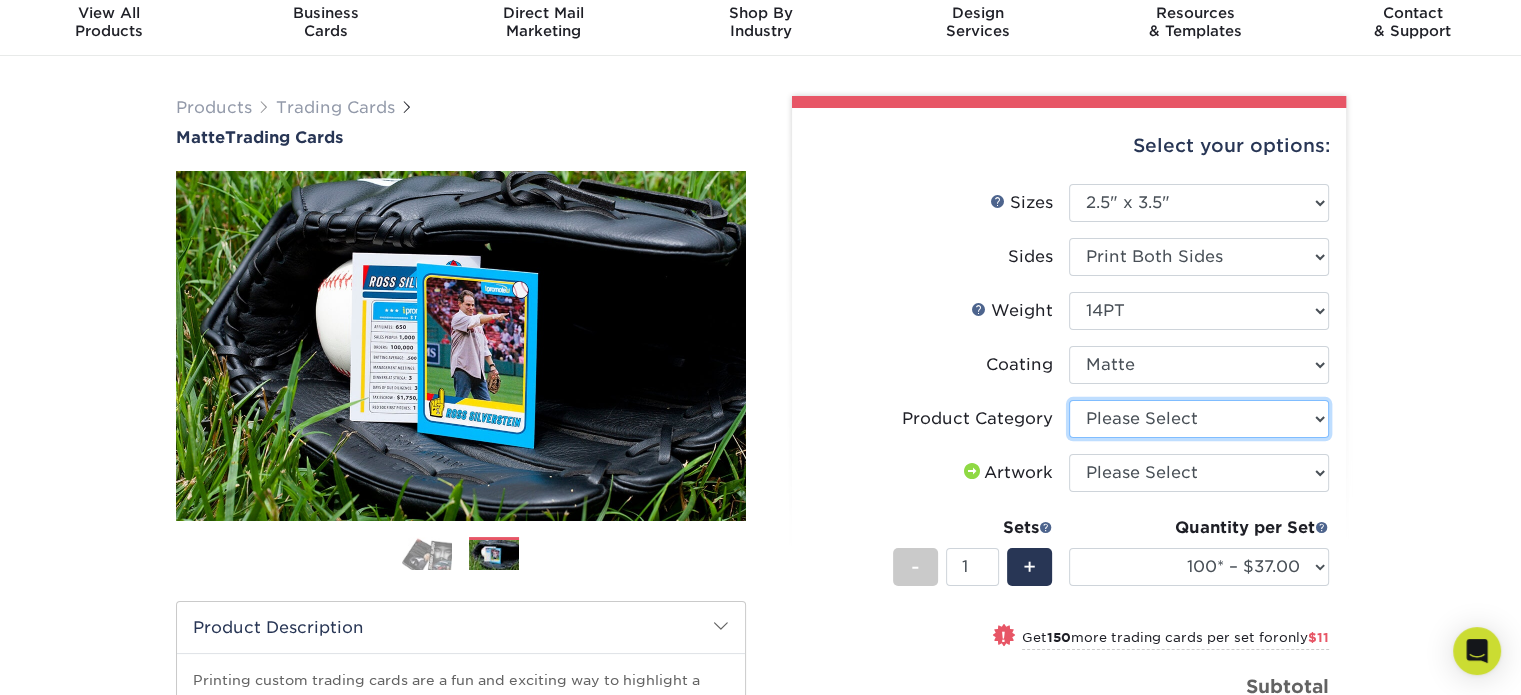 click on "Please Select Trading Cards" at bounding box center (1199, 419) 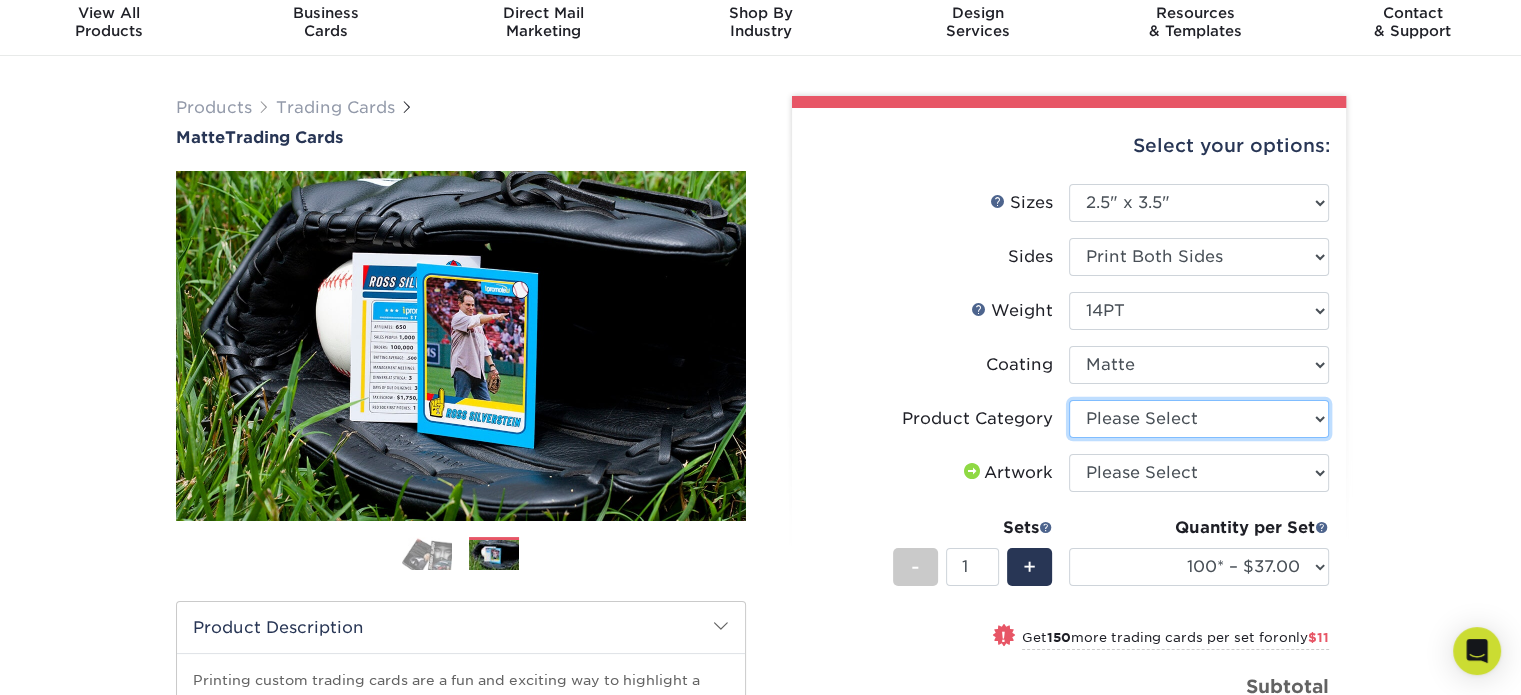 select on "c2f9bce9-36c2-409d-b101-c29d9d031e18" 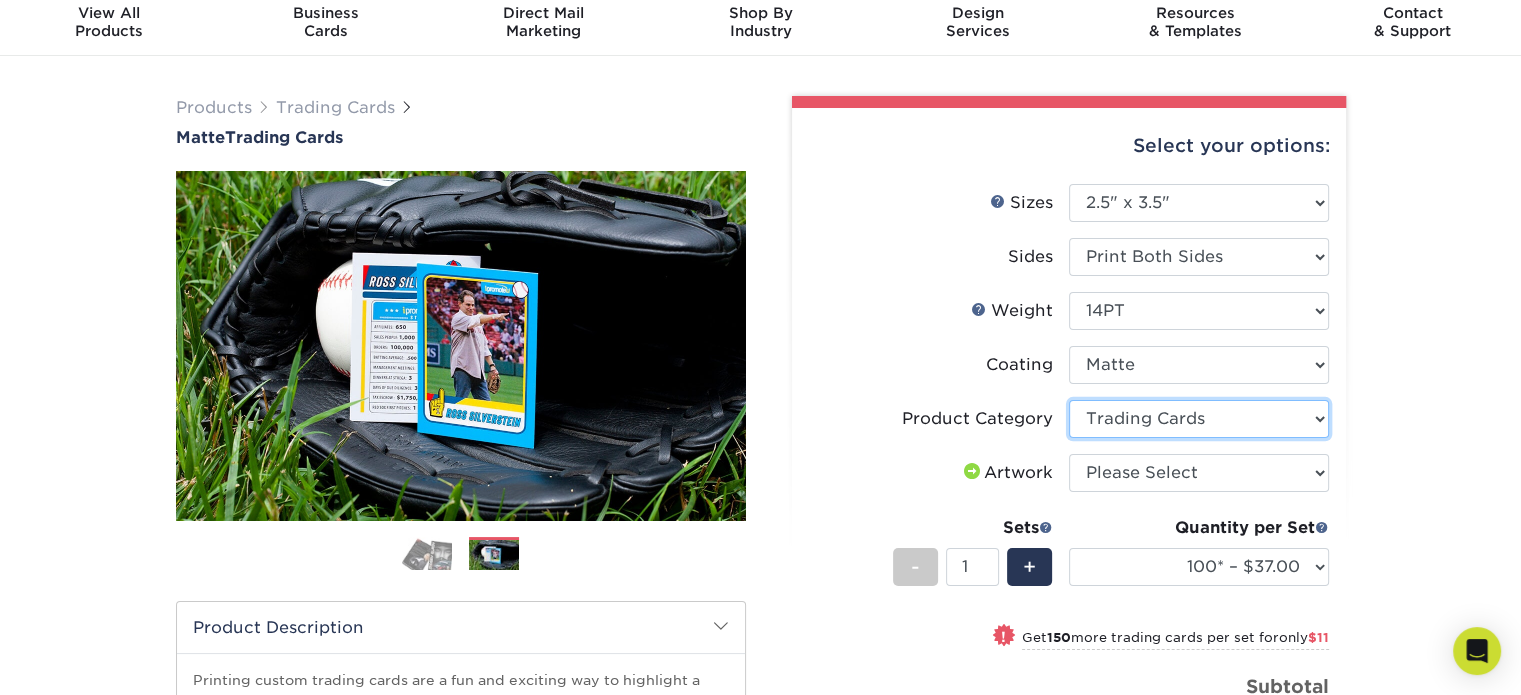 click on "Please Select Trading Cards" at bounding box center [1199, 419] 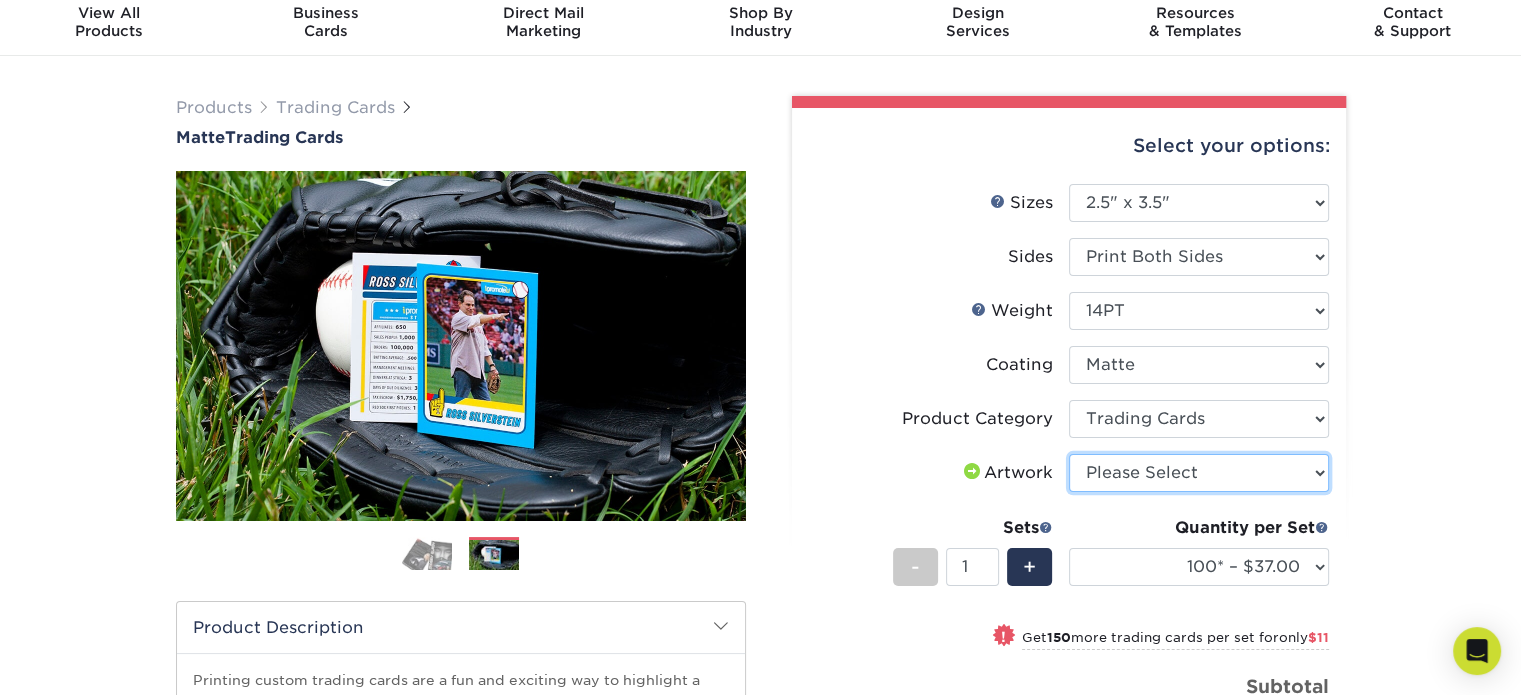click on "Please Select I will upload files I need a design - $100" at bounding box center (1199, 473) 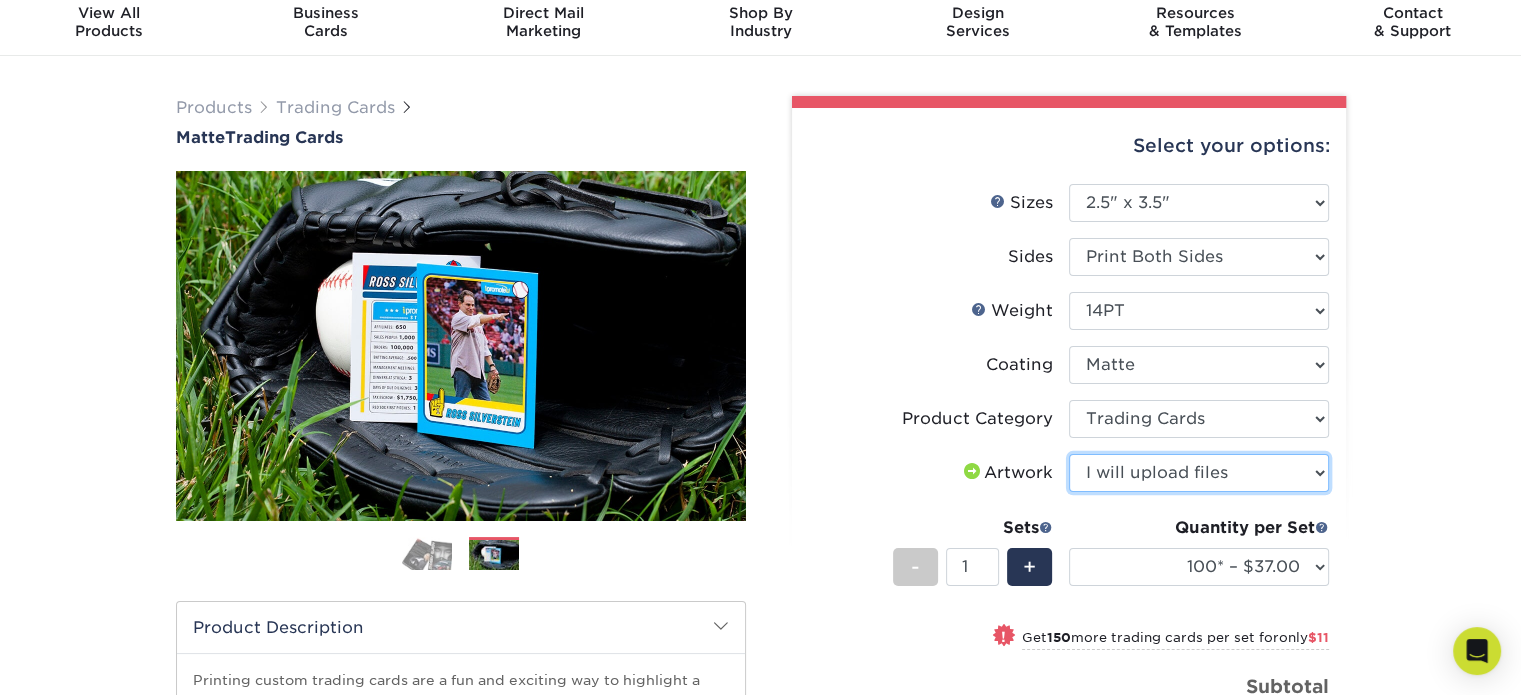 click on "Please Select I will upload files I need a design - $100" at bounding box center [1199, 473] 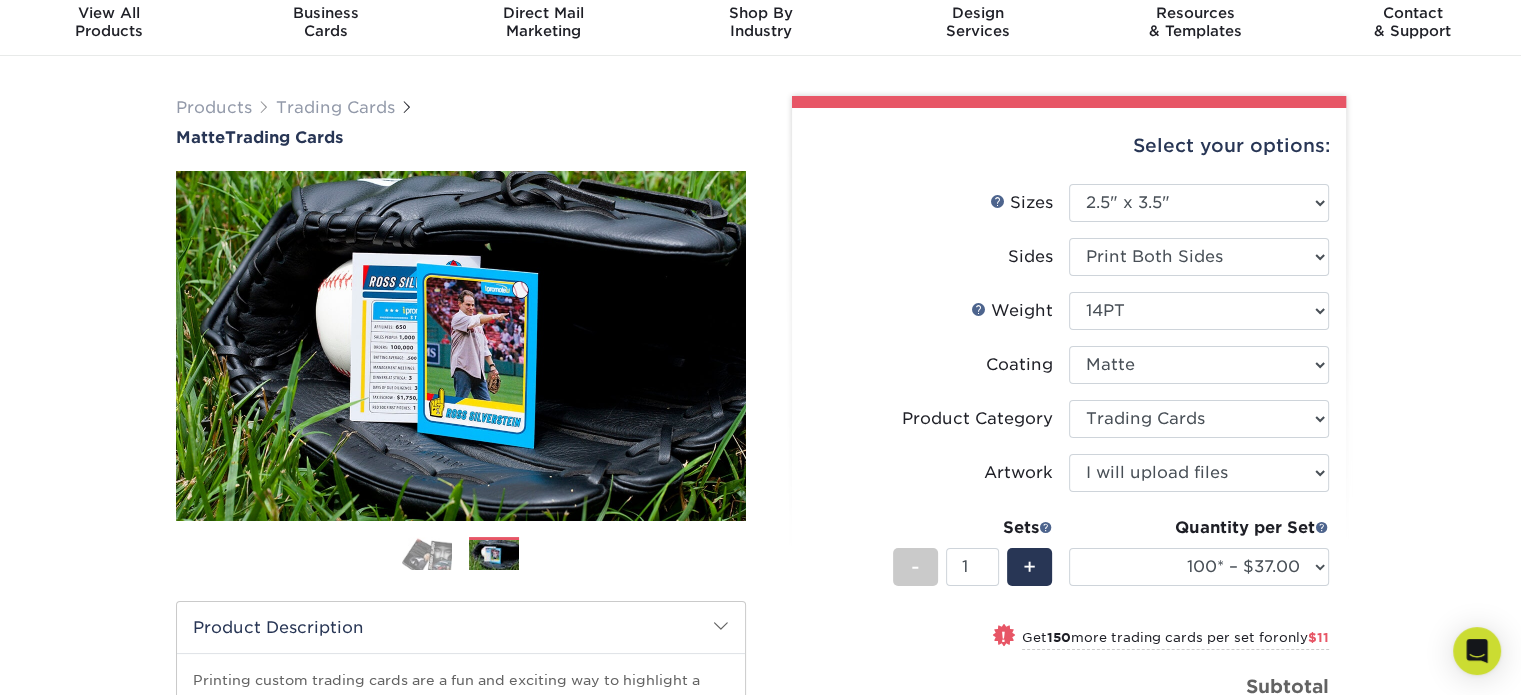 click on "Products
Trading Cards
Matte  Trading Cards" at bounding box center [760, 630] 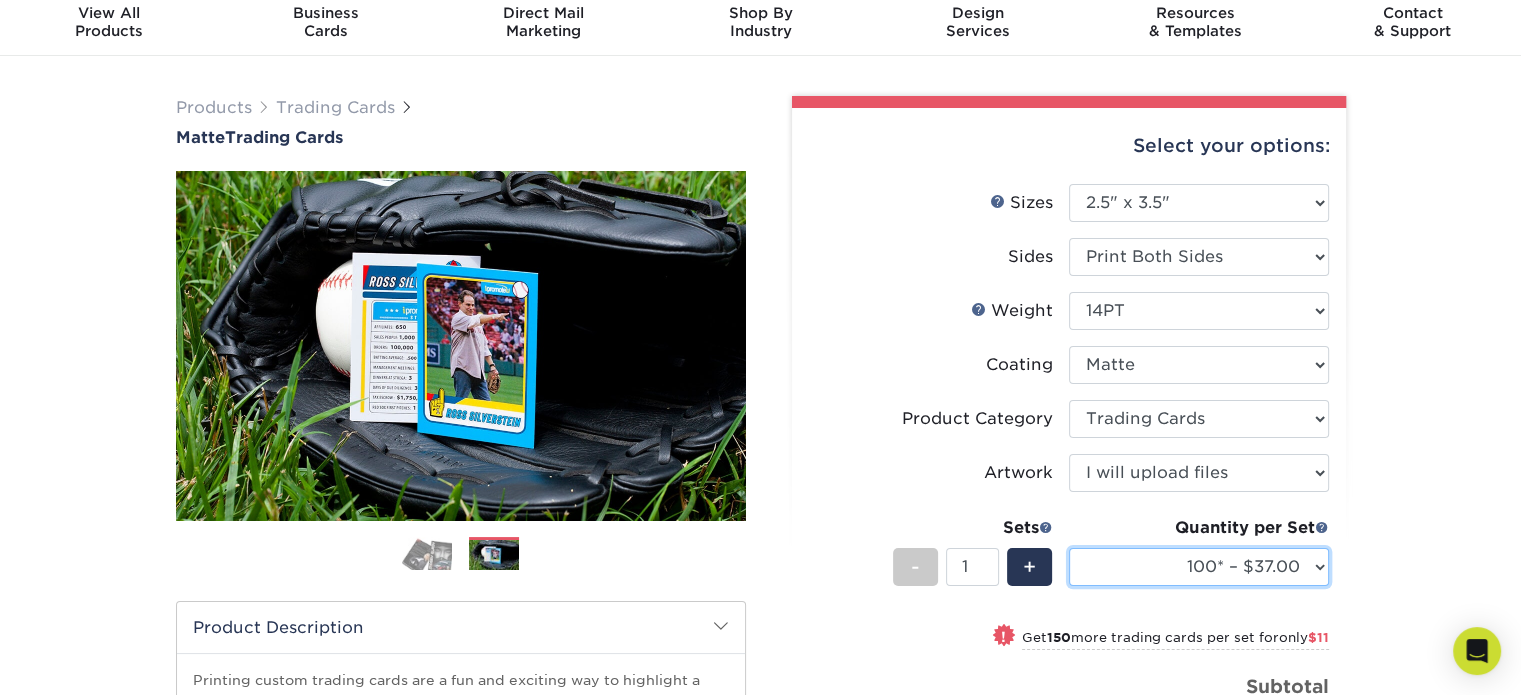 click on "100* – $37.00 250* – $48.00 500* – $59.00 1000 – $72.00 2500 – $144.00 5000 – $196.00 10000 – $384.00 15000 – $565.00 20000 – $757.00 25000 – $921.00" at bounding box center [1199, 567] 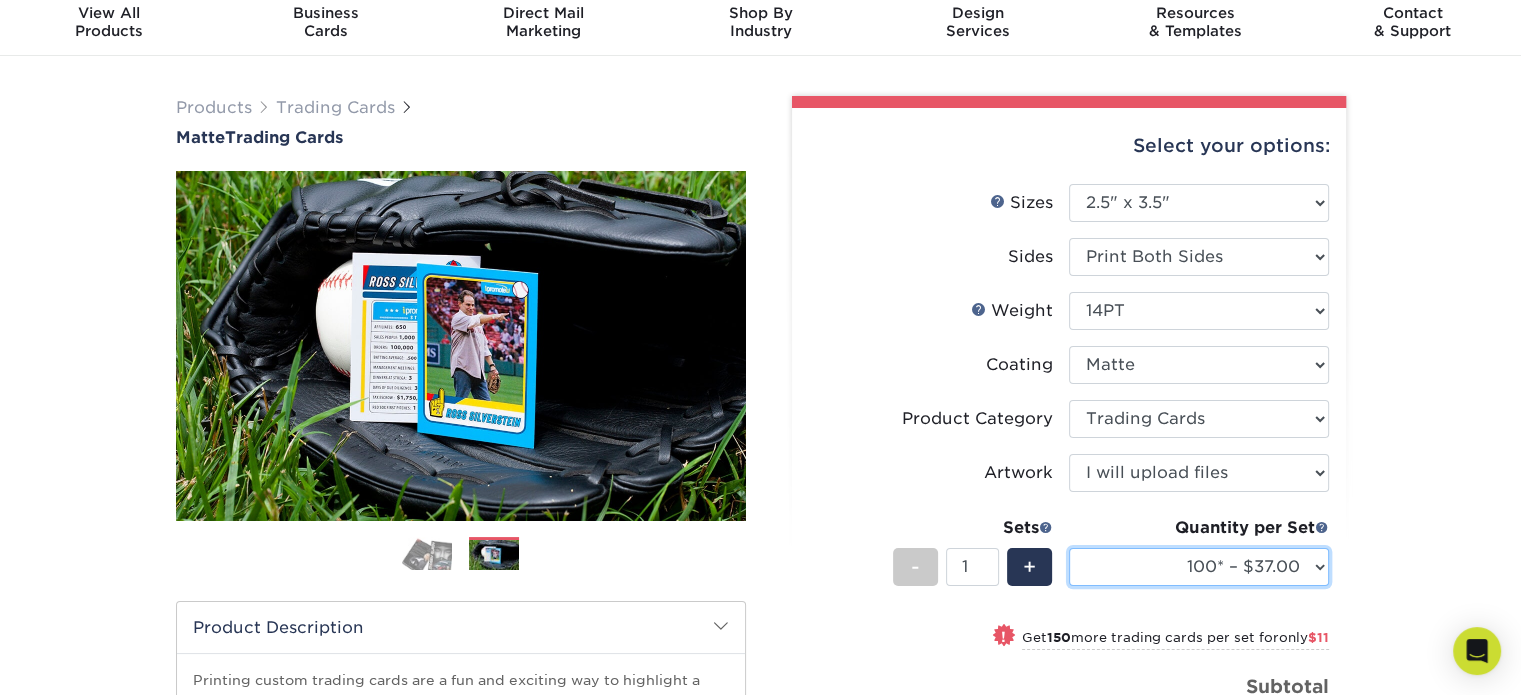 select on "100* – $37.00" 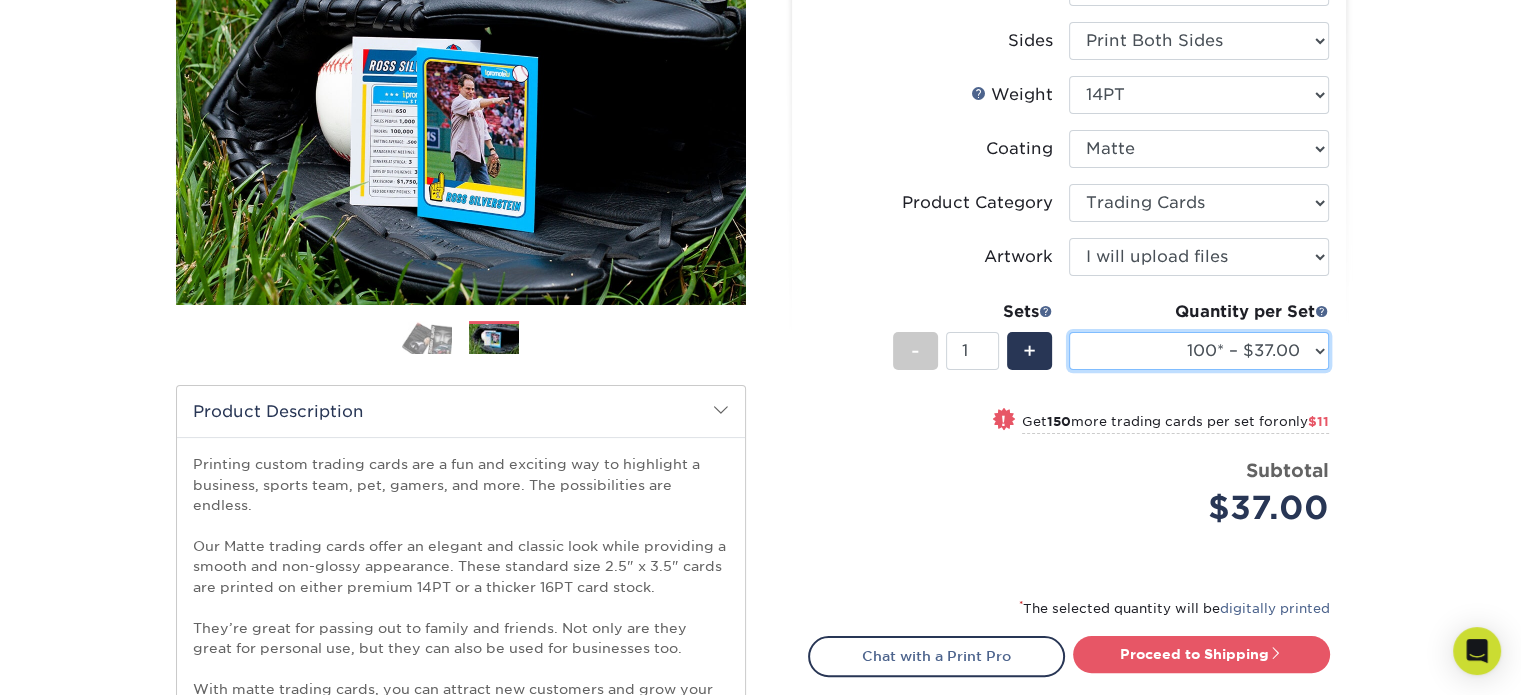 scroll, scrollTop: 288, scrollLeft: 0, axis: vertical 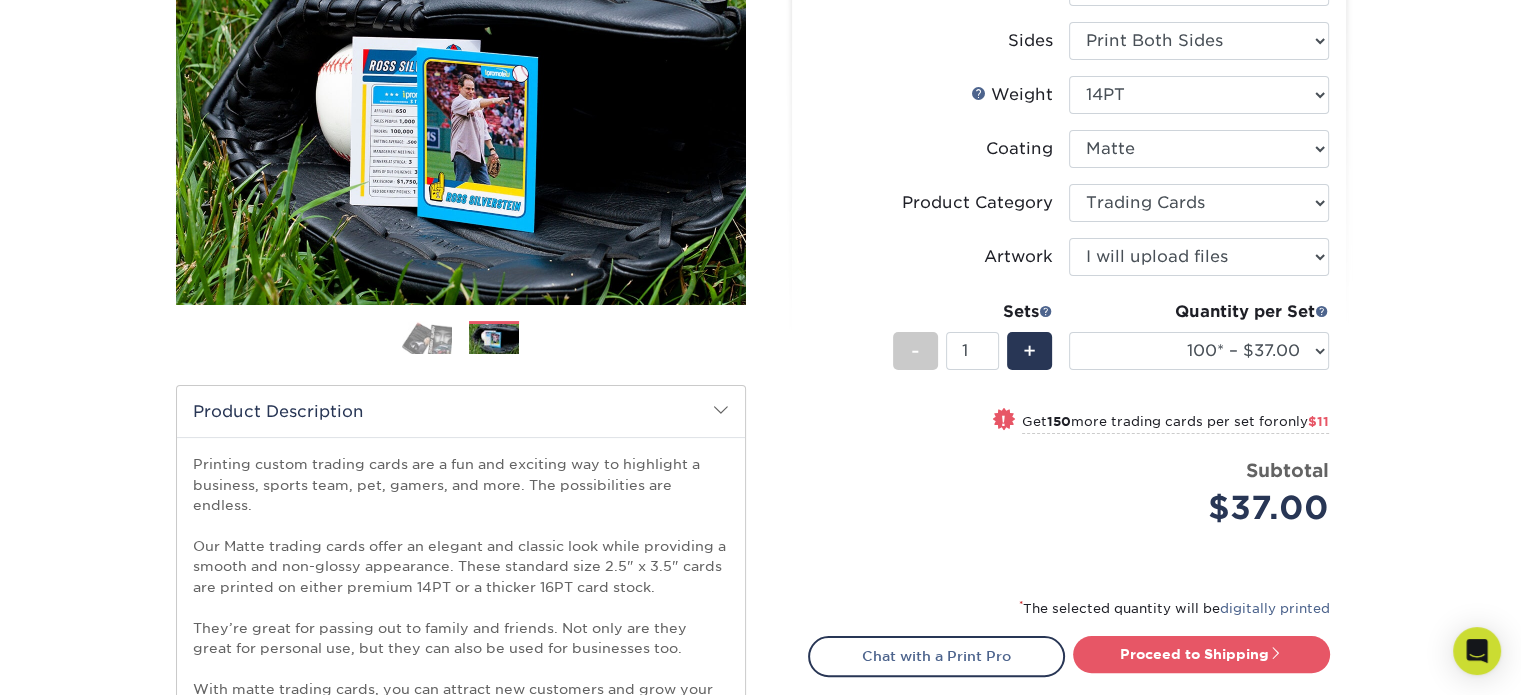 click on "Products
Trading Cards
Matte  Trading Cards" at bounding box center (760, 414) 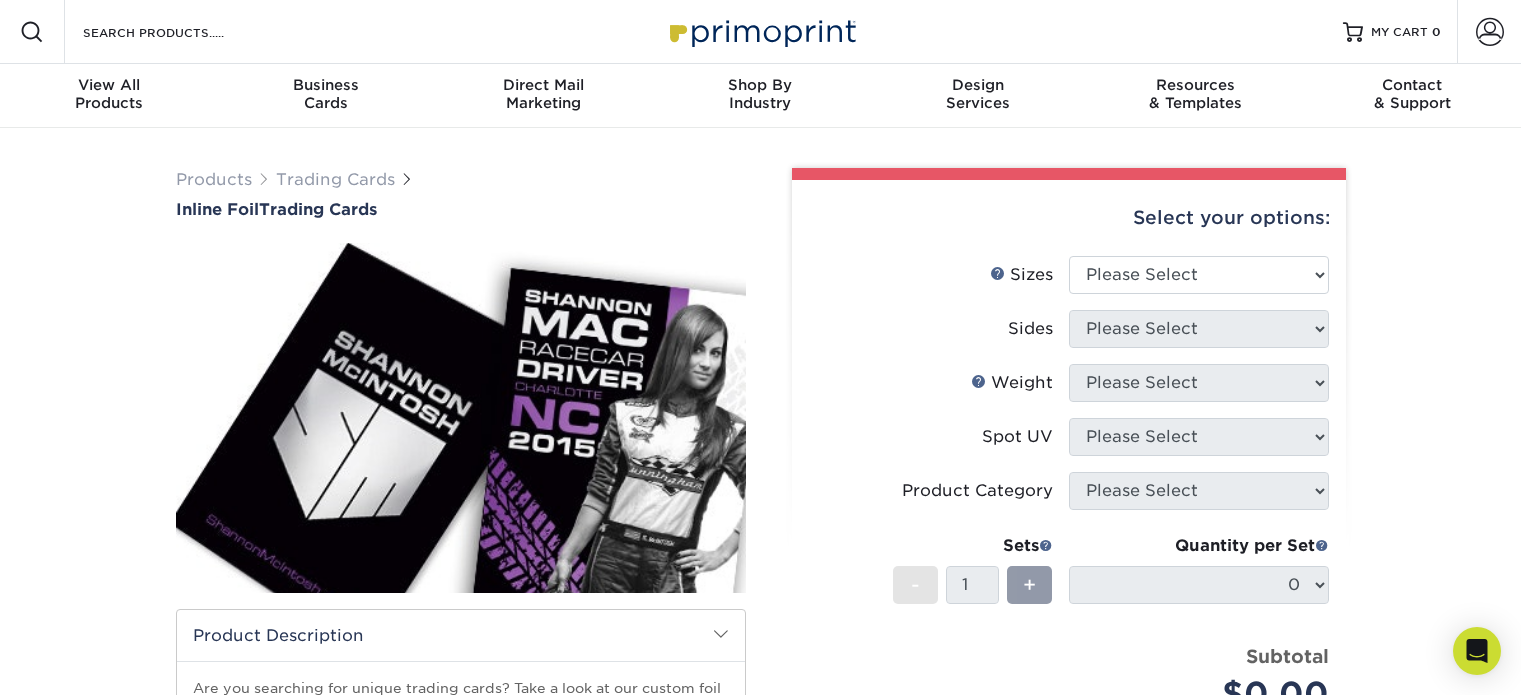 scroll, scrollTop: 0, scrollLeft: 0, axis: both 